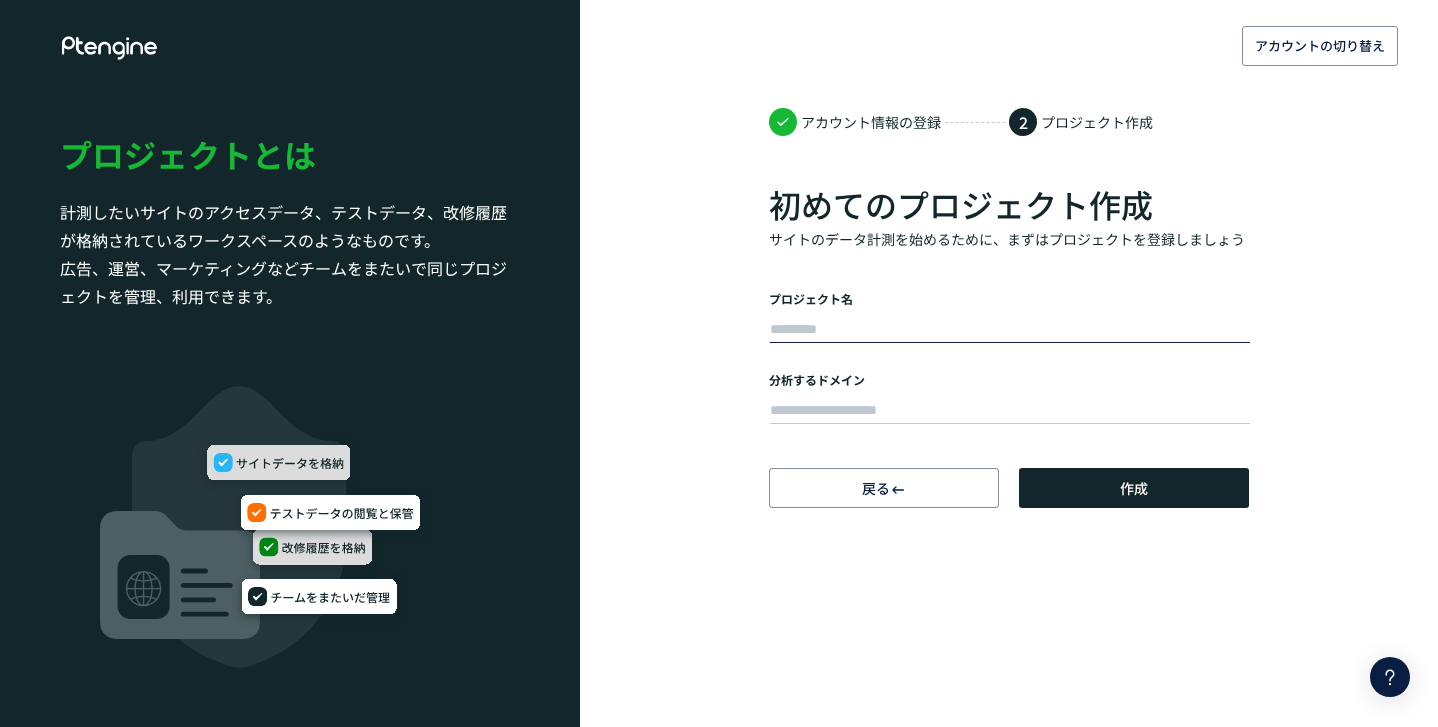 scroll, scrollTop: 0, scrollLeft: 0, axis: both 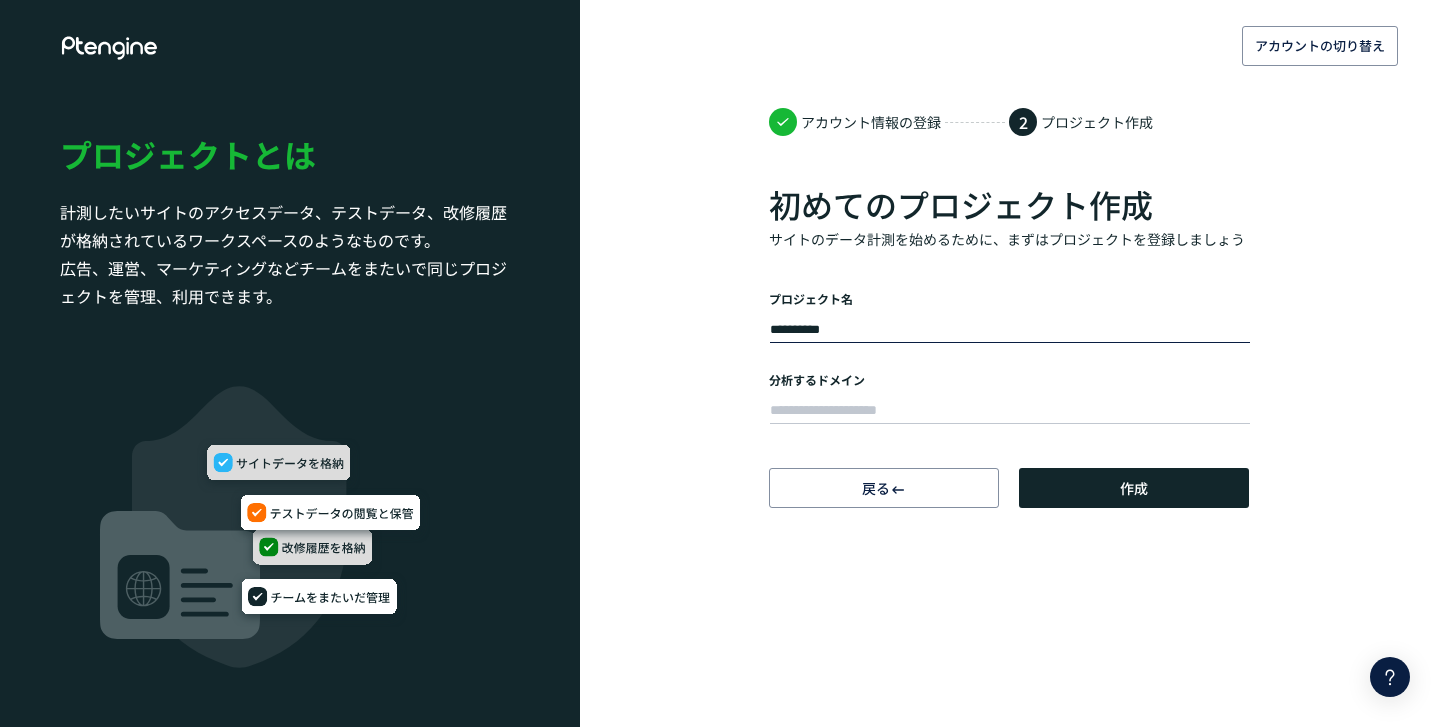 type on "**********" 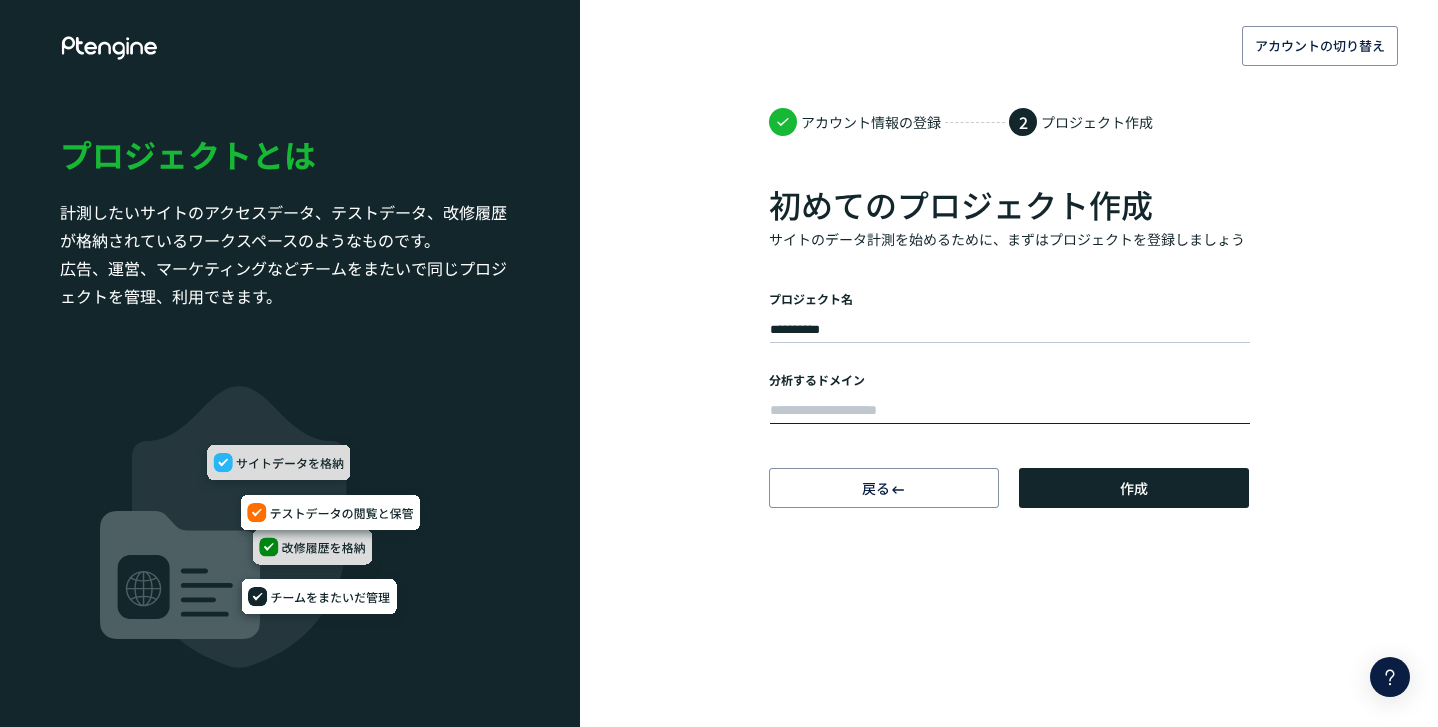 click at bounding box center [1010, 411] 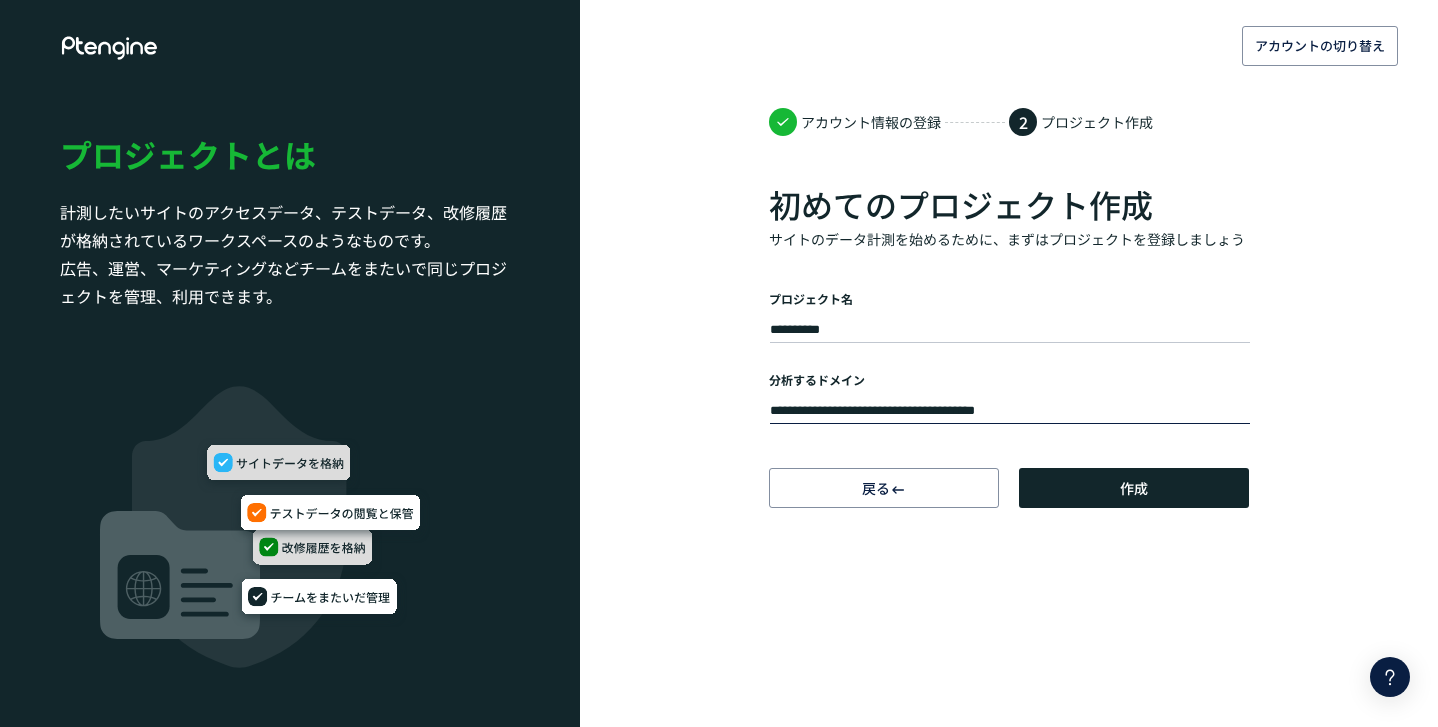 type on "**********" 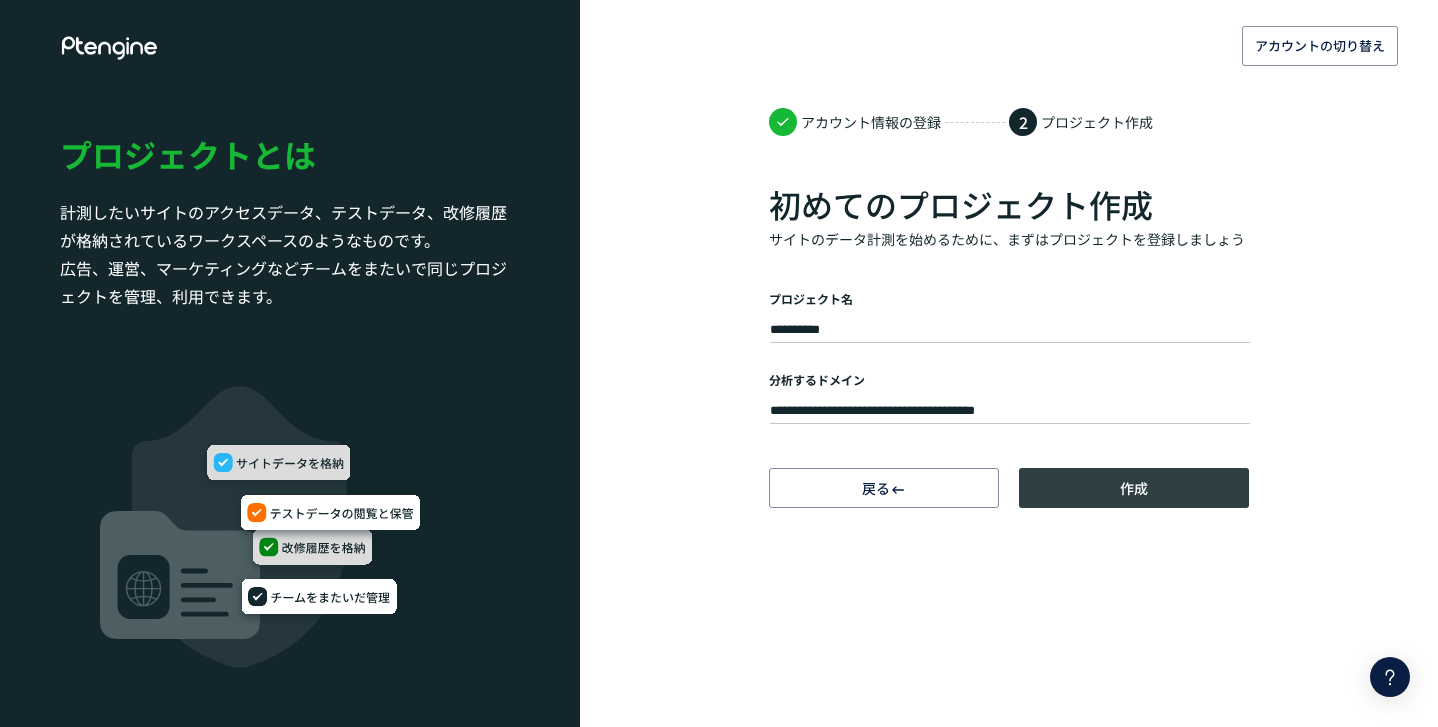 click on "作成" at bounding box center (1134, 488) 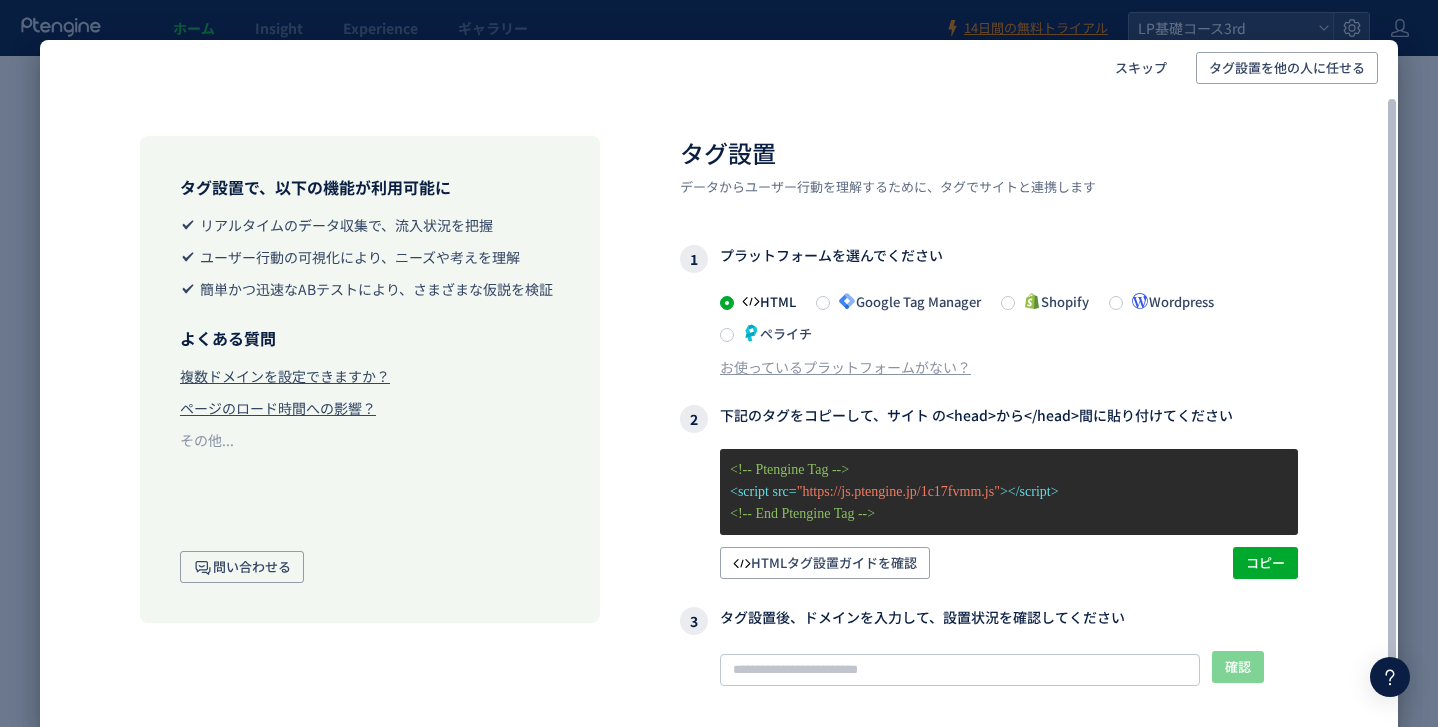 scroll, scrollTop: 86, scrollLeft: 0, axis: vertical 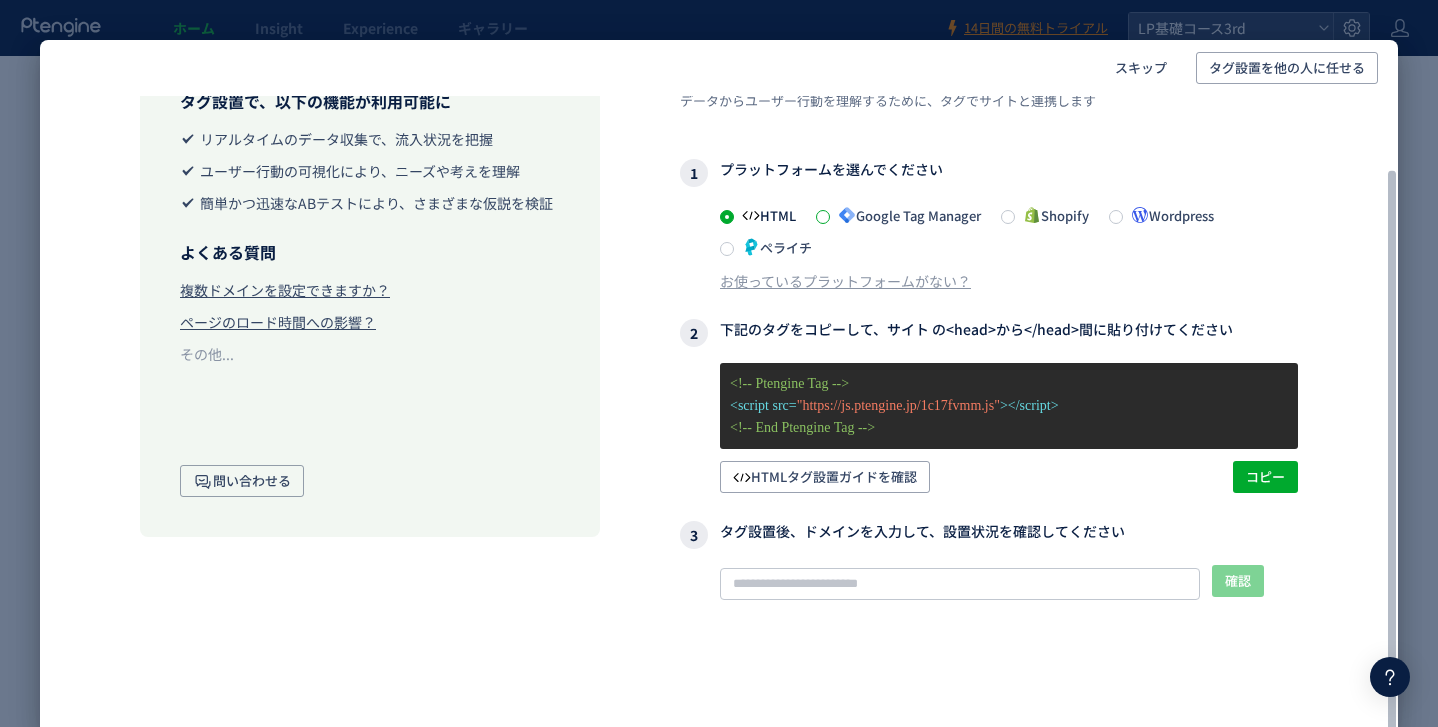 click at bounding box center (823, 217) 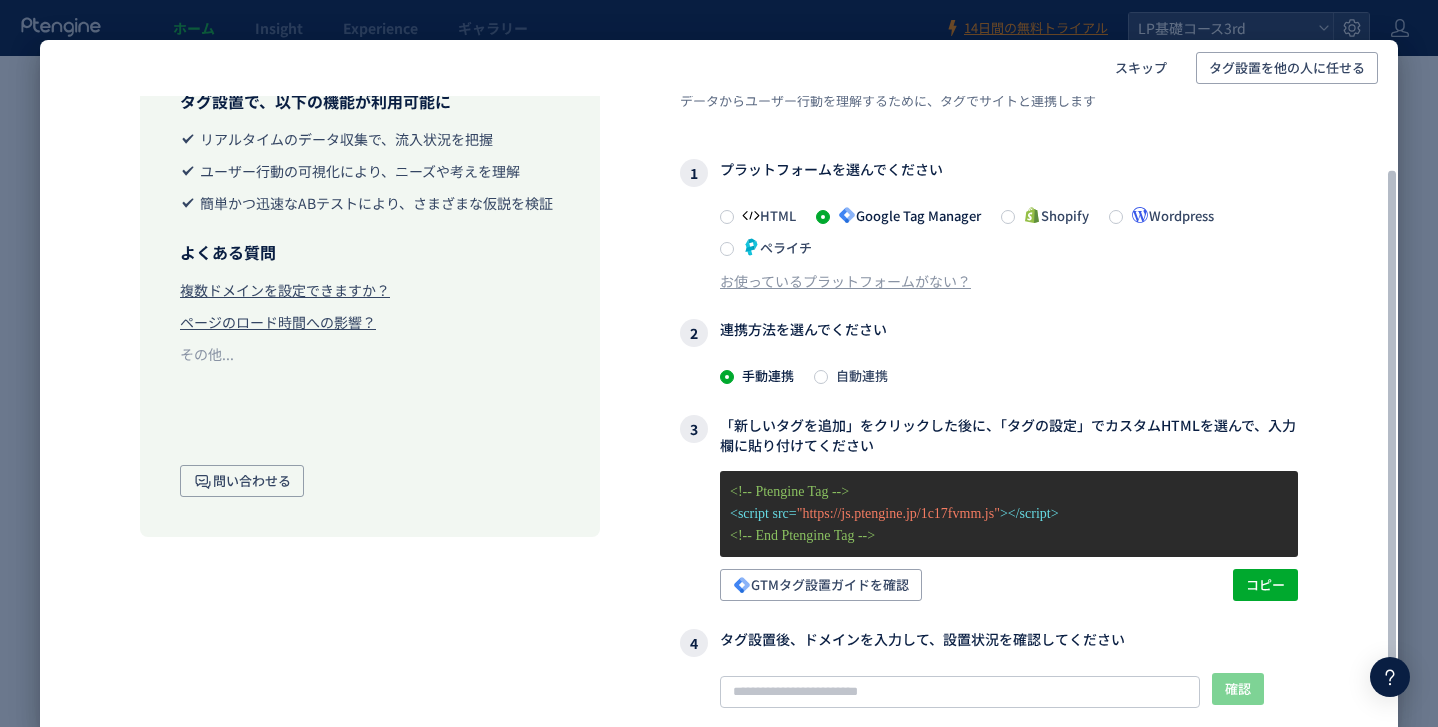 scroll, scrollTop: 193, scrollLeft: 0, axis: vertical 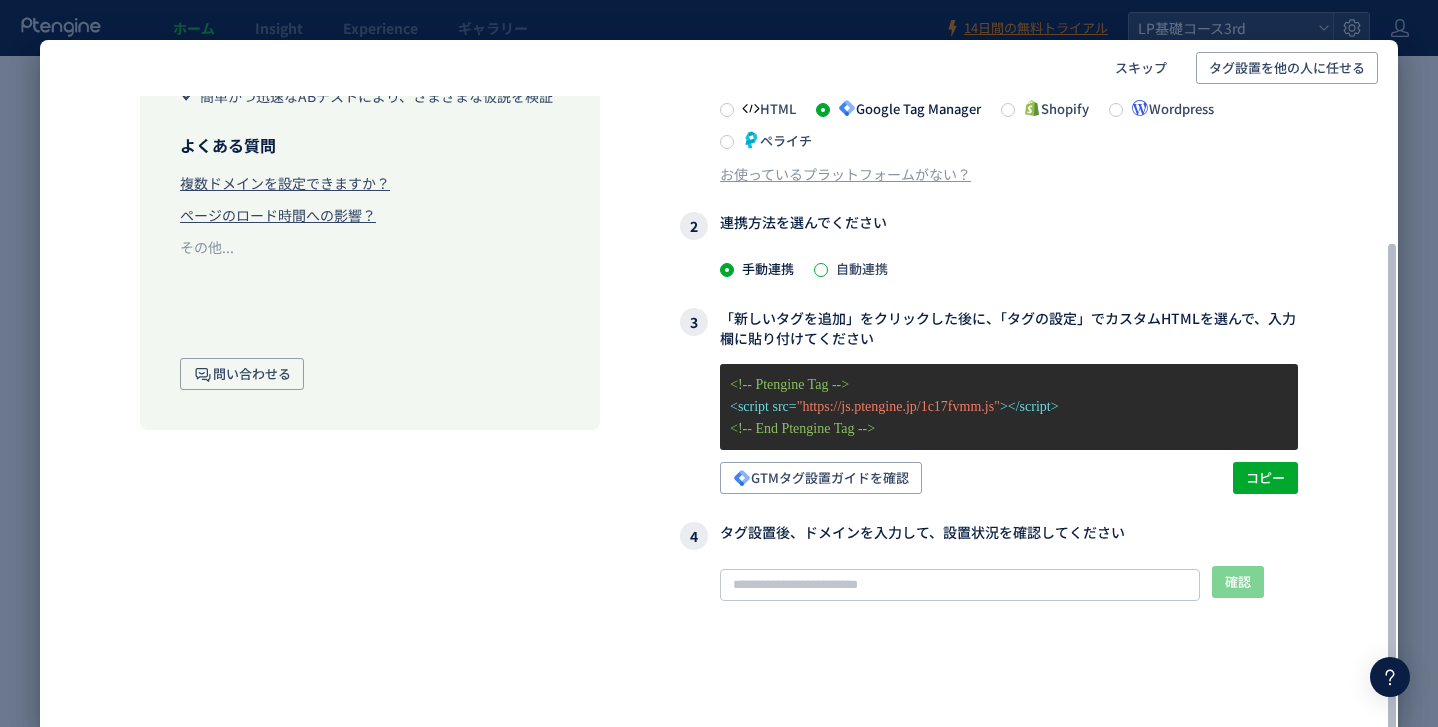 click at bounding box center (821, 270) 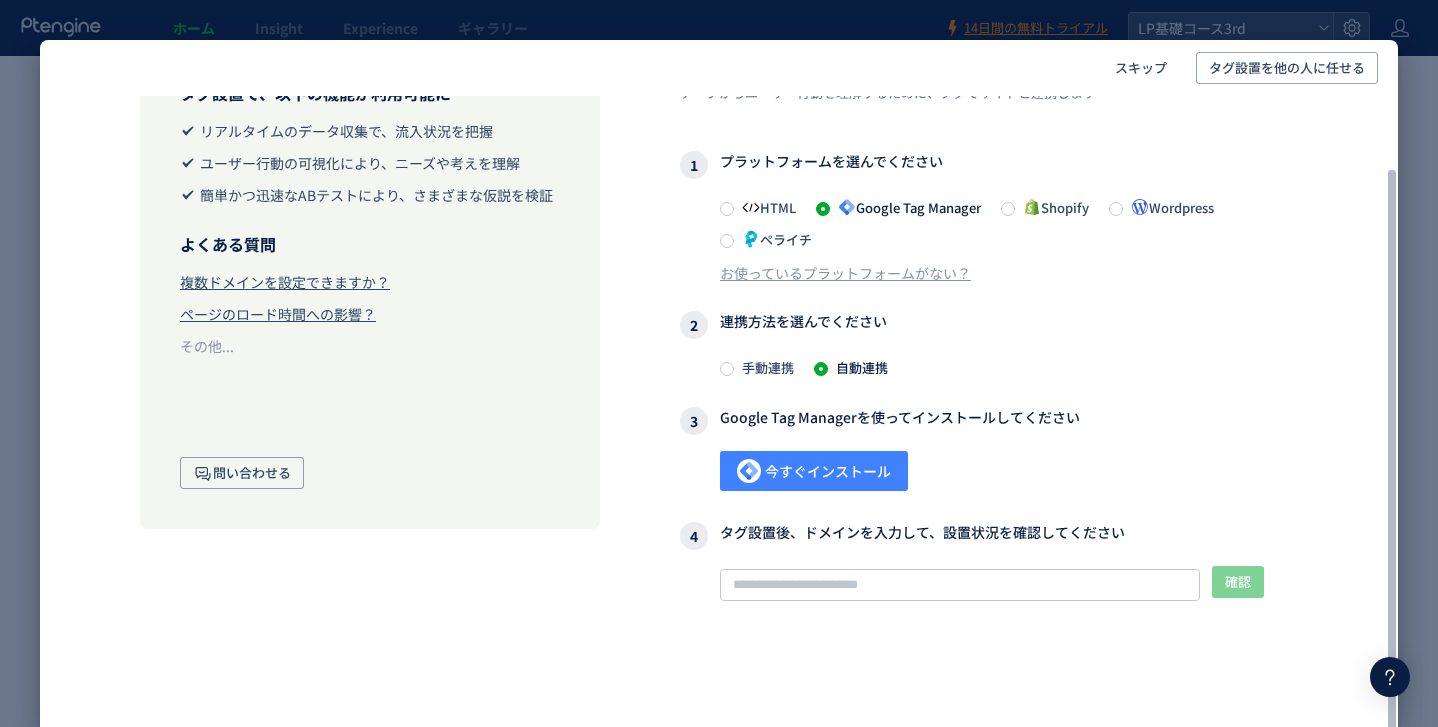 click on "今すぐインストール" at bounding box center (814, 471) 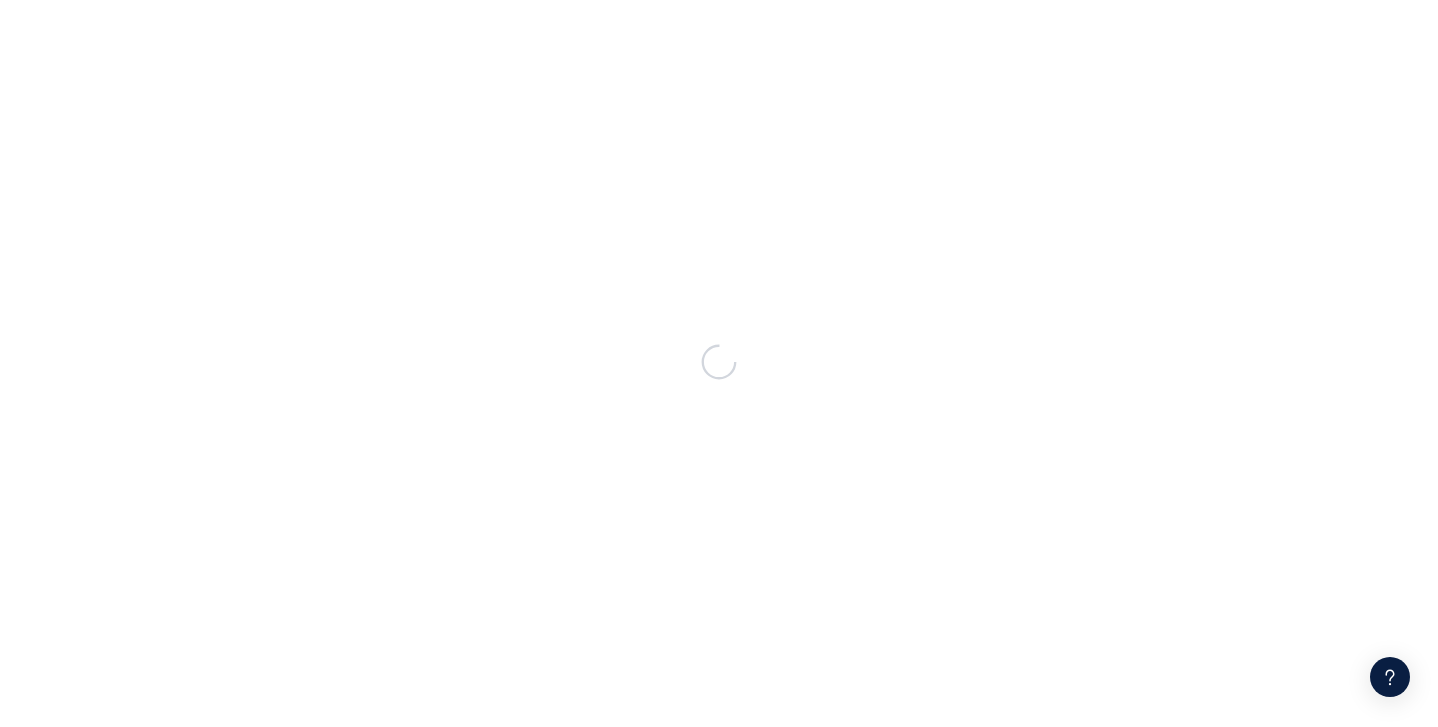 scroll, scrollTop: 0, scrollLeft: 0, axis: both 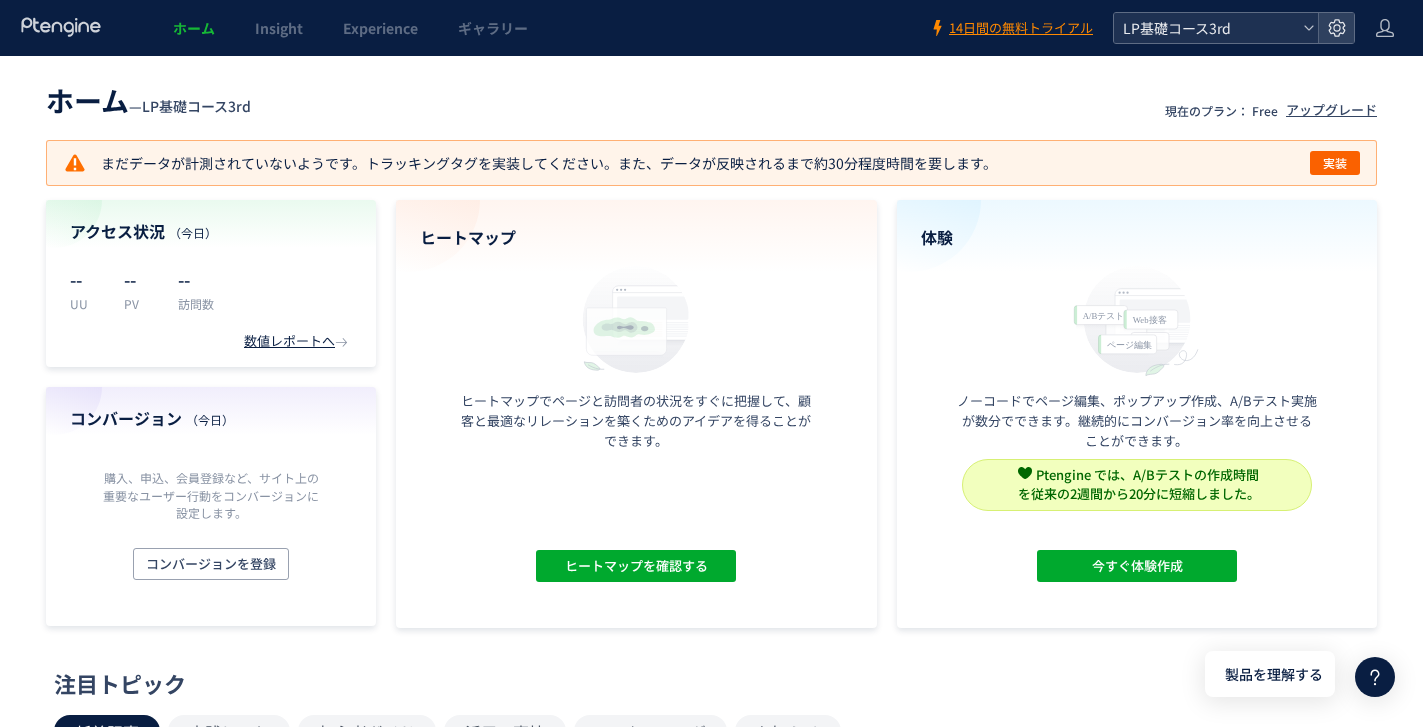 click on "LP基礎コース3rd" at bounding box center [1206, 28] 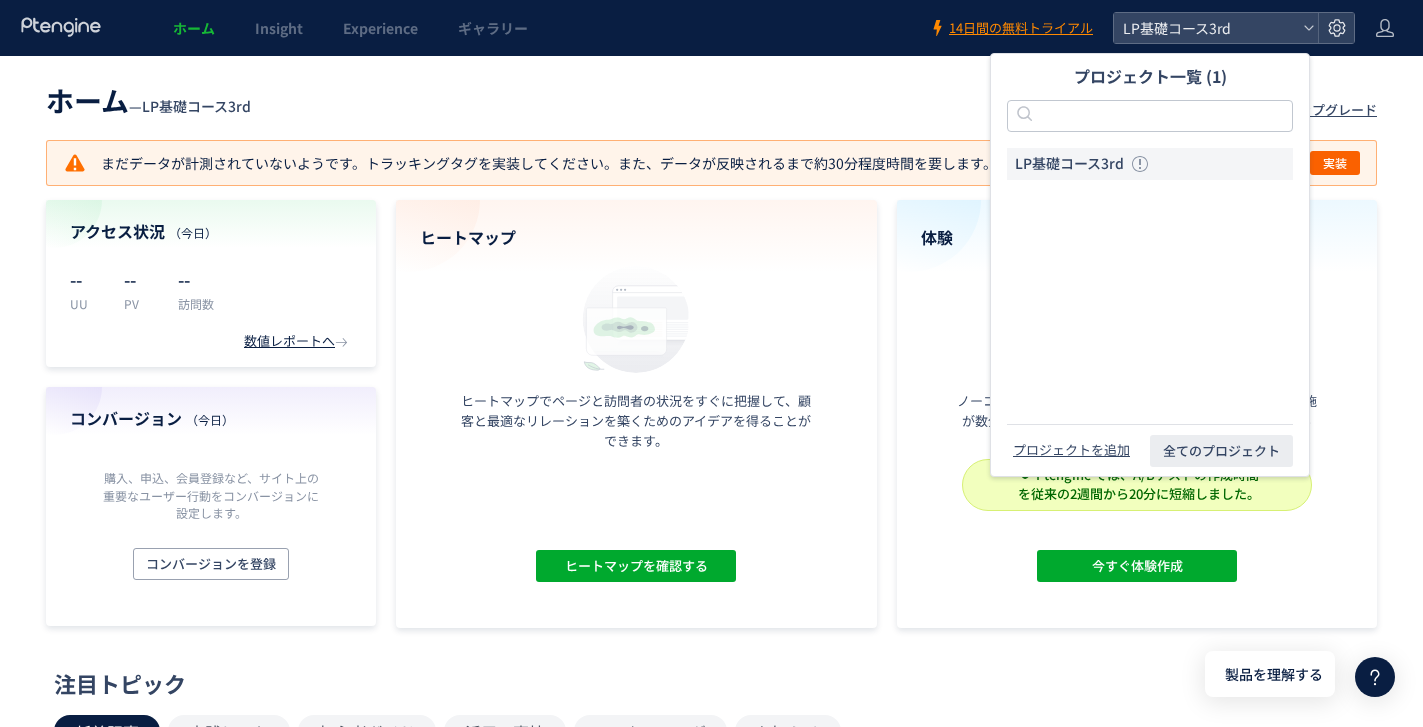 click on "ホーム  —  LP基礎コース3rd 現在のプラン： Free アップグレード  まだデータが計測されていないようです。トラッキングタグを実装してください。また、データが反映されるまで約30分程度時間を要します。  実装 アクセス状況 （今日） -- UU -- PV -- 訪問数 数値レポートへ  コンバージョン （今日） 購入、申込、会員登録など、サイト上の重要なユーザー行動をコンバージョンに設定します。 コンバージョンを登録 ヒートマップ ヒートマップでページと訪問者の状況をすぐに把握して、顧客と最適なリレーションを築くためのアイデアを得ることができます。 ヒートマップを確認する 体験 ノーコードでページ編集、ポップアップ作成、A/Bテスト実施が数分でできます。継続的にコンバージョン率を向上させることができます。 が作成されています。 詳細" 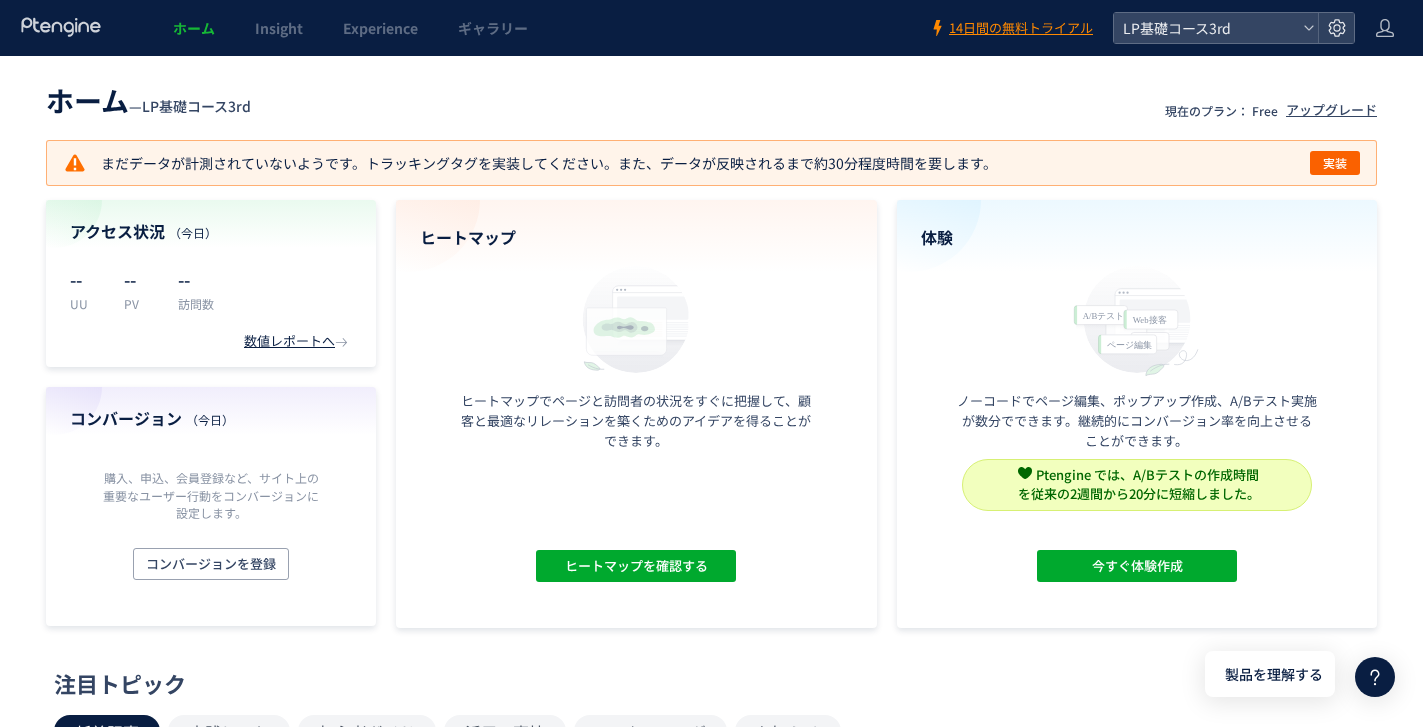 click 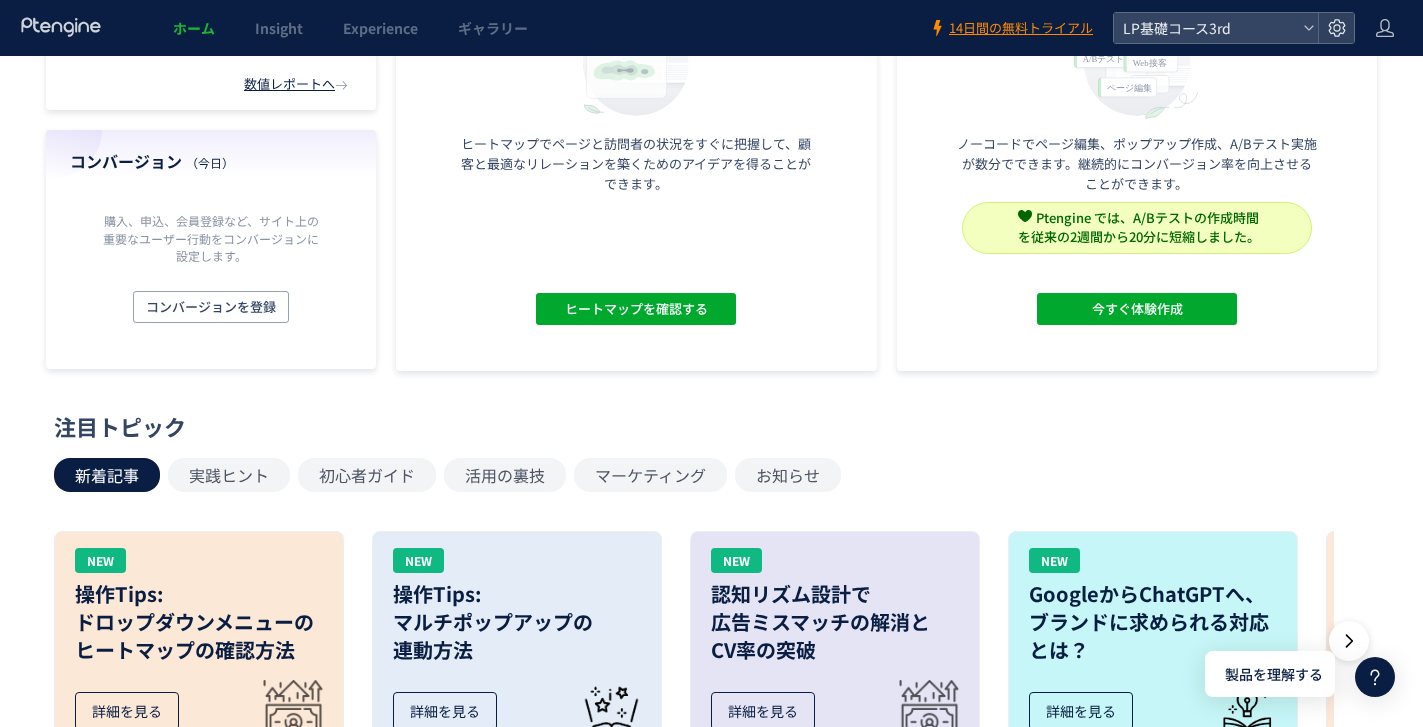 scroll, scrollTop: 465, scrollLeft: 0, axis: vertical 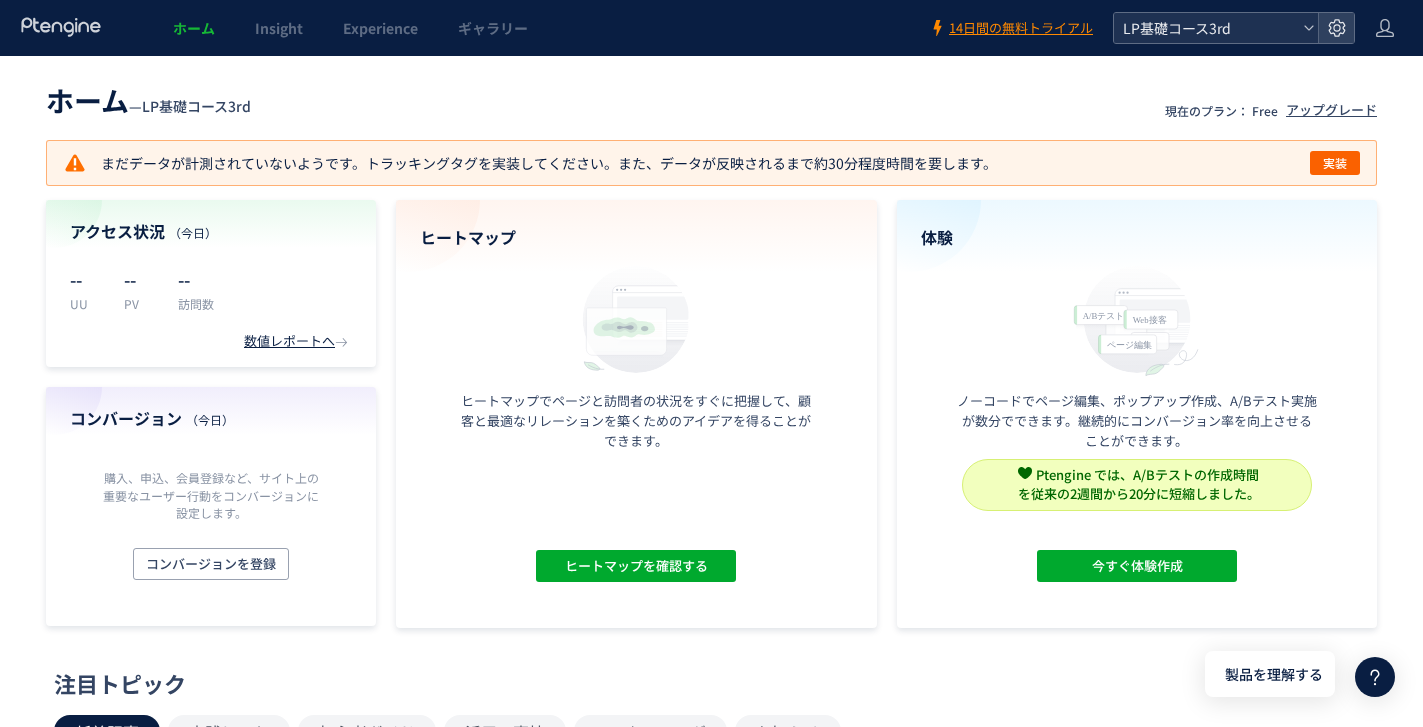 click on "LP基礎コース3rd" at bounding box center (1206, 28) 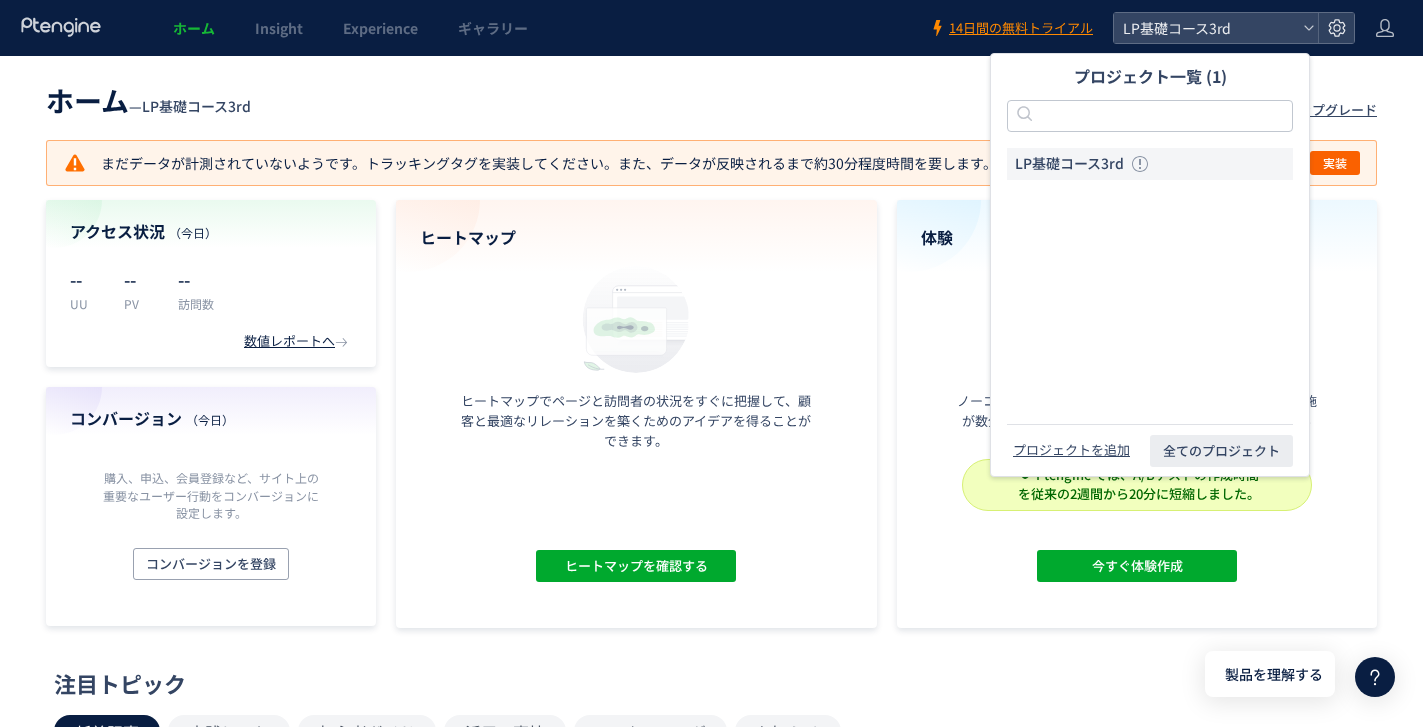 click on "LP基礎コース3rd" at bounding box center [1069, 164] 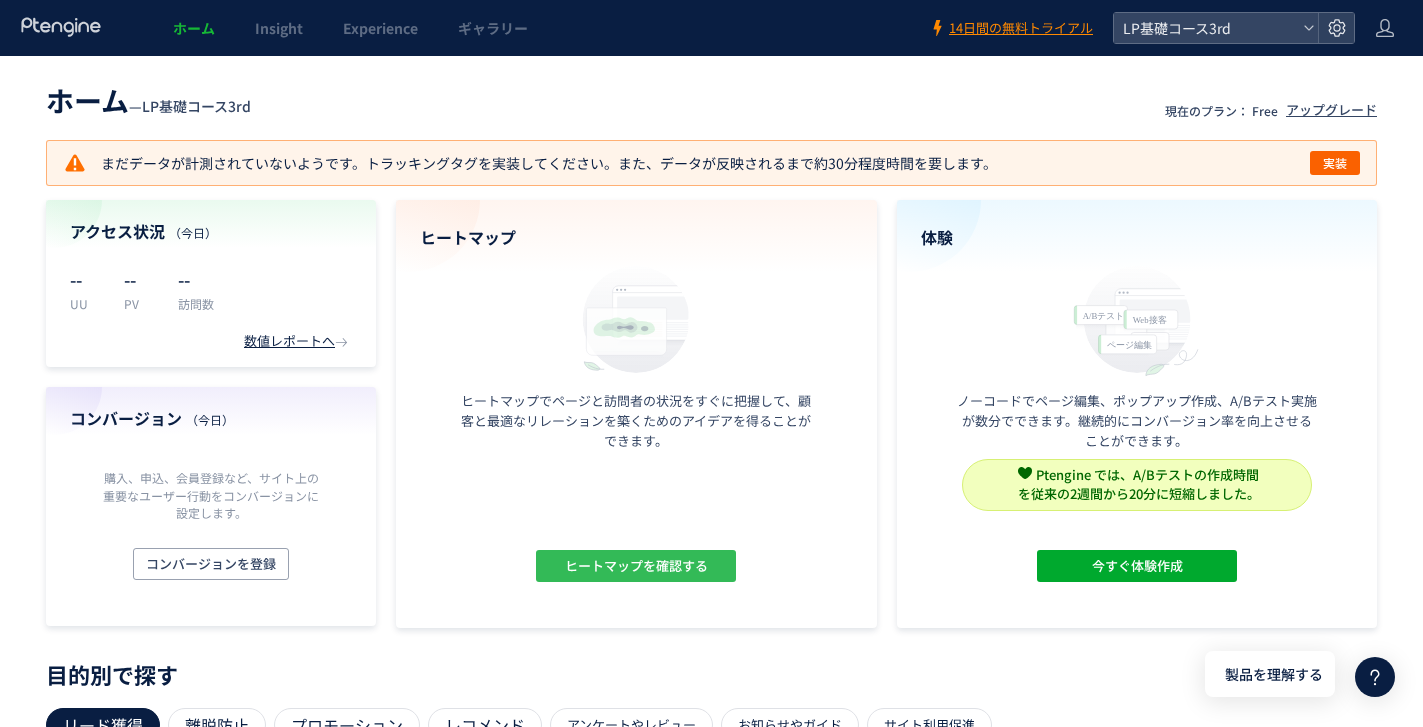 click on "ヒートマップを確認する" at bounding box center (636, 566) 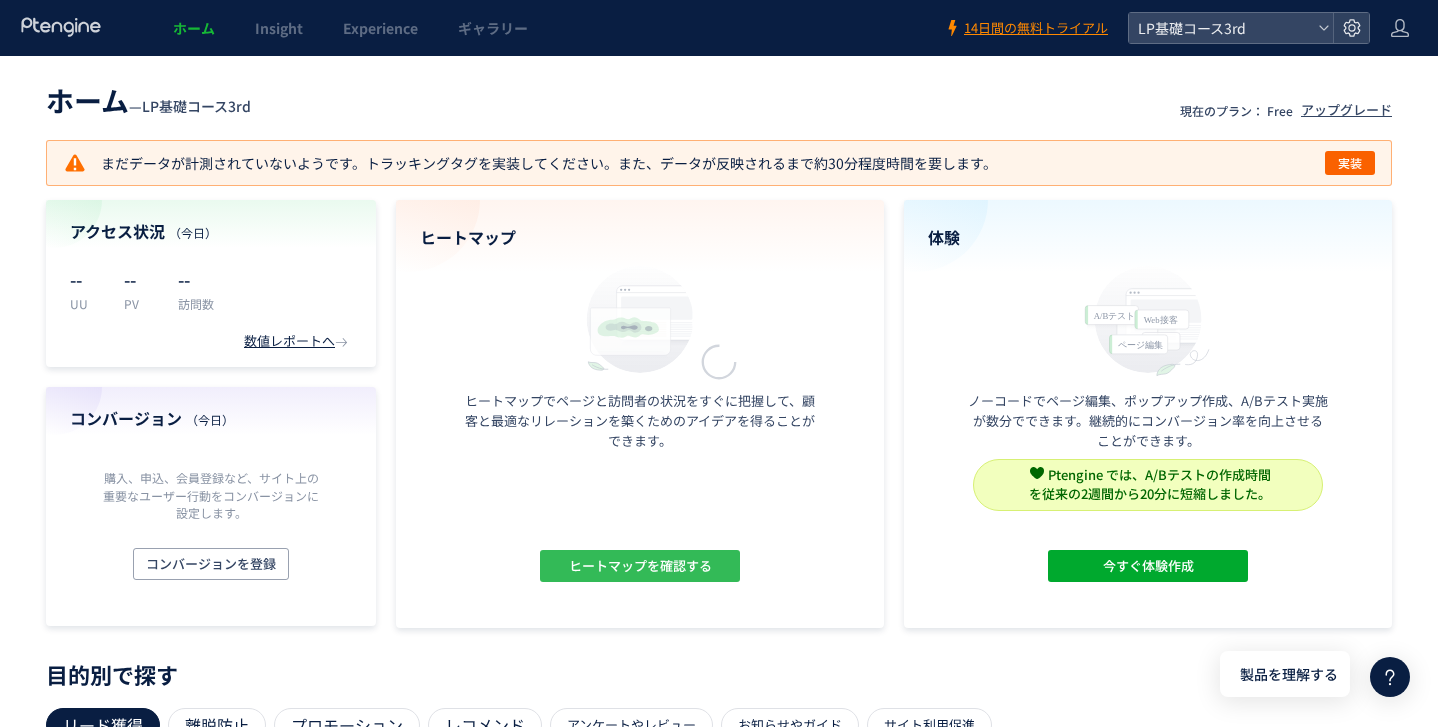 scroll, scrollTop: 0, scrollLeft: 0, axis: both 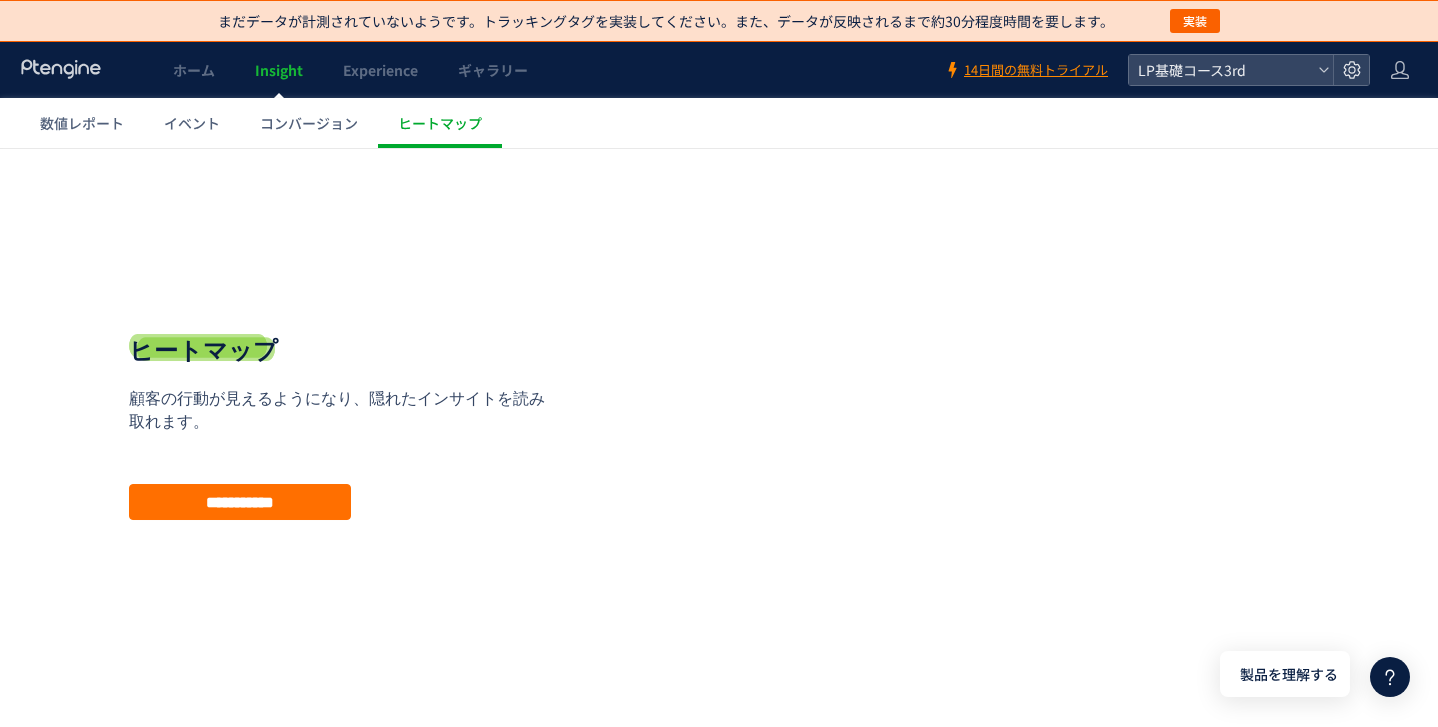 click 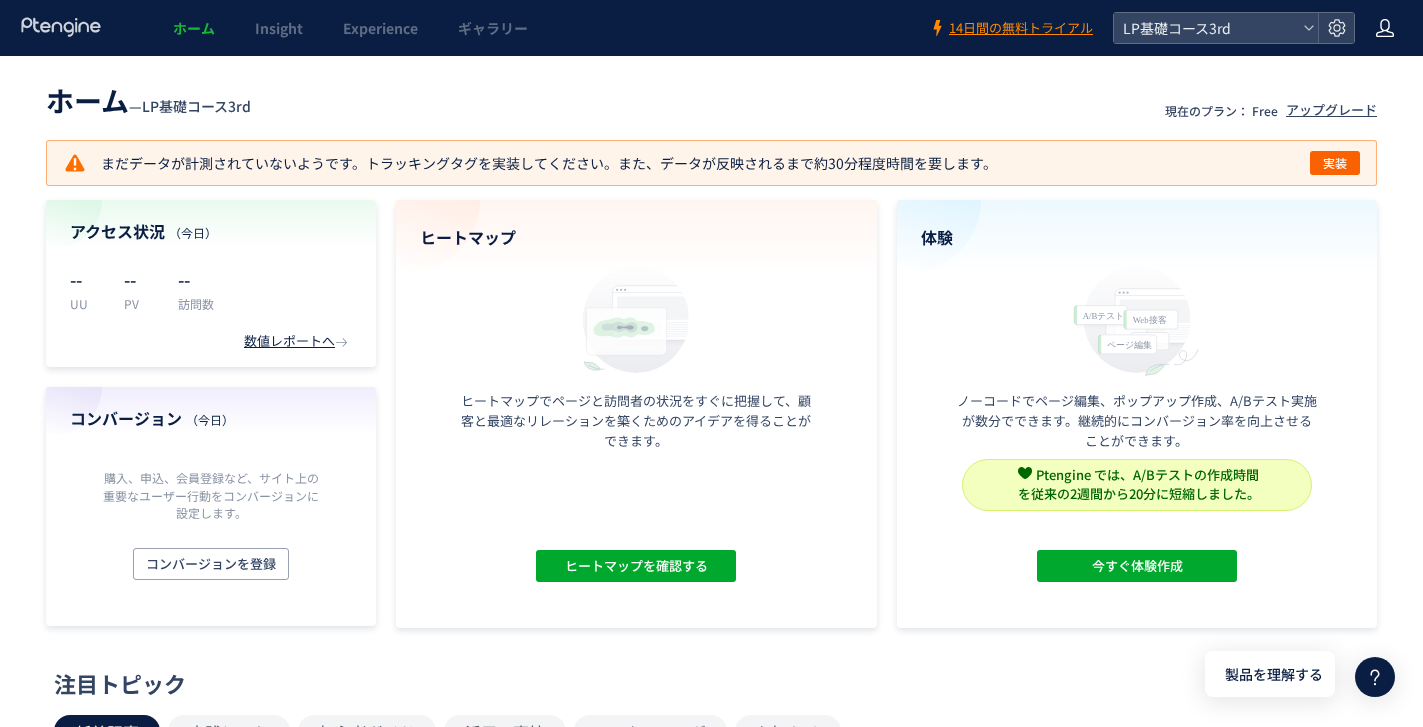click 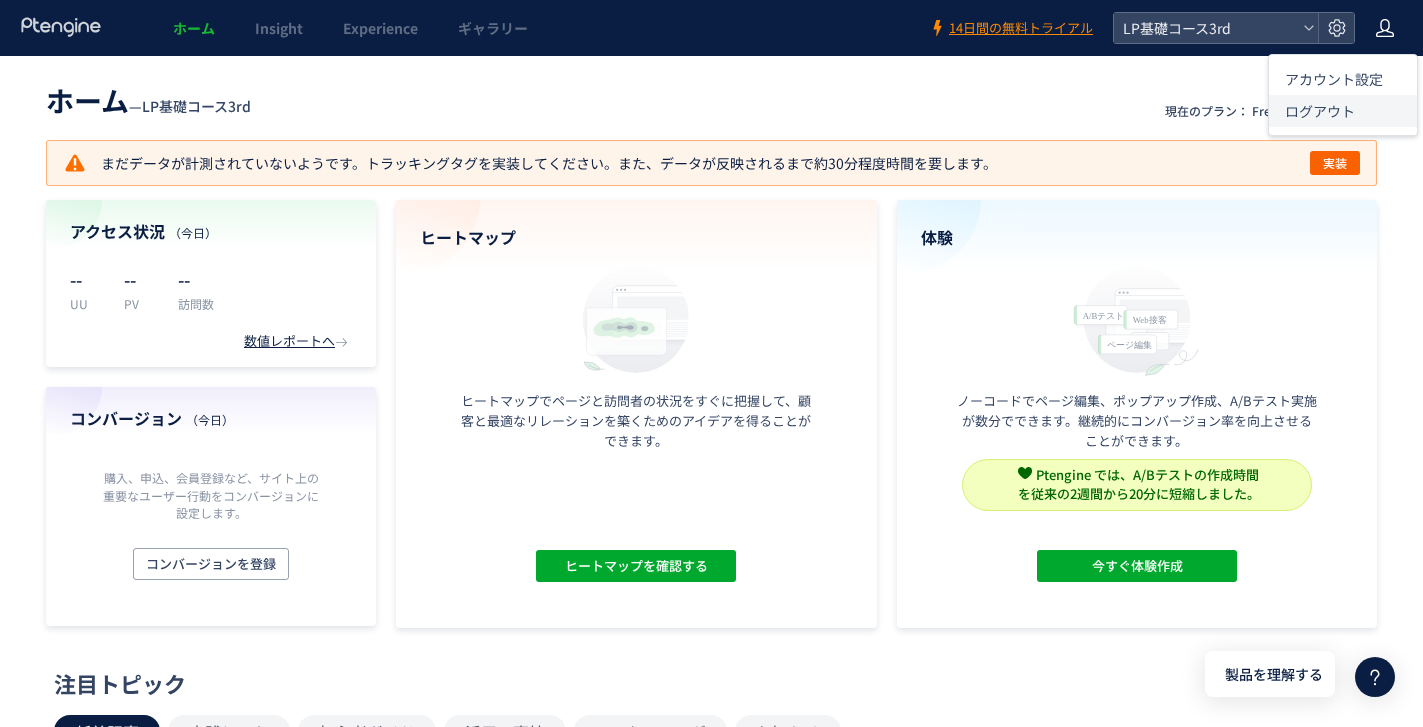 click on "ログアウト" at bounding box center [1320, 111] 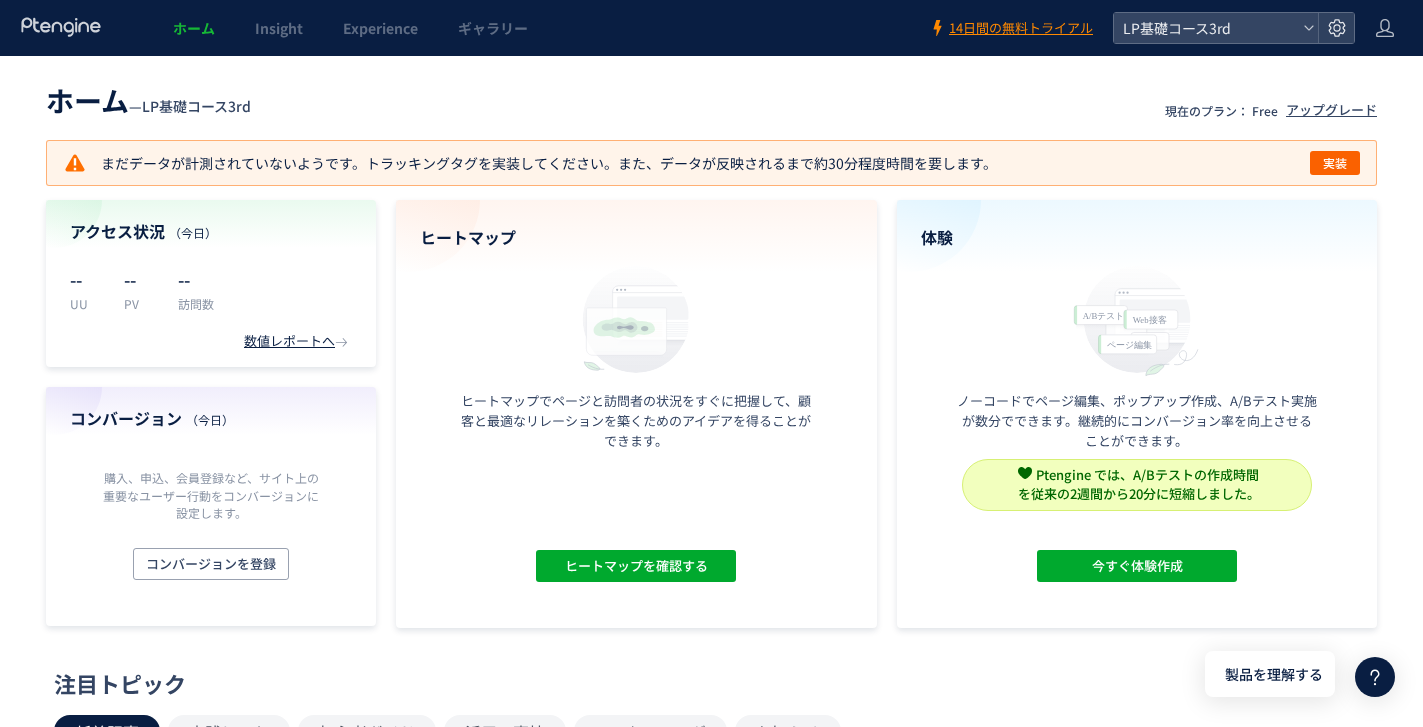 scroll, scrollTop: 0, scrollLeft: 0, axis: both 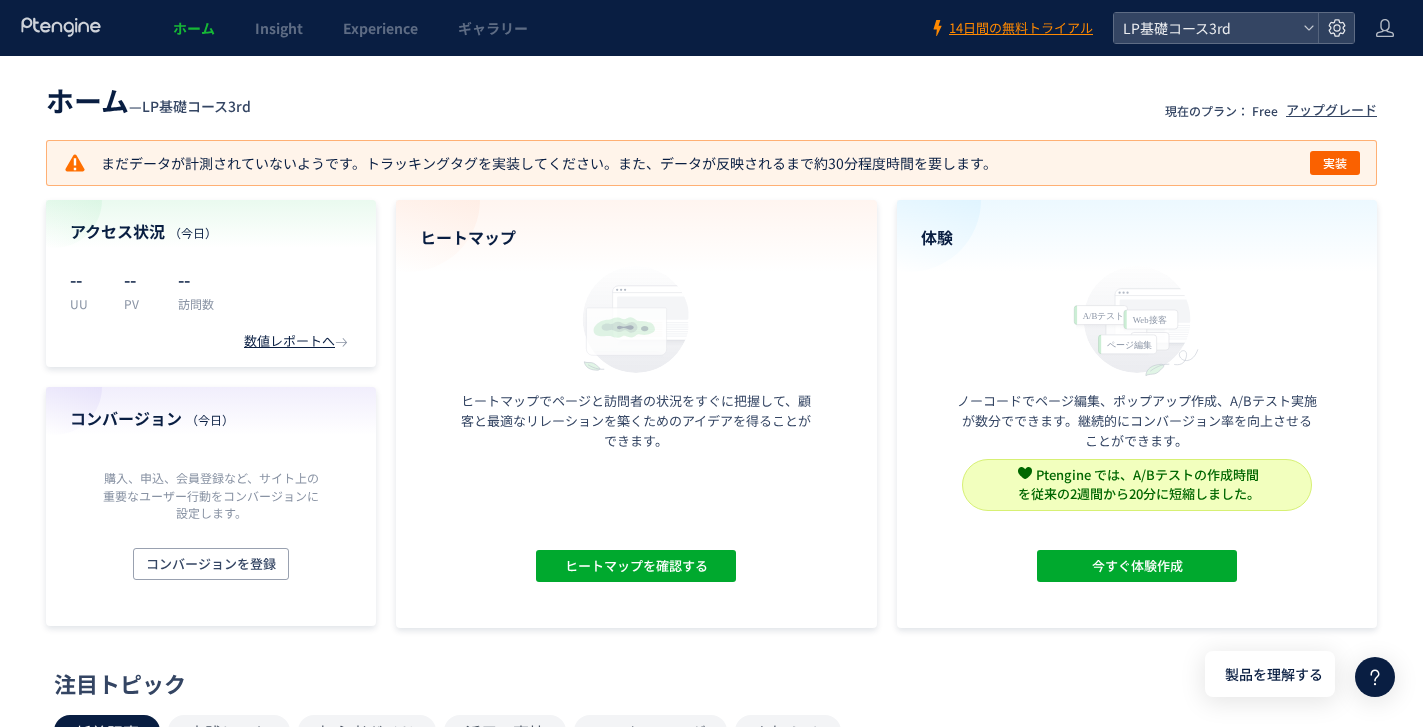 click 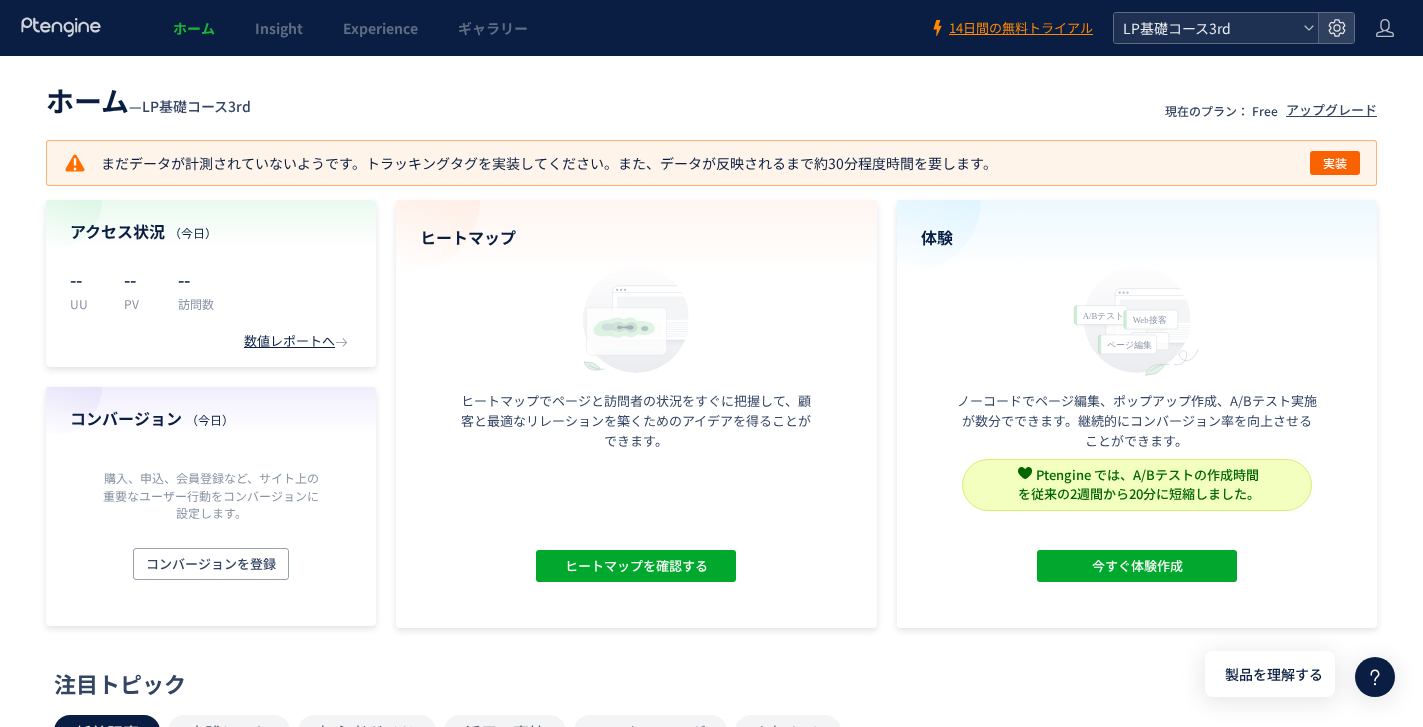 click on "LP基礎コース3rd" at bounding box center [1206, 28] 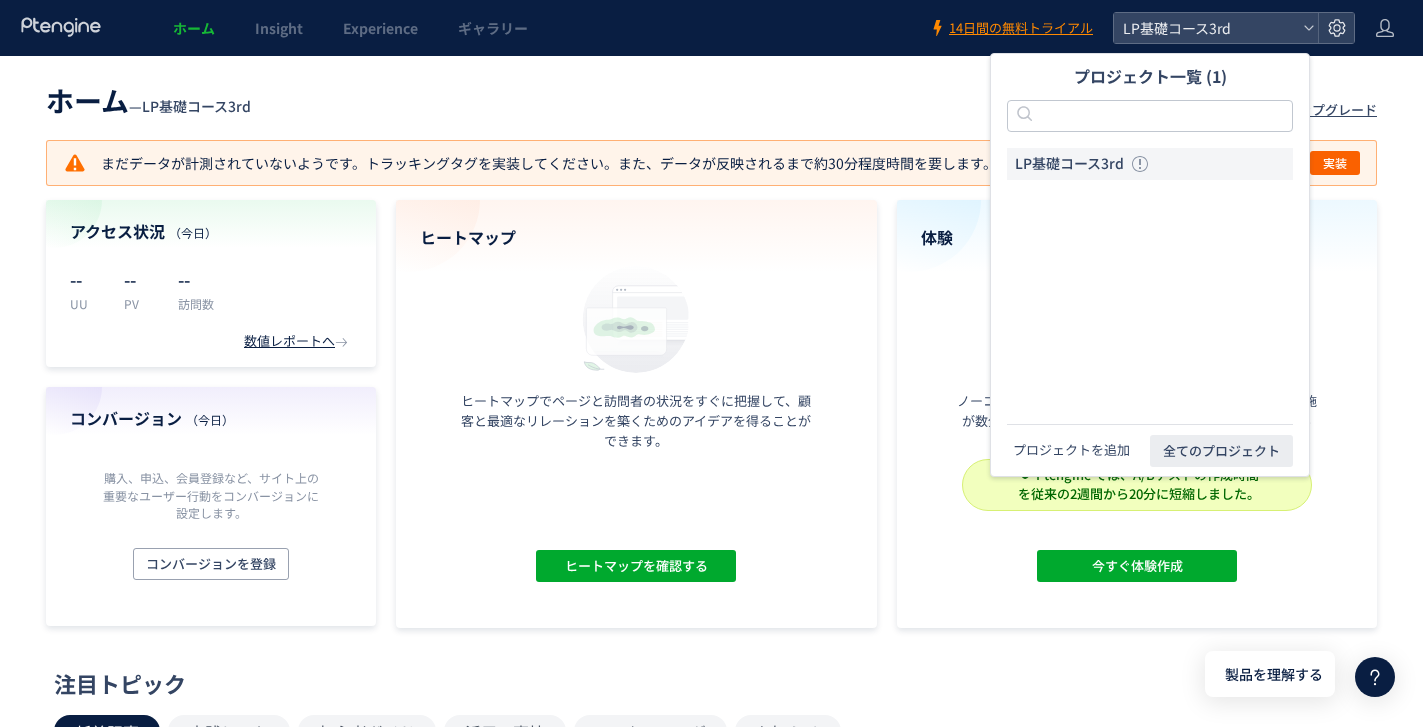 click on "プロジェクトを追加" at bounding box center [1071, 450] 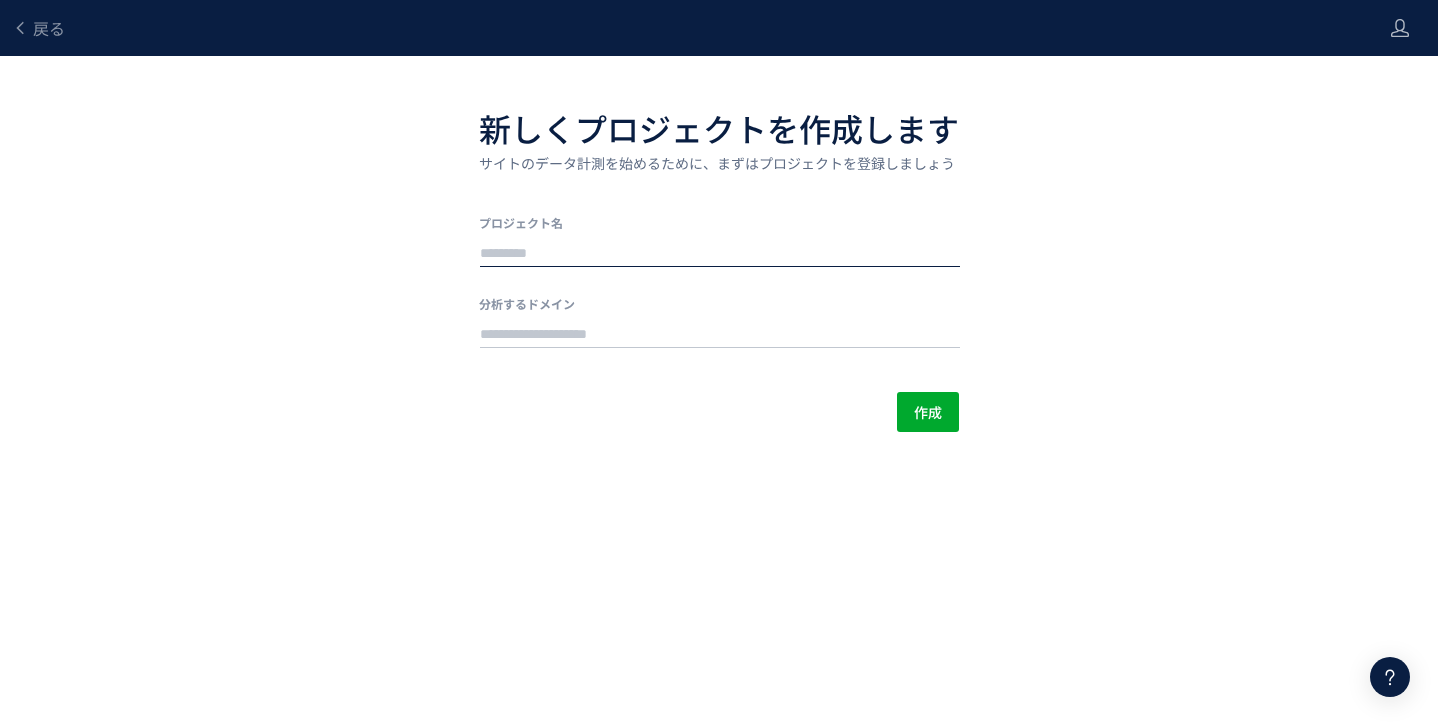 click at bounding box center [720, 254] 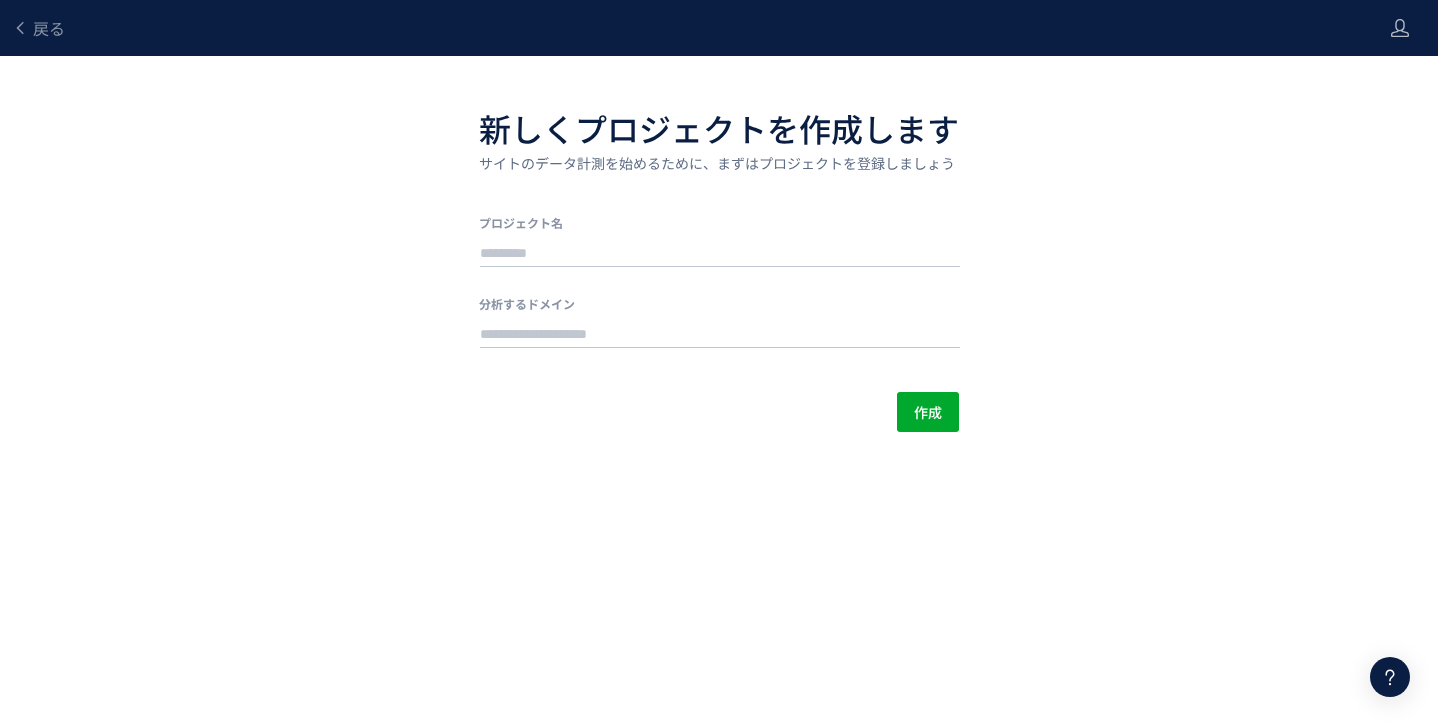 click on "新しくプロジェクトを作成します サイトのデータ計測を始めるために、まずはプロジェクトを登録しましょう プロジェクト名 分析するドメイン 作成" 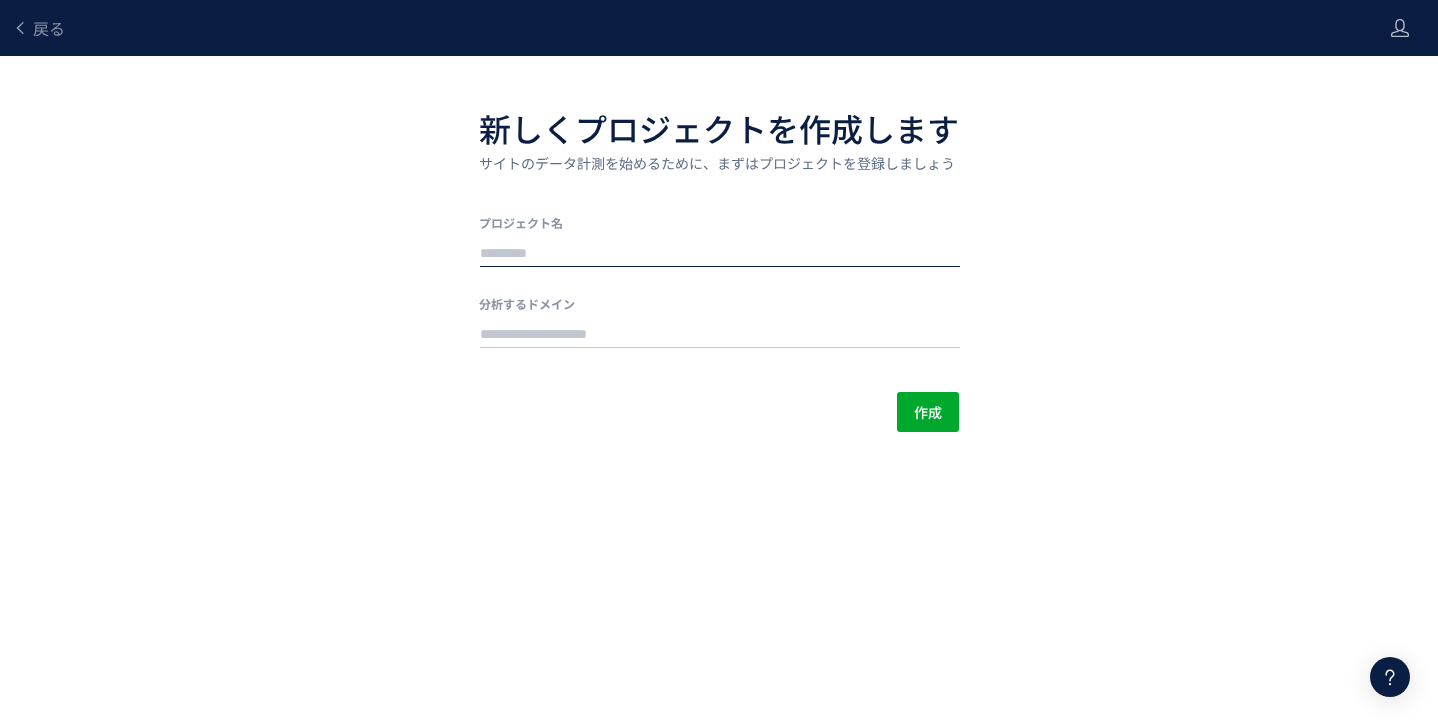 click at bounding box center [720, 254] 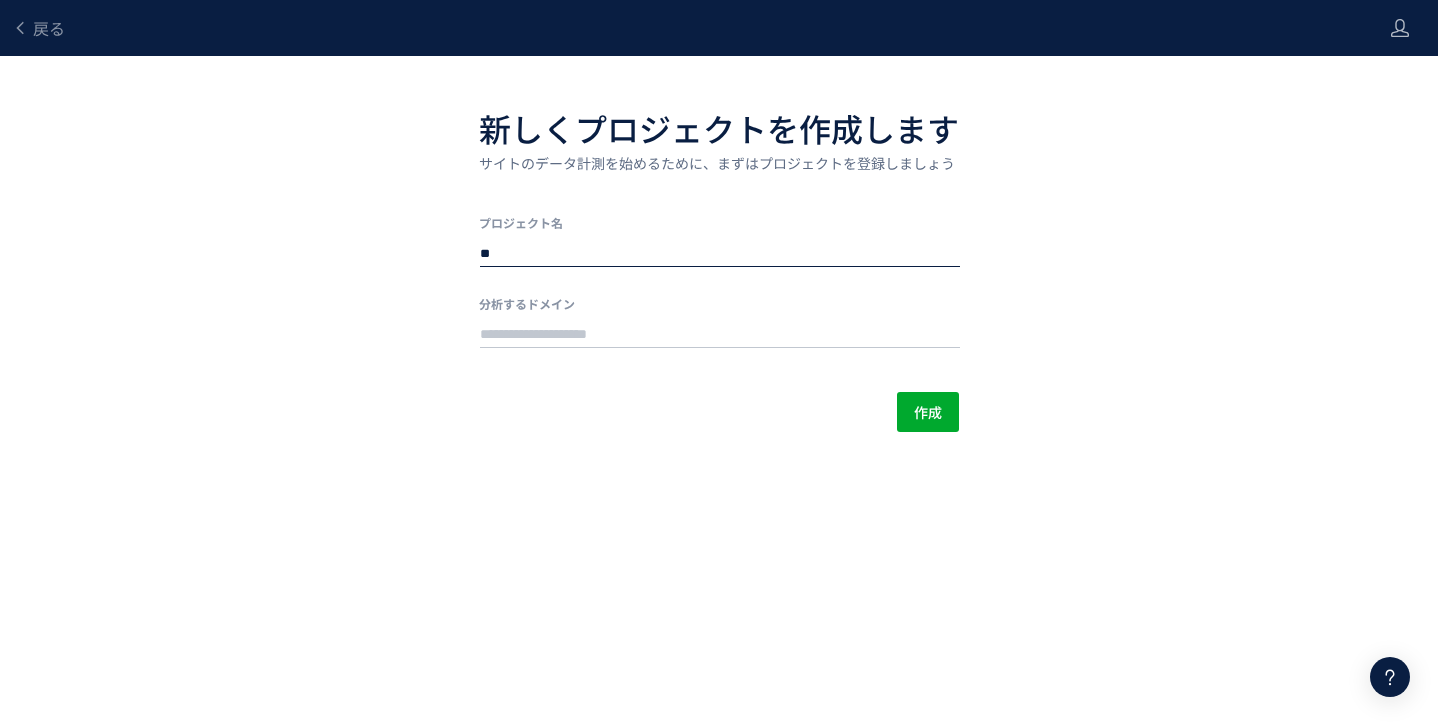type on "**********" 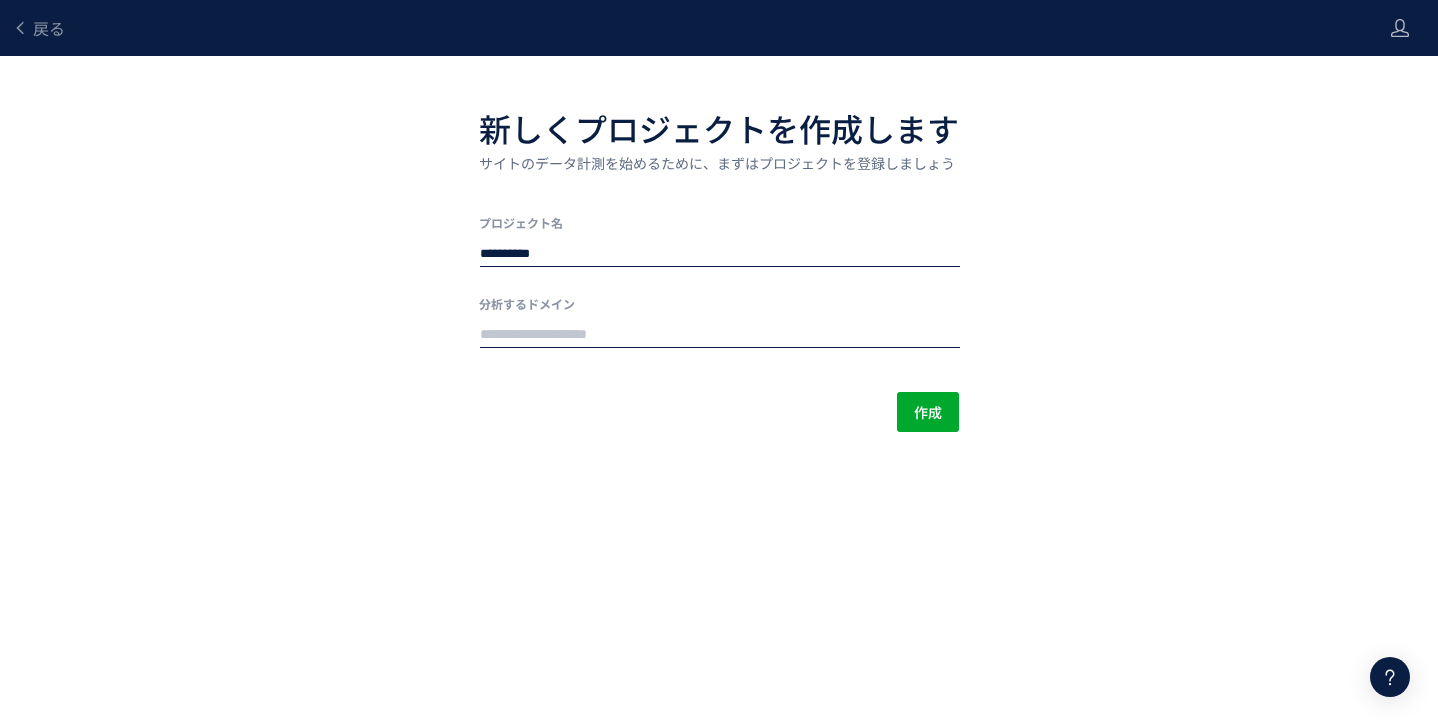 click at bounding box center (720, 335) 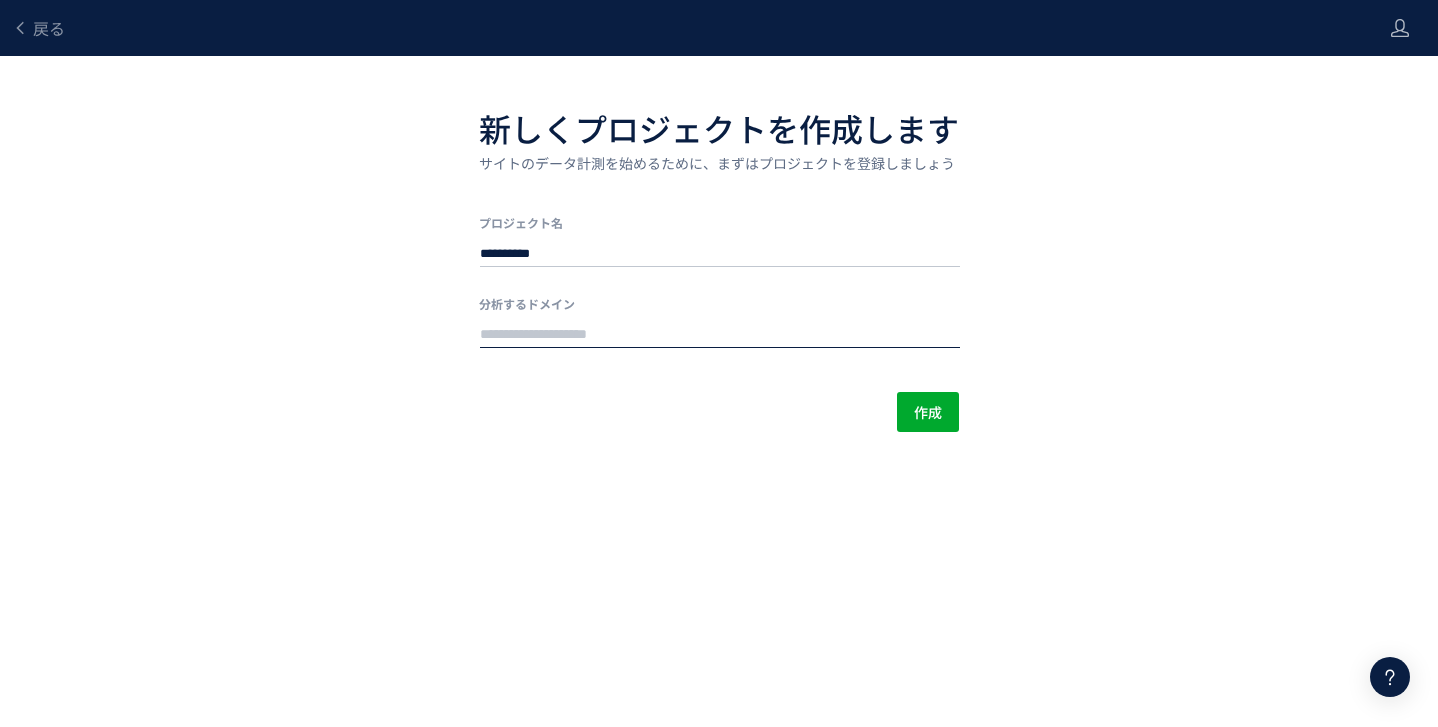 type on "**********" 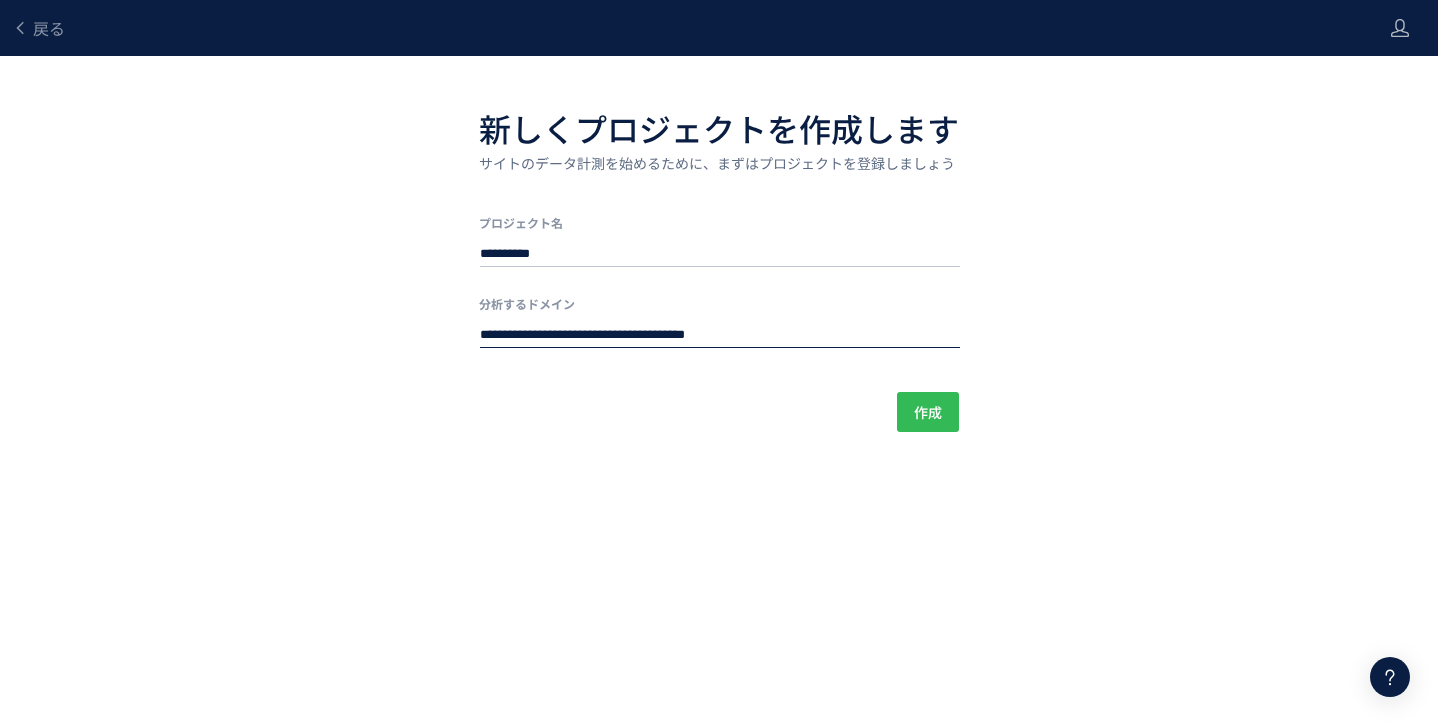 click on "作成" at bounding box center [928, 412] 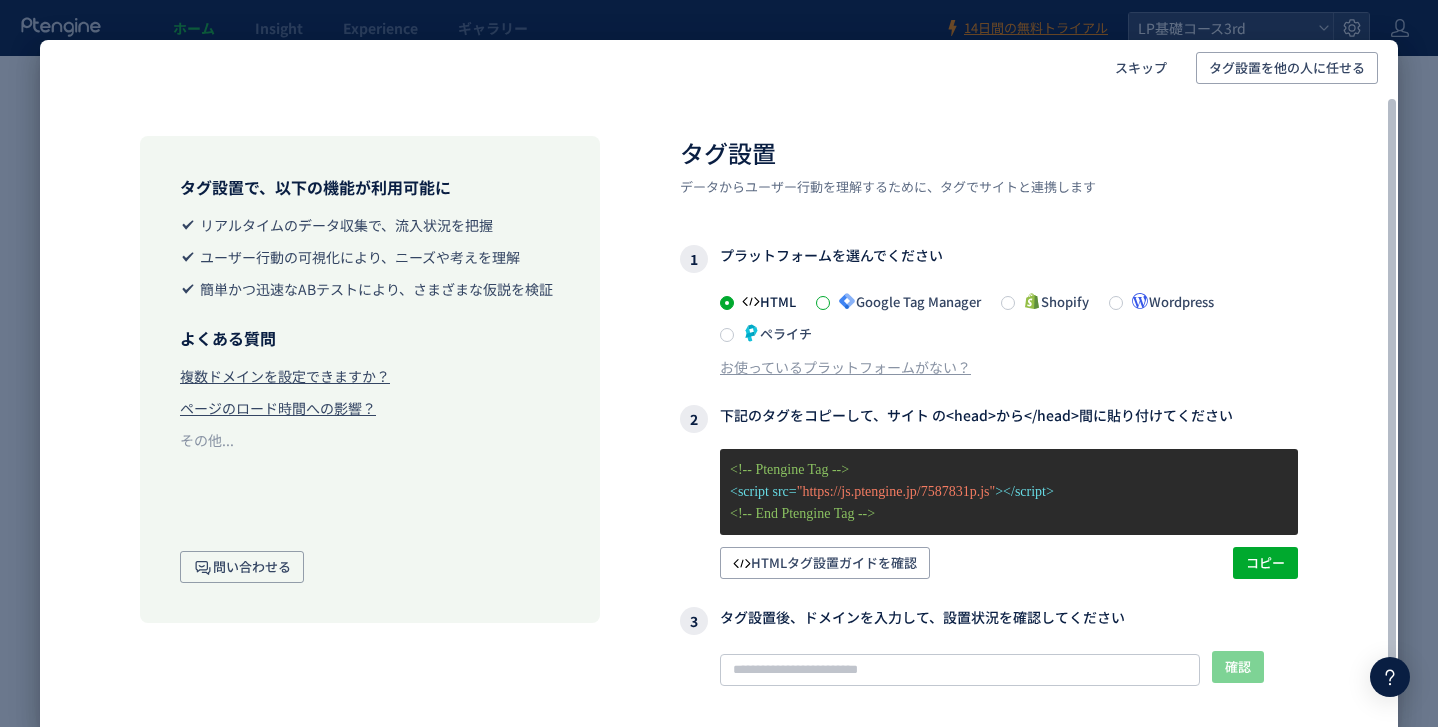click at bounding box center [823, 303] 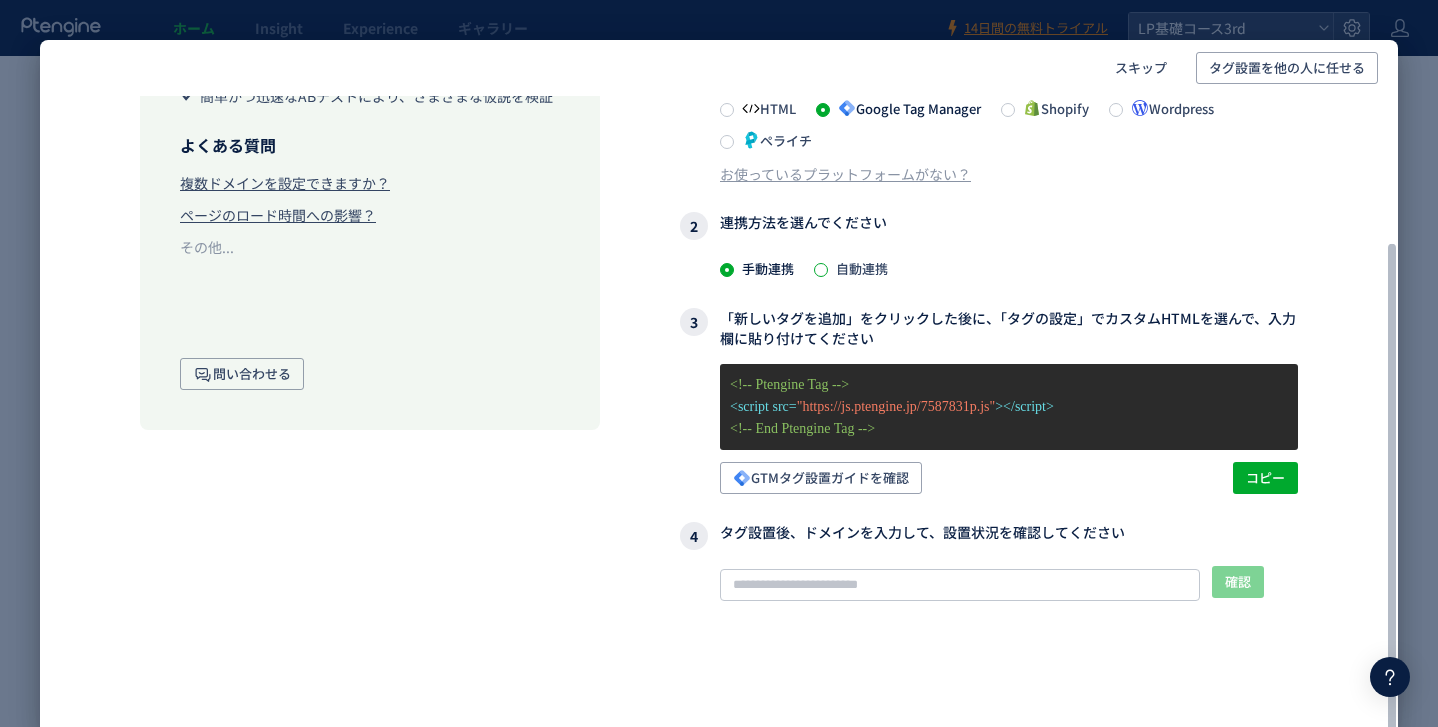 click at bounding box center [821, 270] 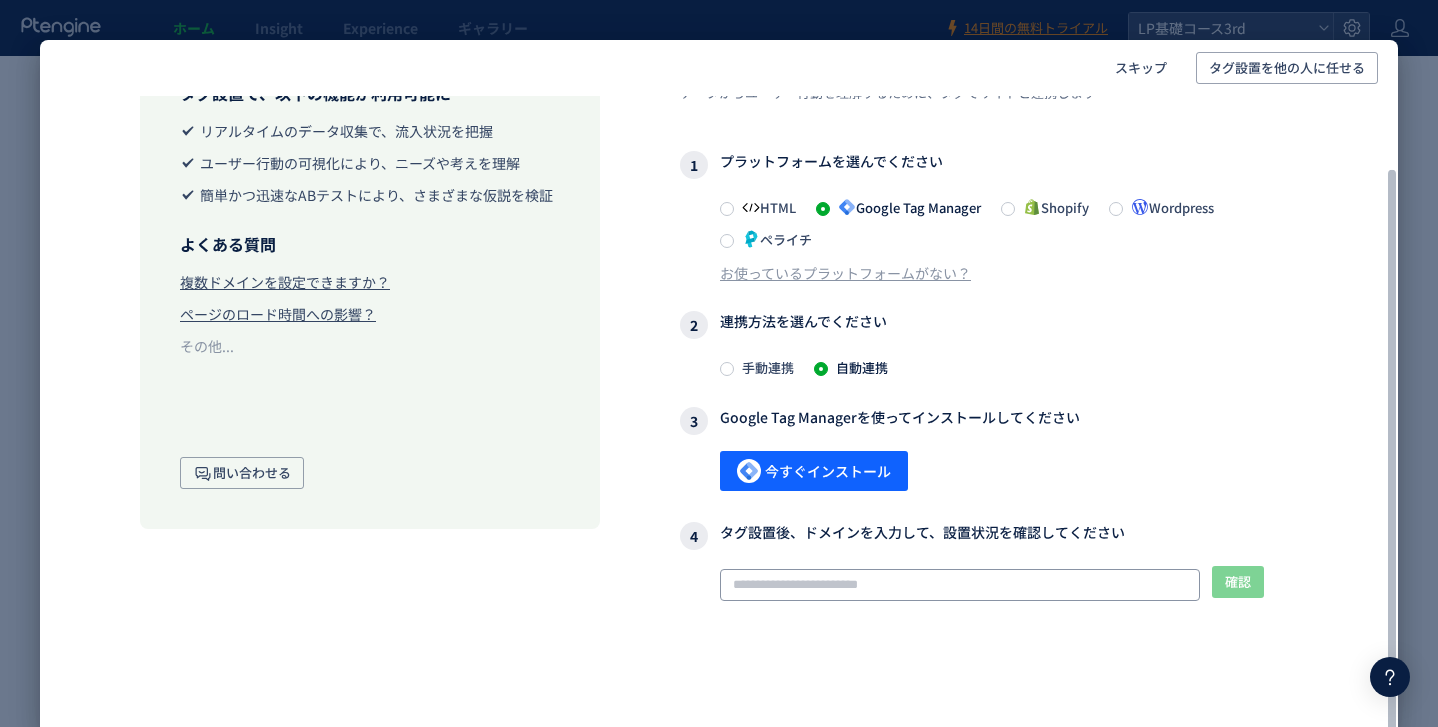 click 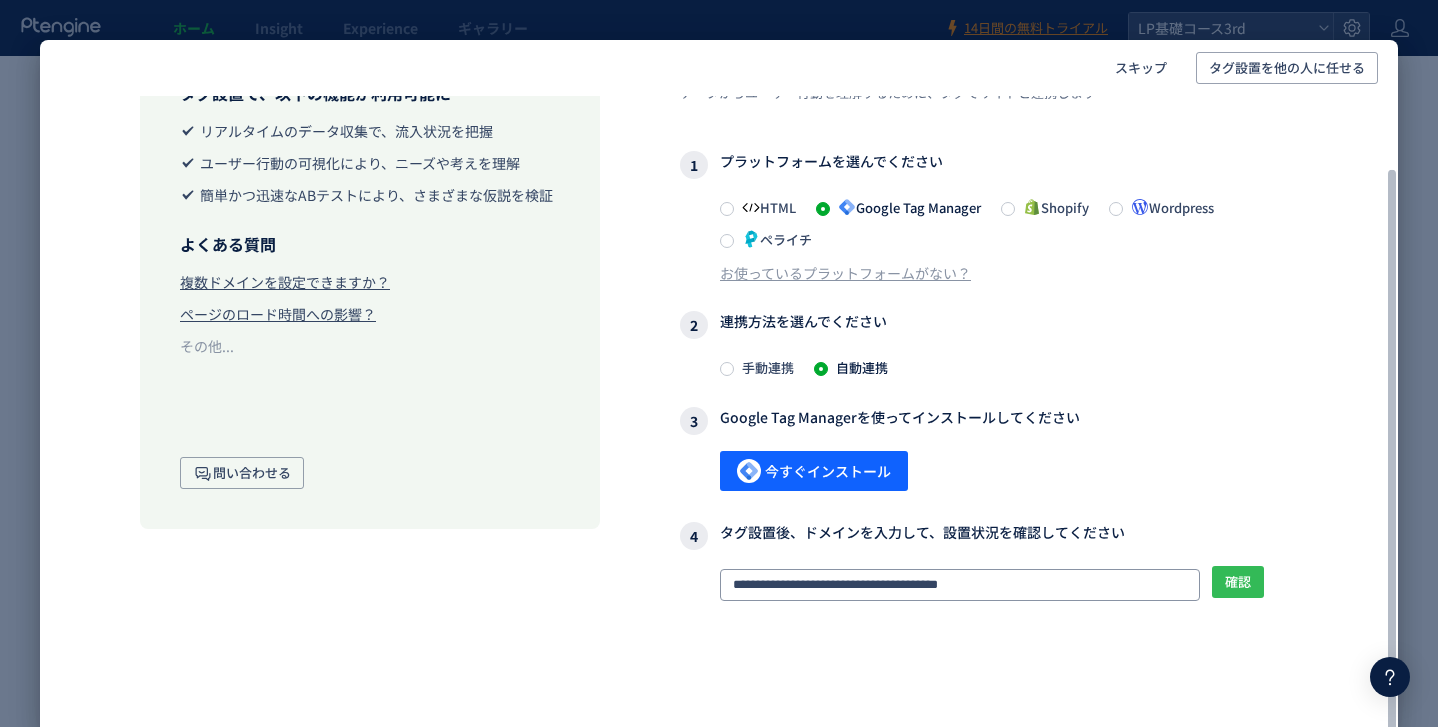 type on "**********" 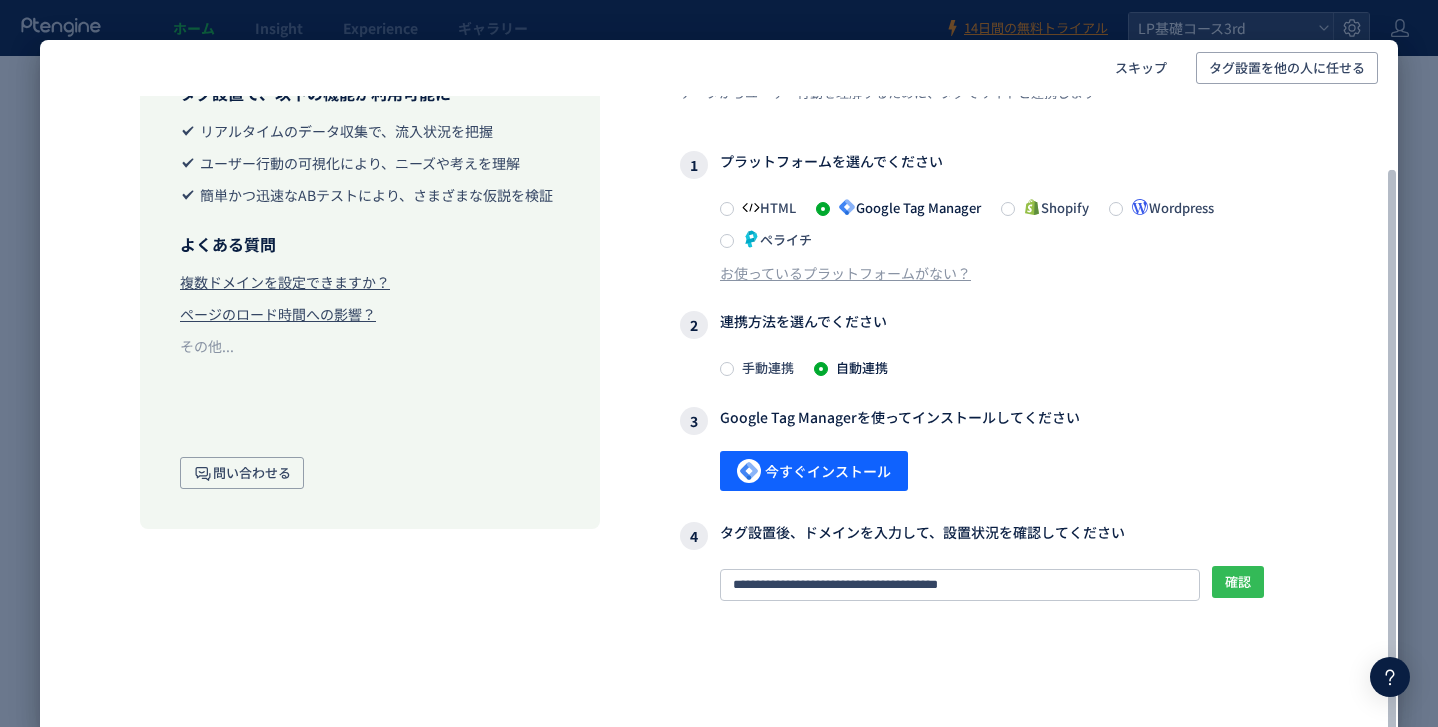 click on "確認" at bounding box center (1238, 582) 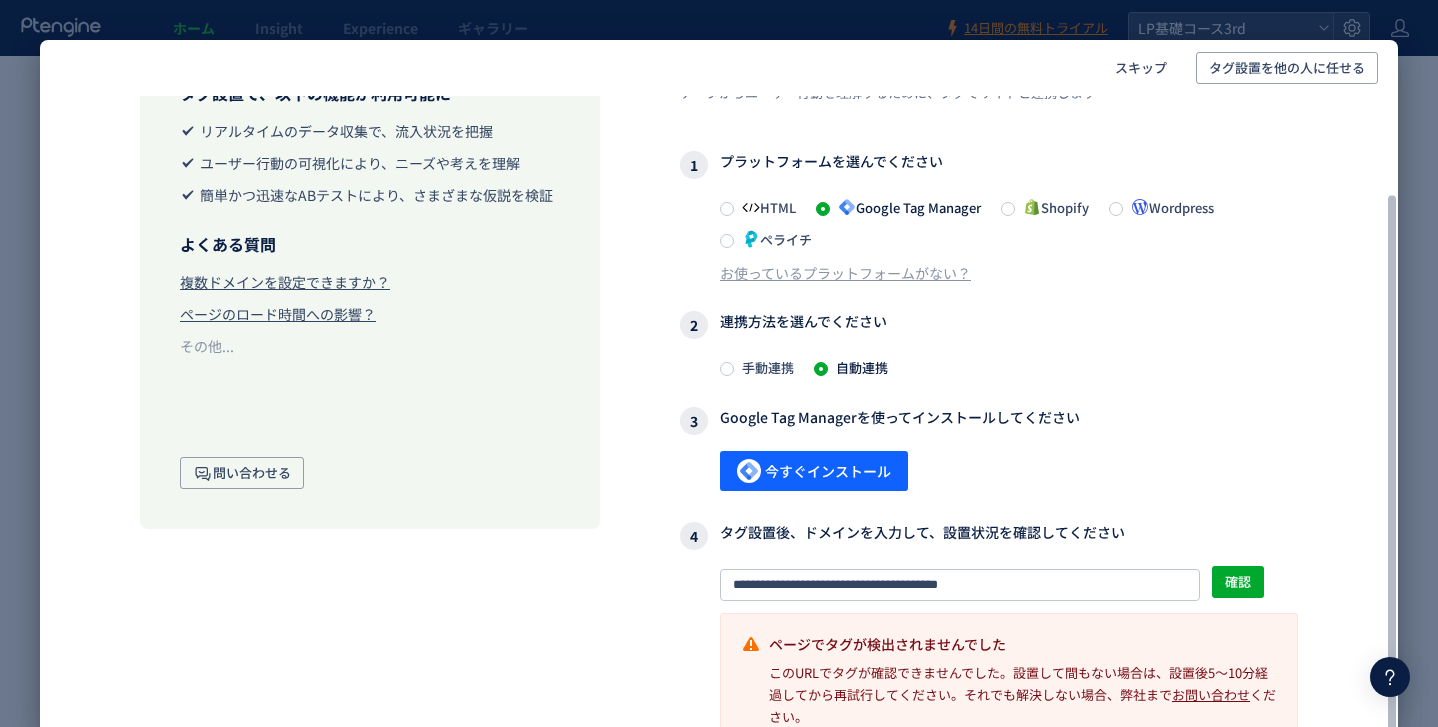 scroll, scrollTop: 116, scrollLeft: 0, axis: vertical 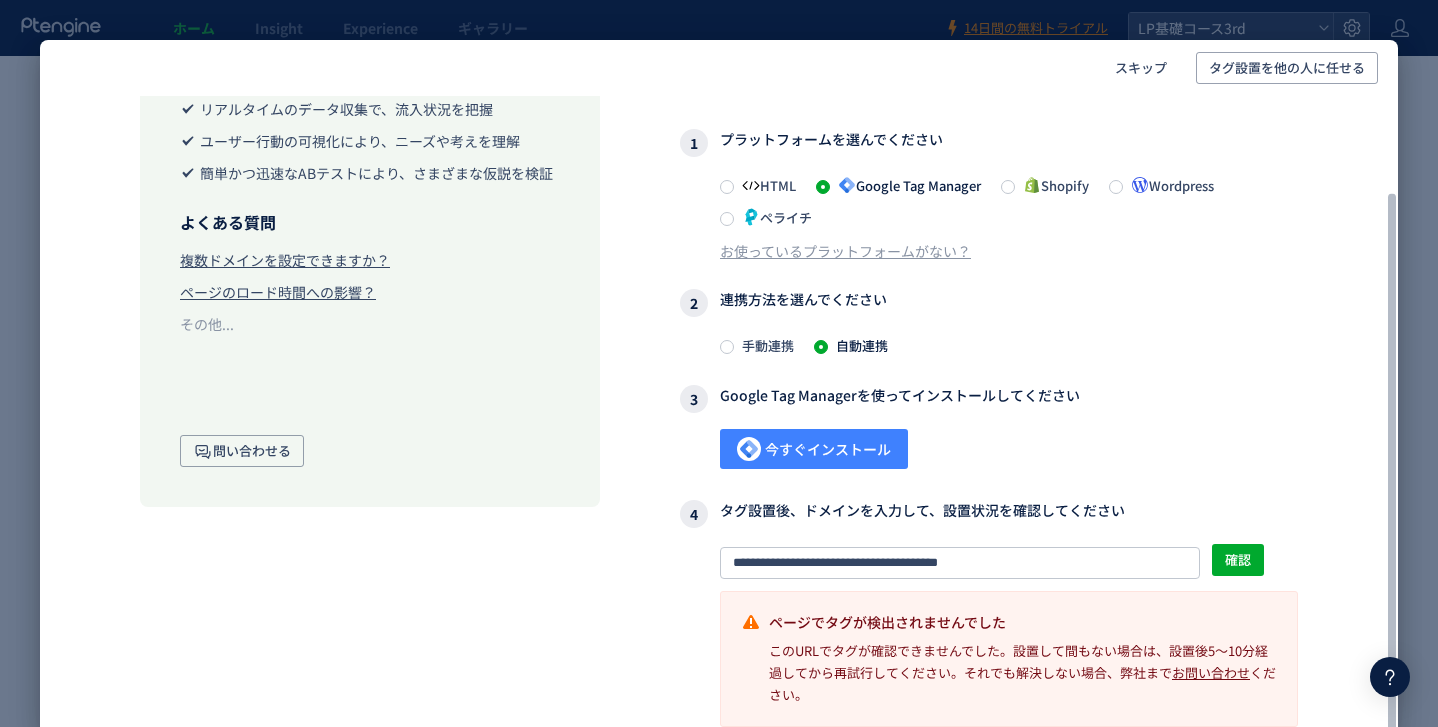 click on "今すぐインストール" at bounding box center [814, 449] 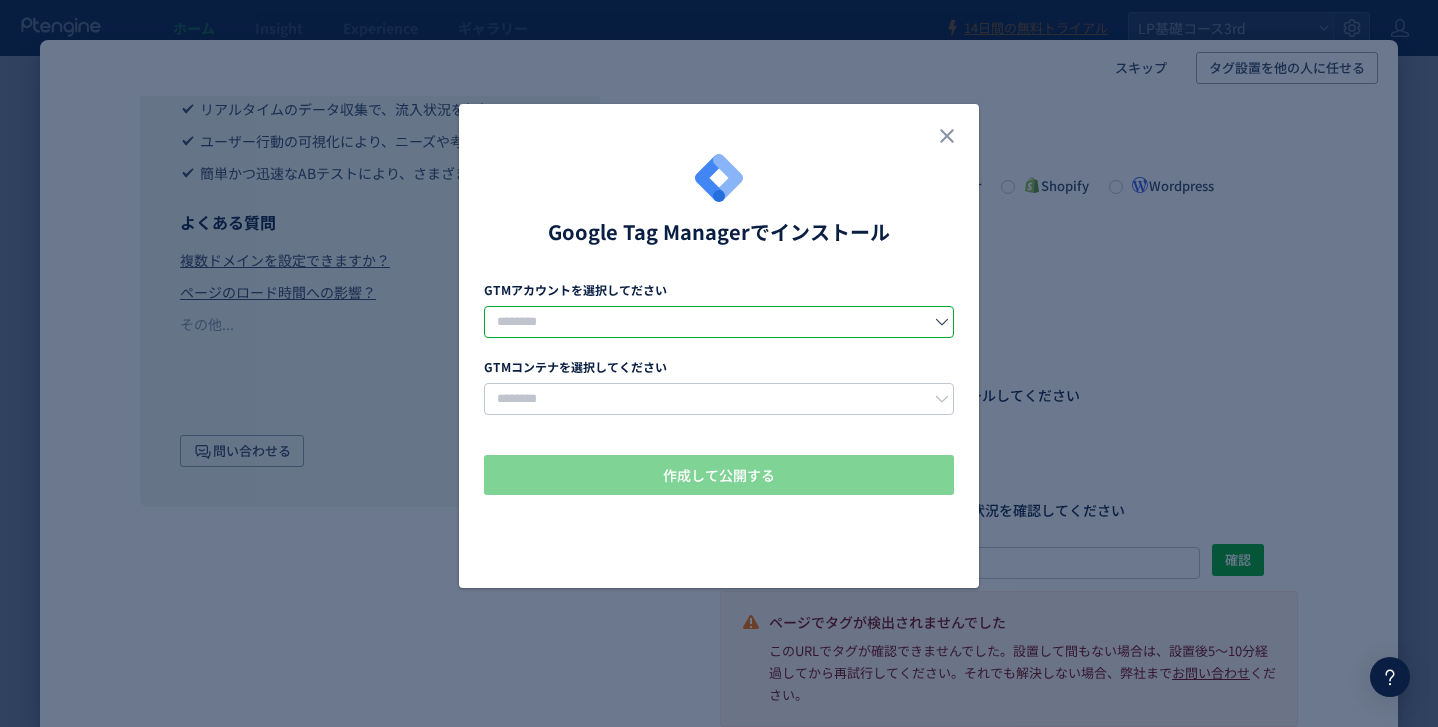 click 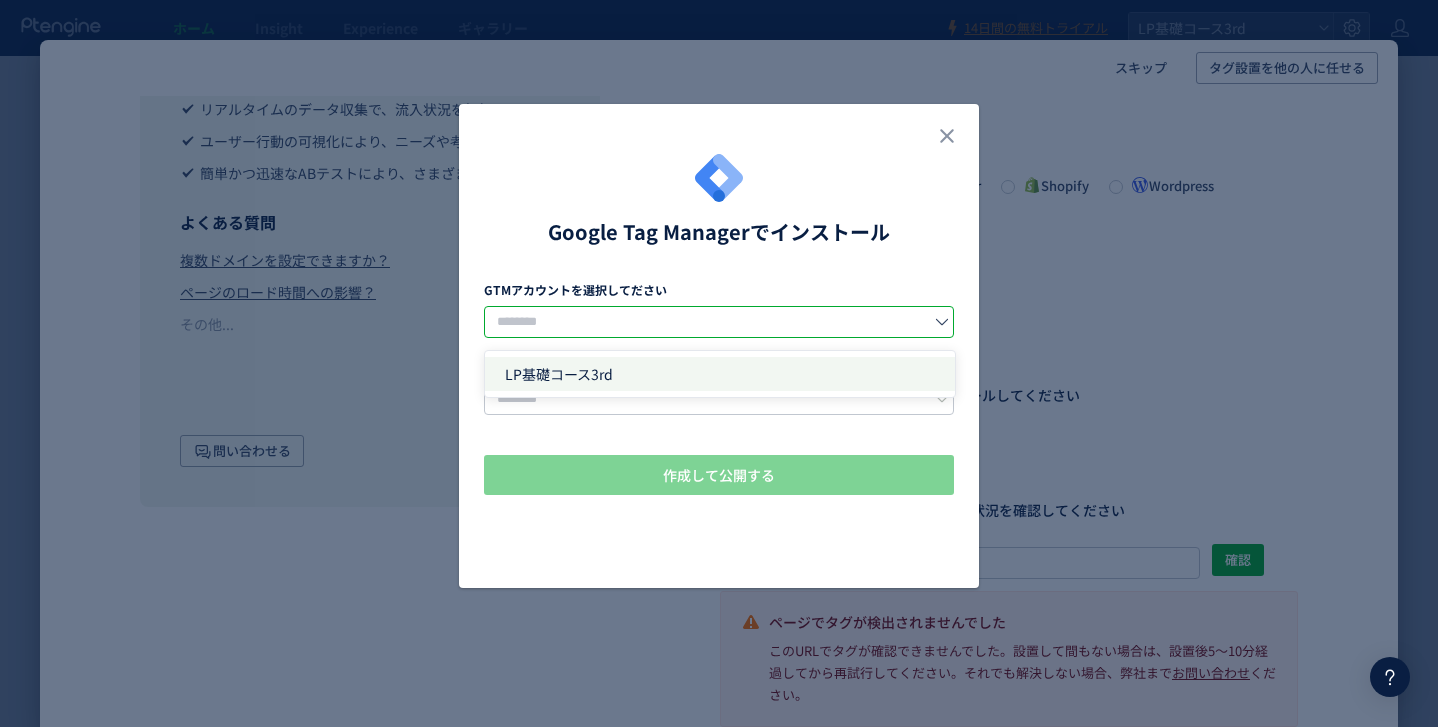 click on "LP基礎コース3rd" 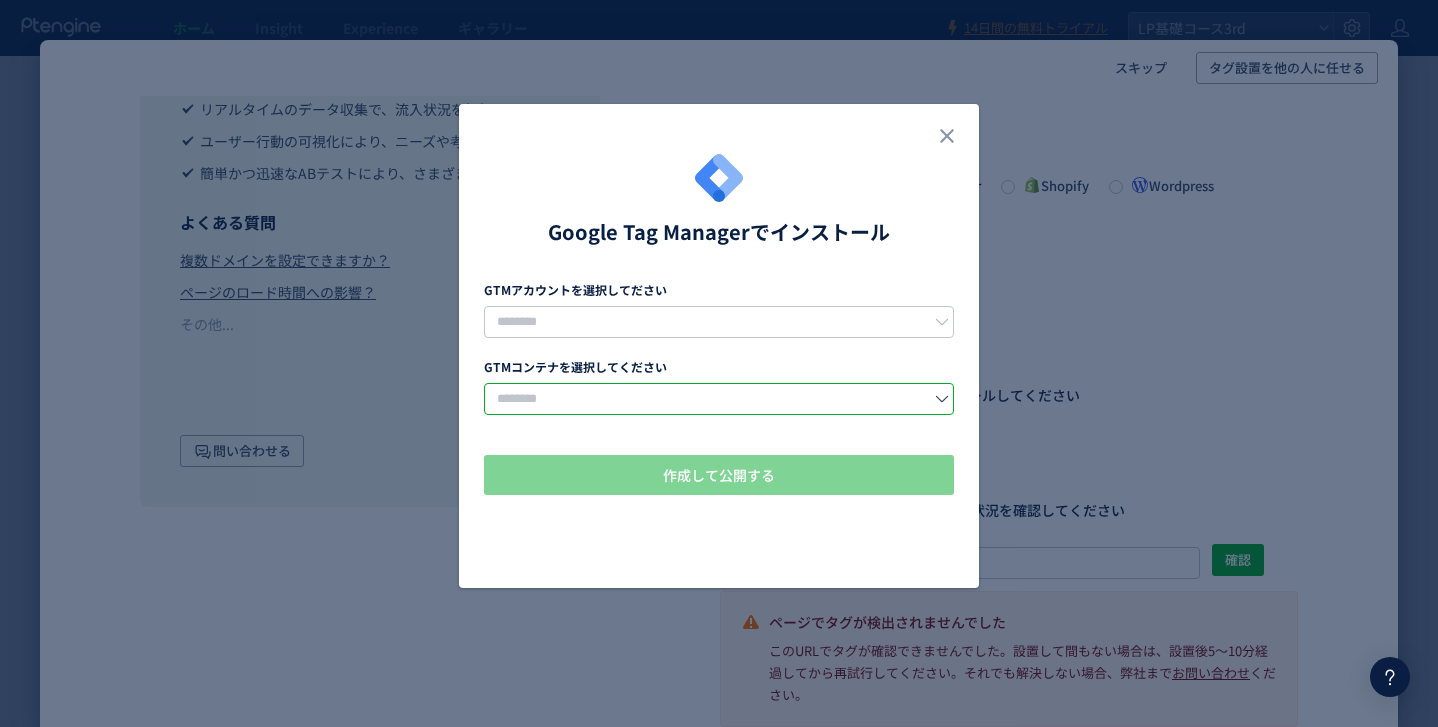 click 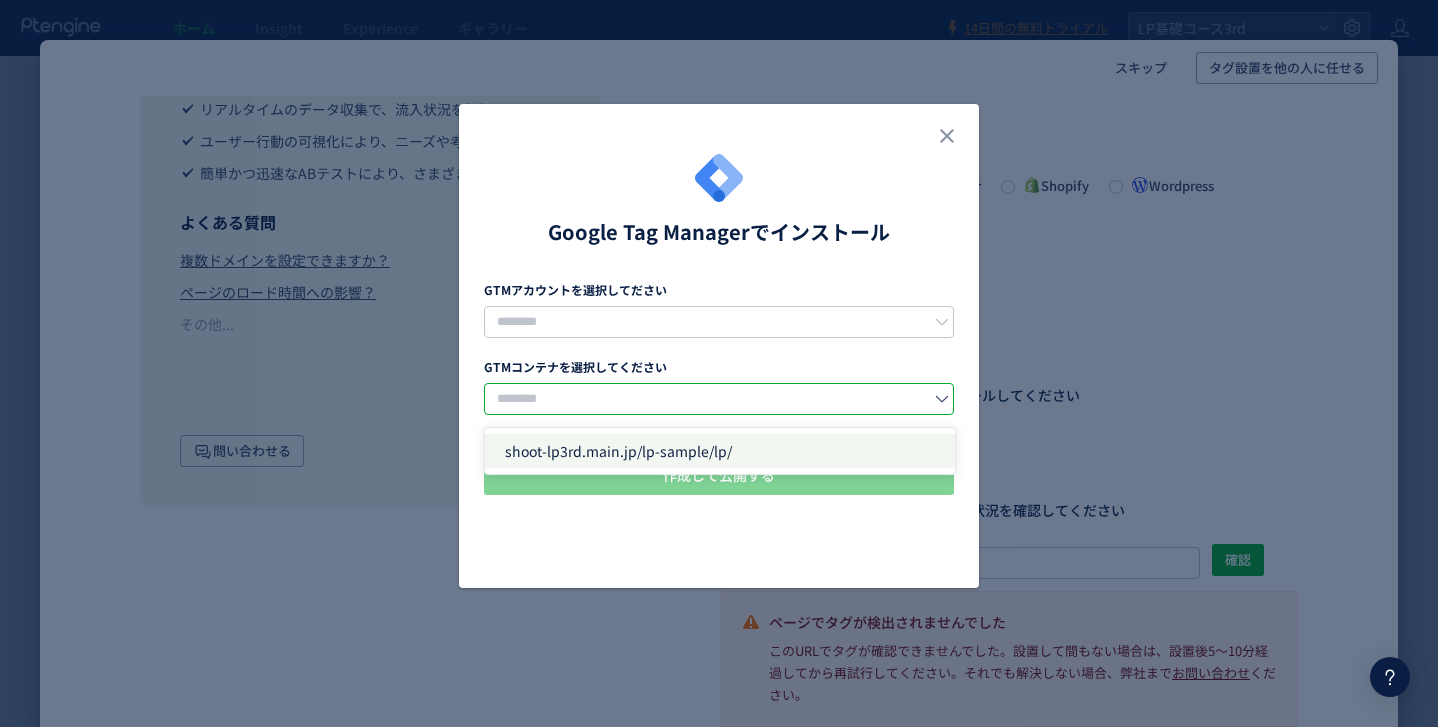 click on "shoot-lp3rd.main.jp/lp-sample/lp/" 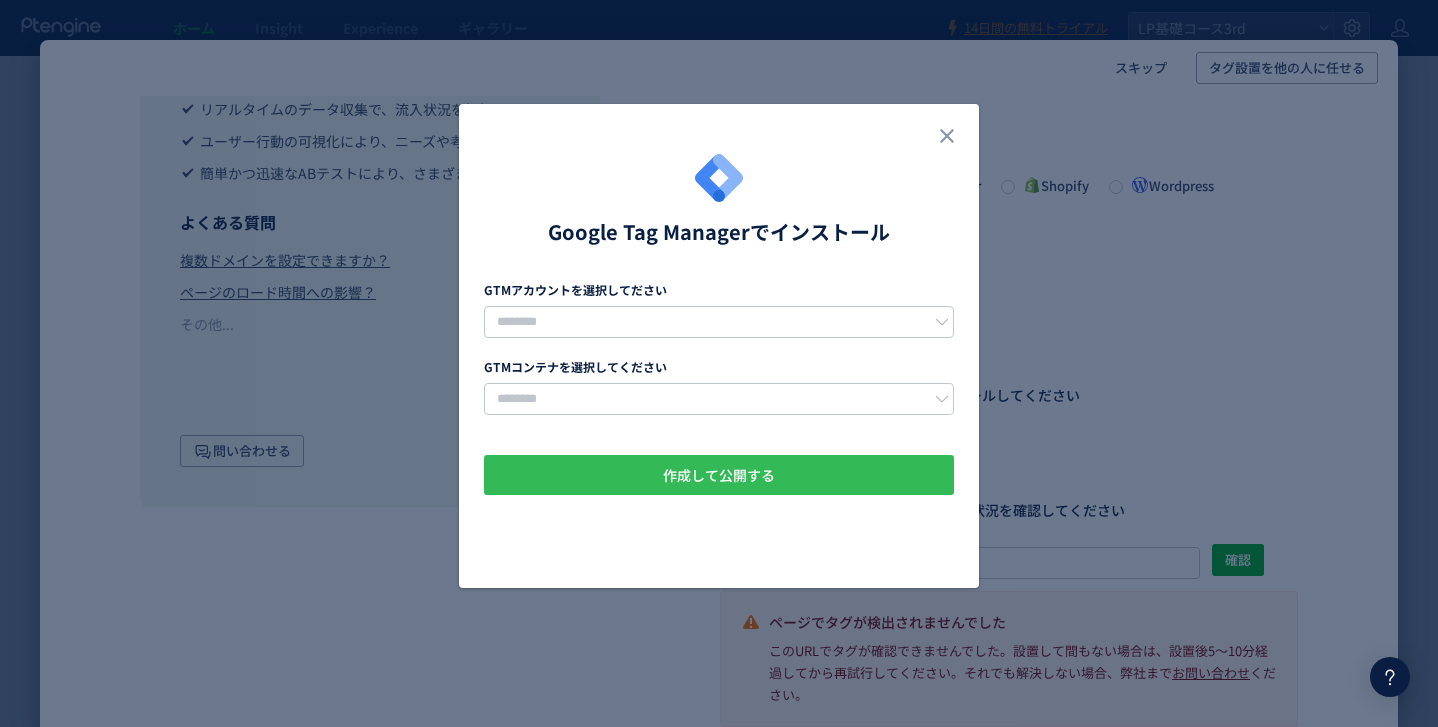 click on "作成して公開する" at bounding box center [719, 475] 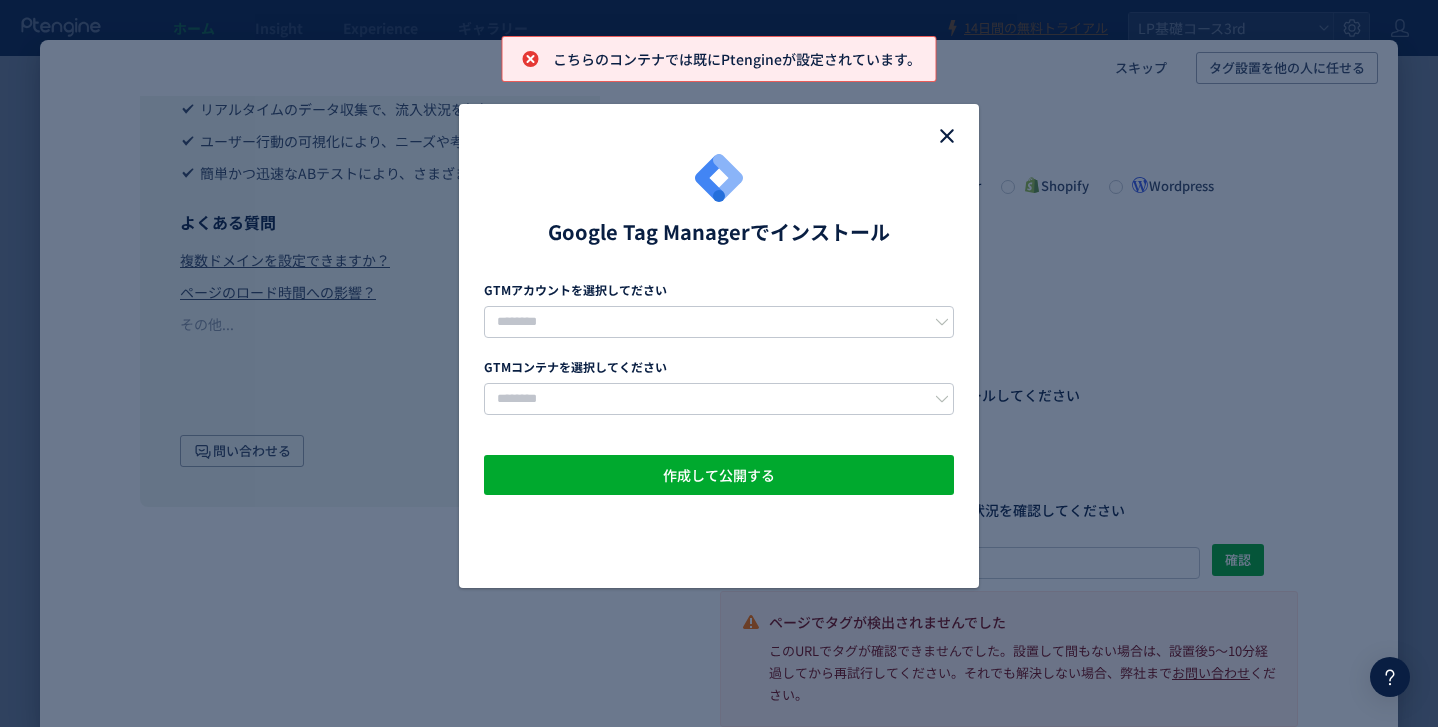 click 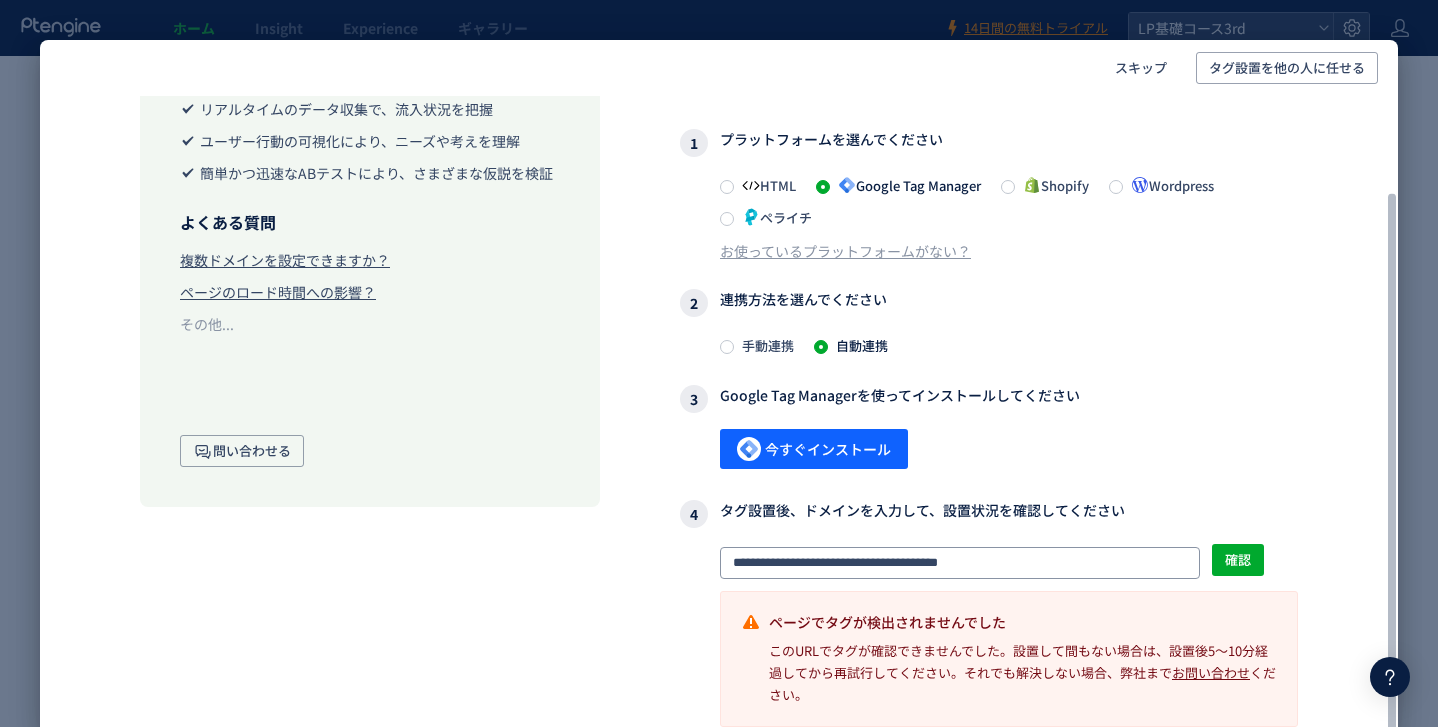 scroll, scrollTop: 0, scrollLeft: 0, axis: both 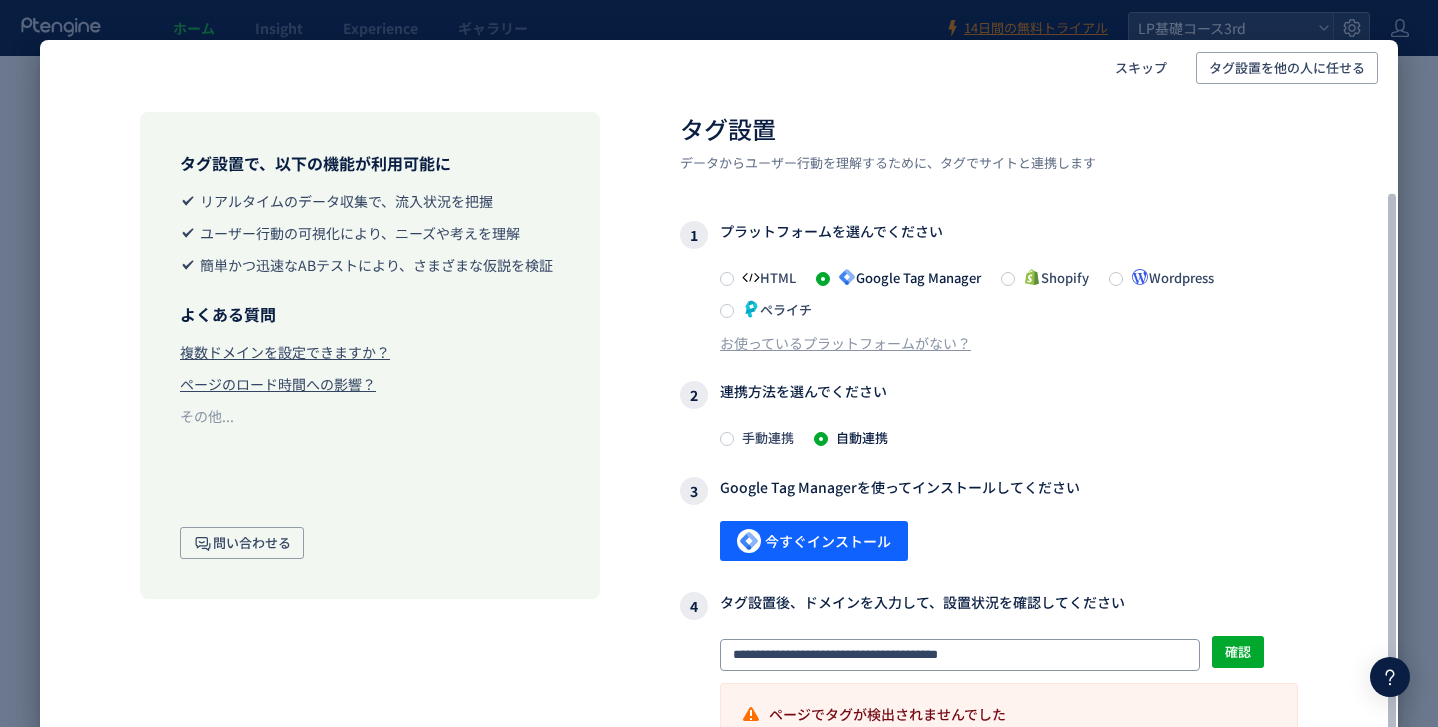 click on "**********" at bounding box center (989, 479) 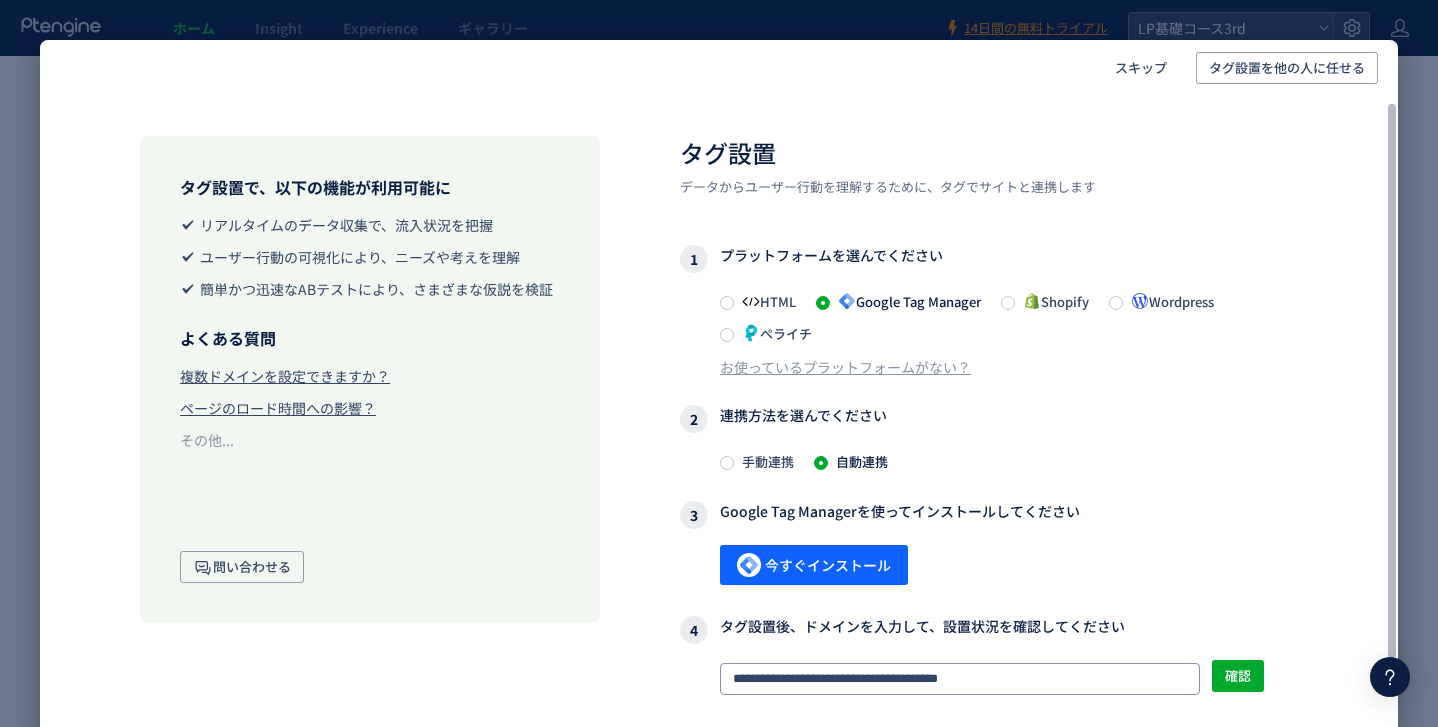 scroll, scrollTop: 116, scrollLeft: 0, axis: vertical 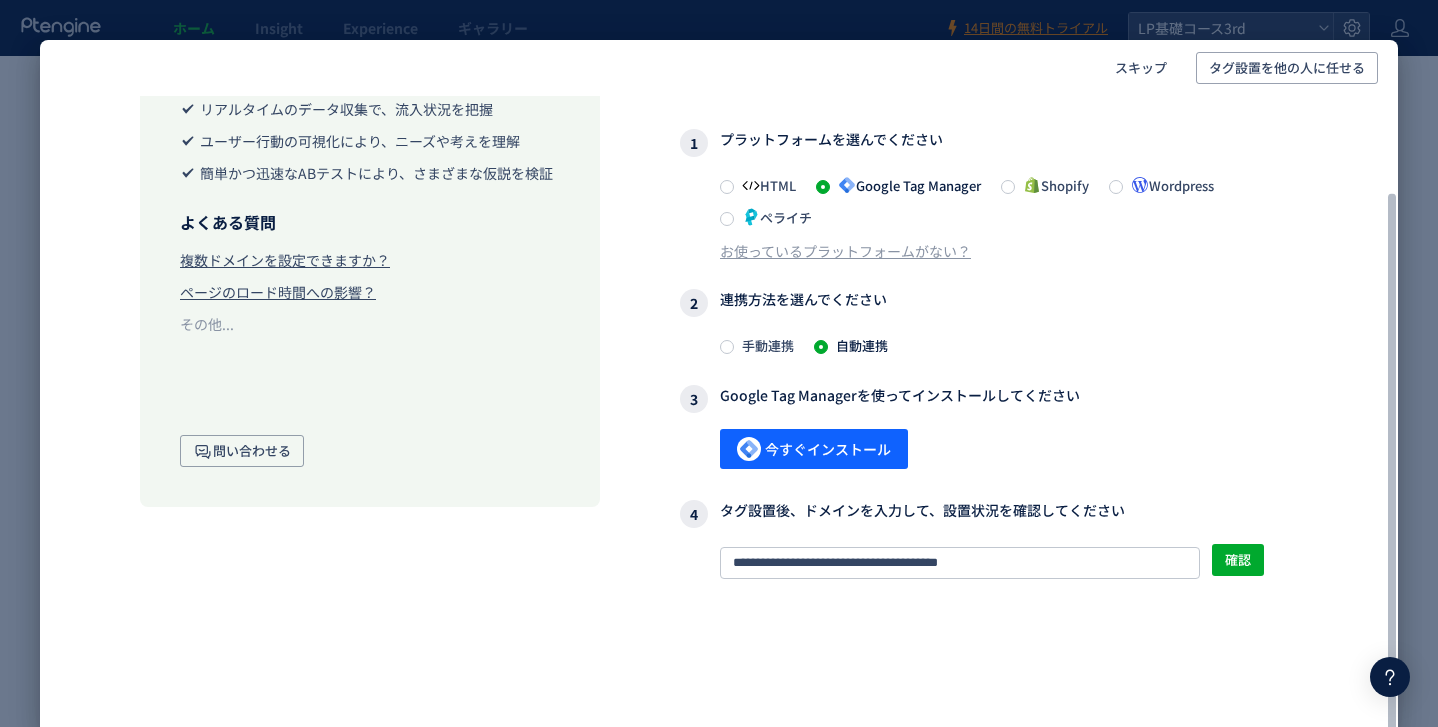 click on "**********" 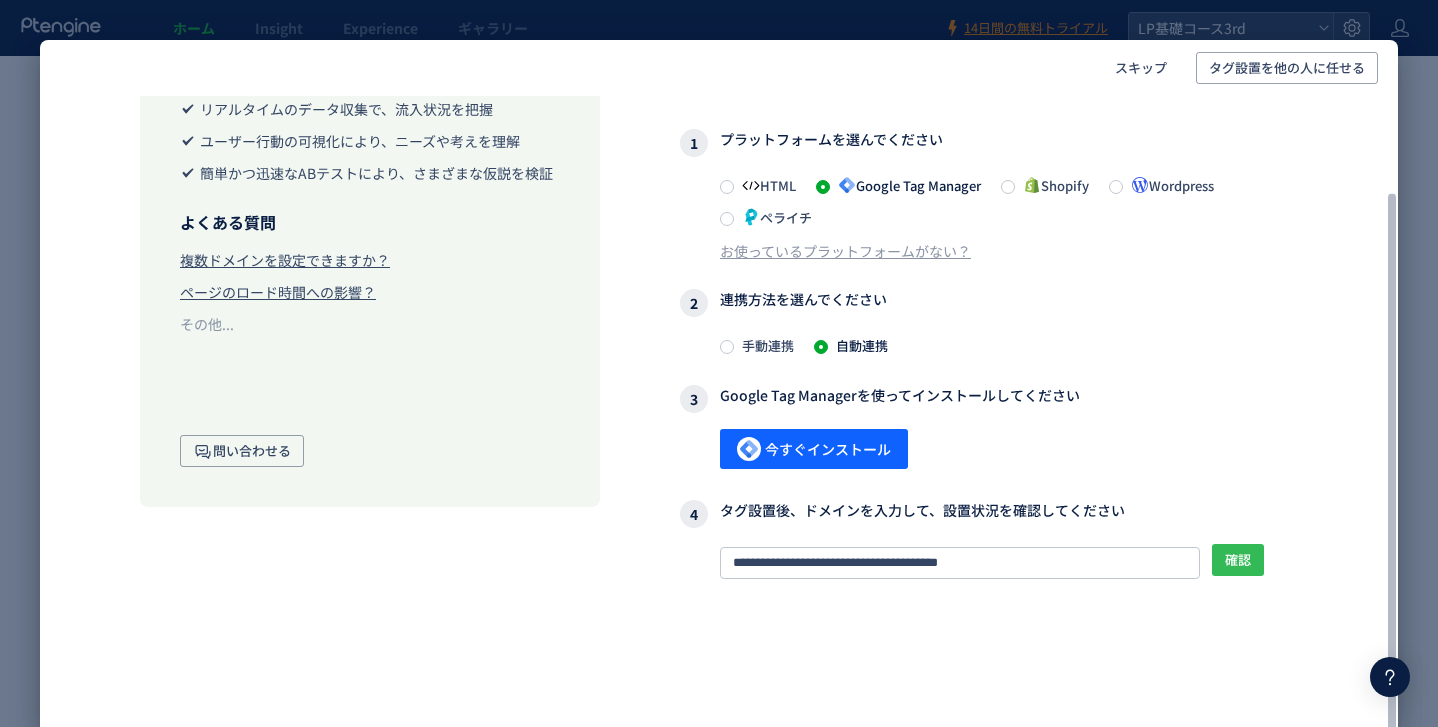 click on "確認" at bounding box center [1238, 560] 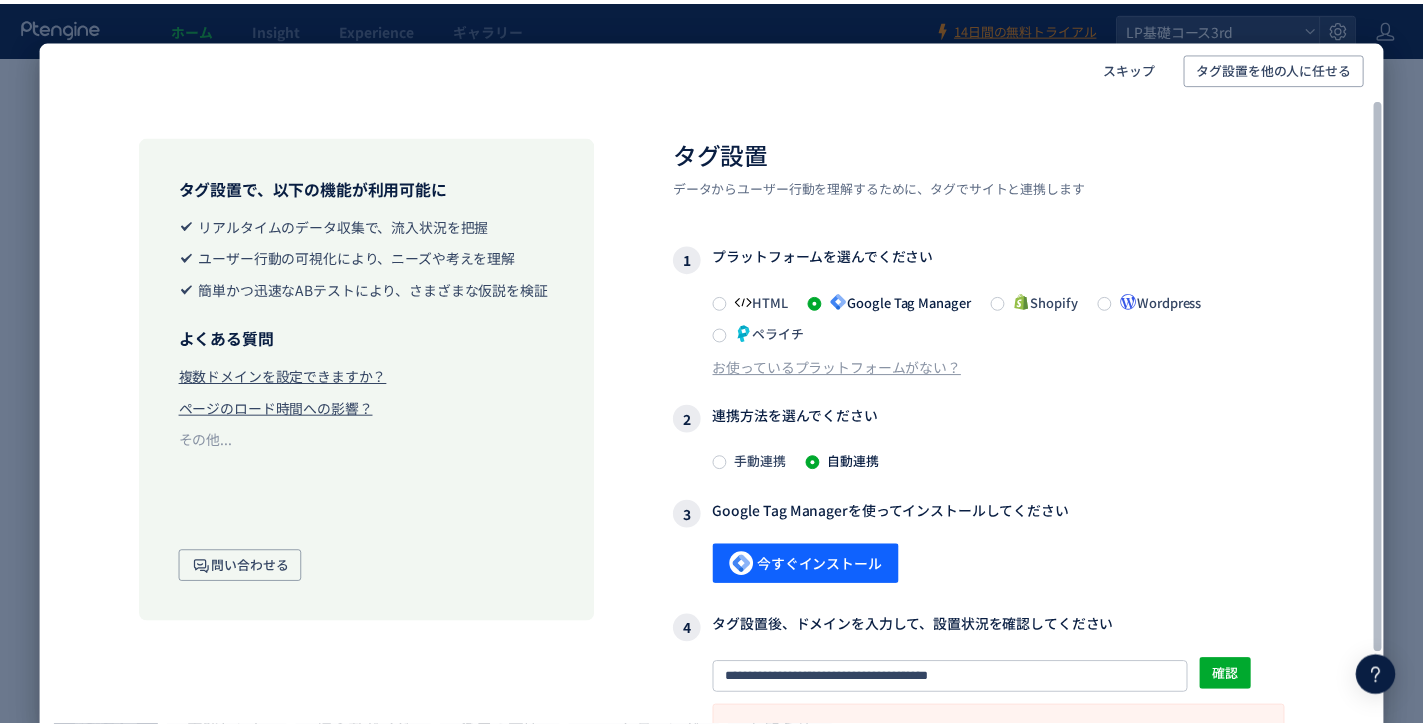scroll, scrollTop: 116, scrollLeft: 0, axis: vertical 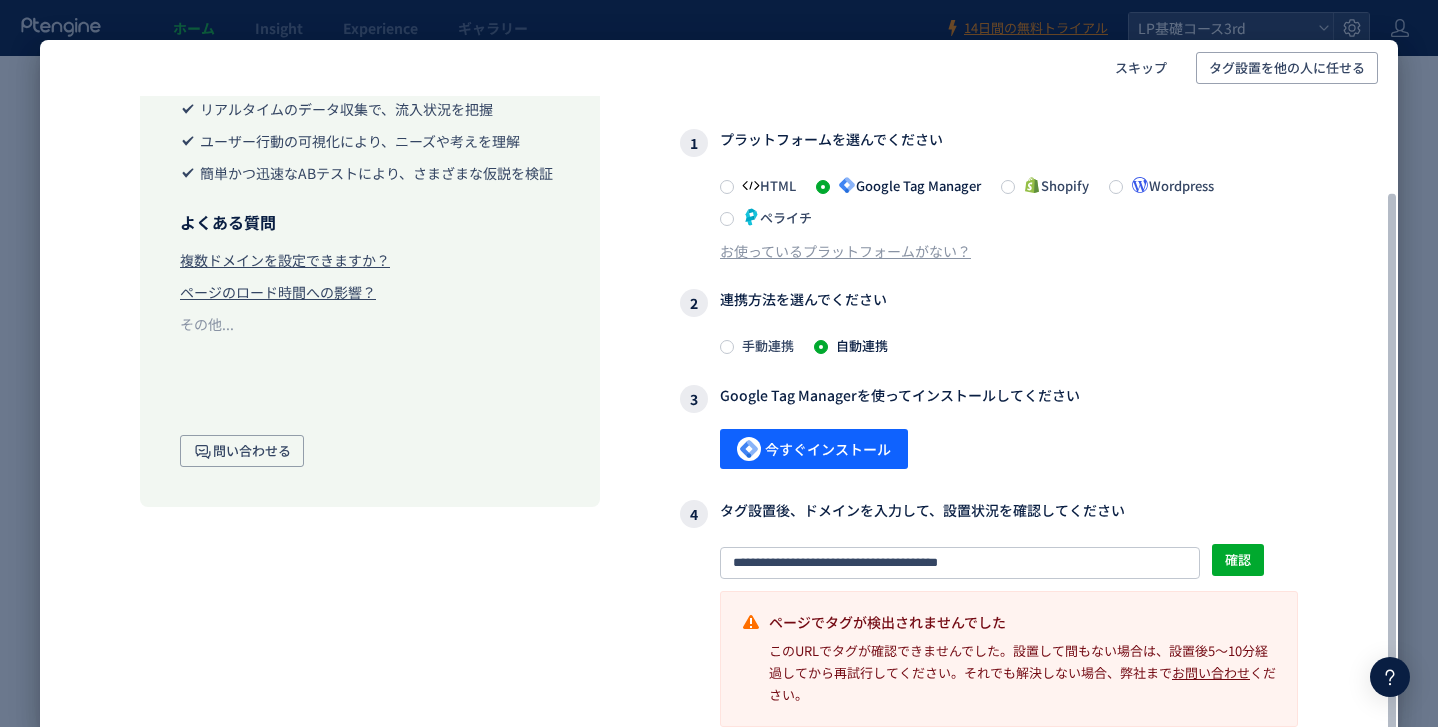 click on "**********" 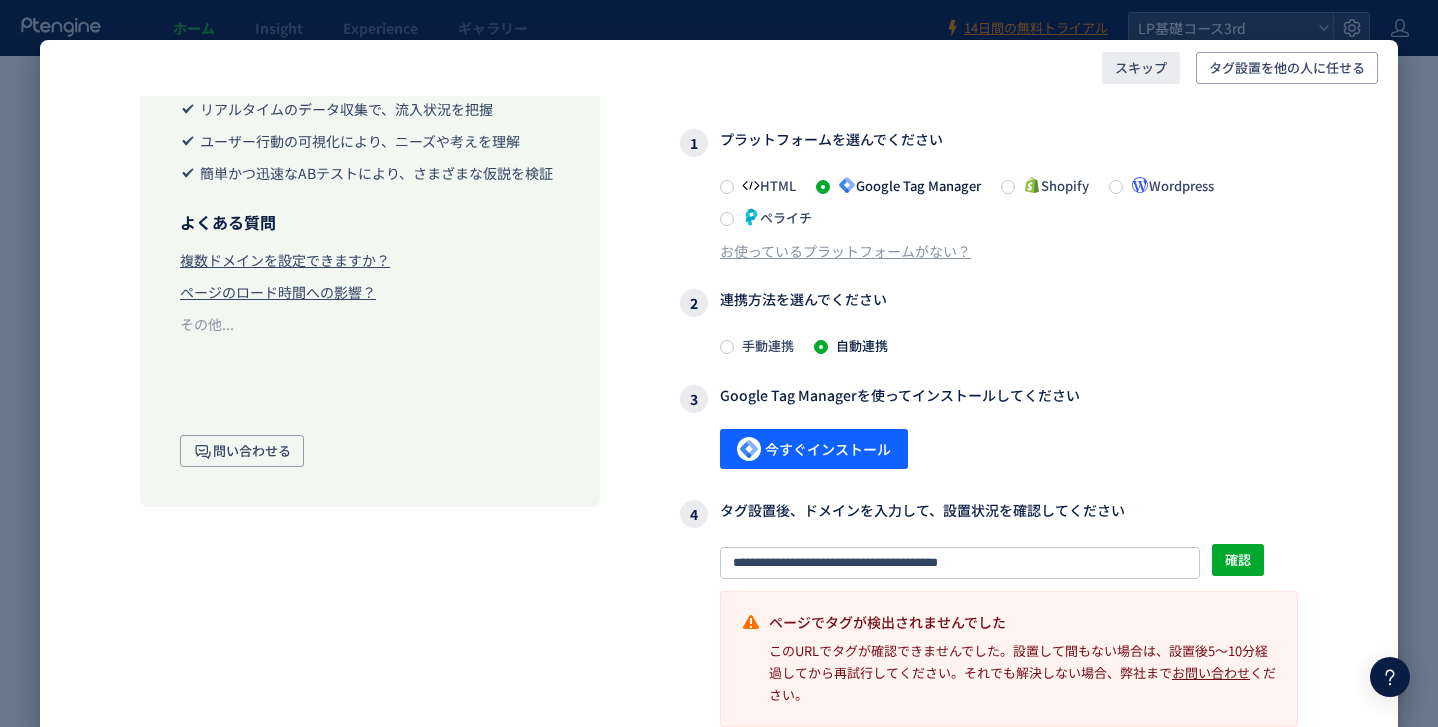 click on "スキップ" at bounding box center (1141, 68) 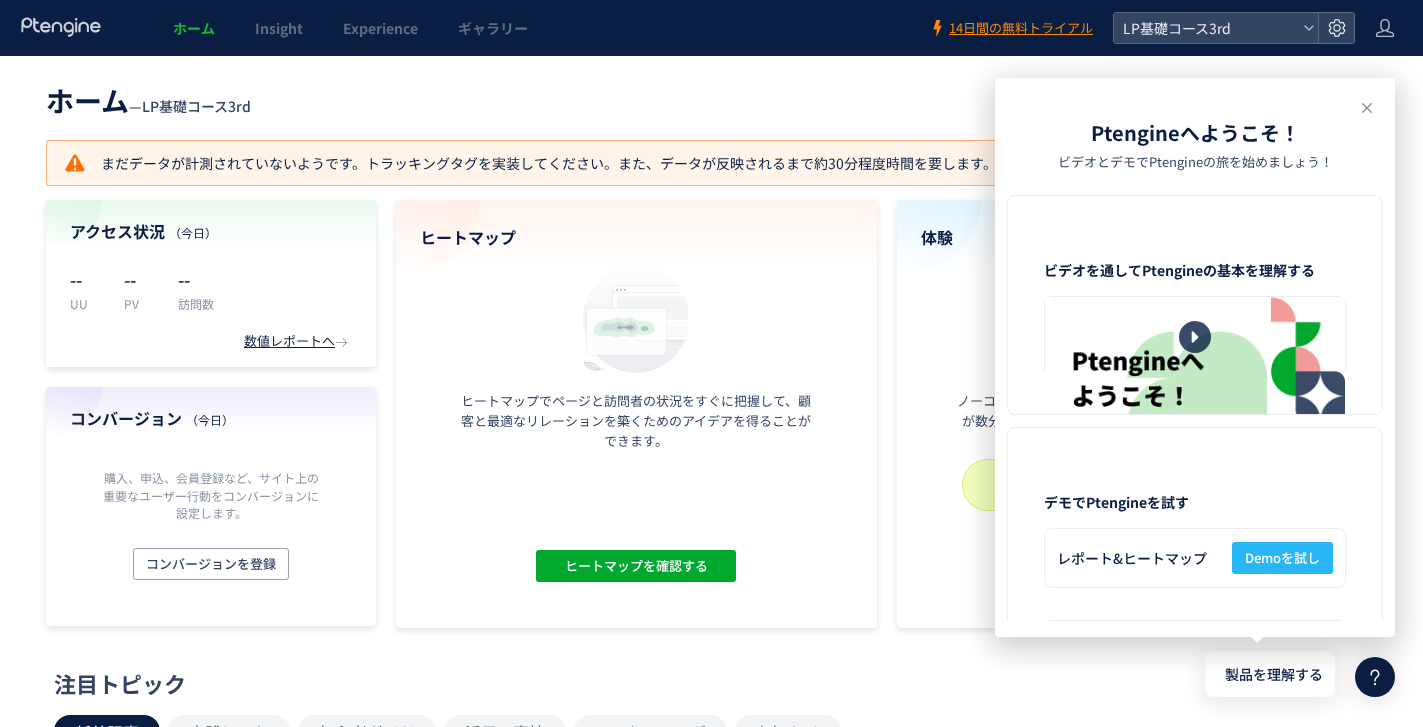click on "ホーム  —  LP基礎コース3rd 現在のプラン： Free アップグレード" at bounding box center [711, 98] 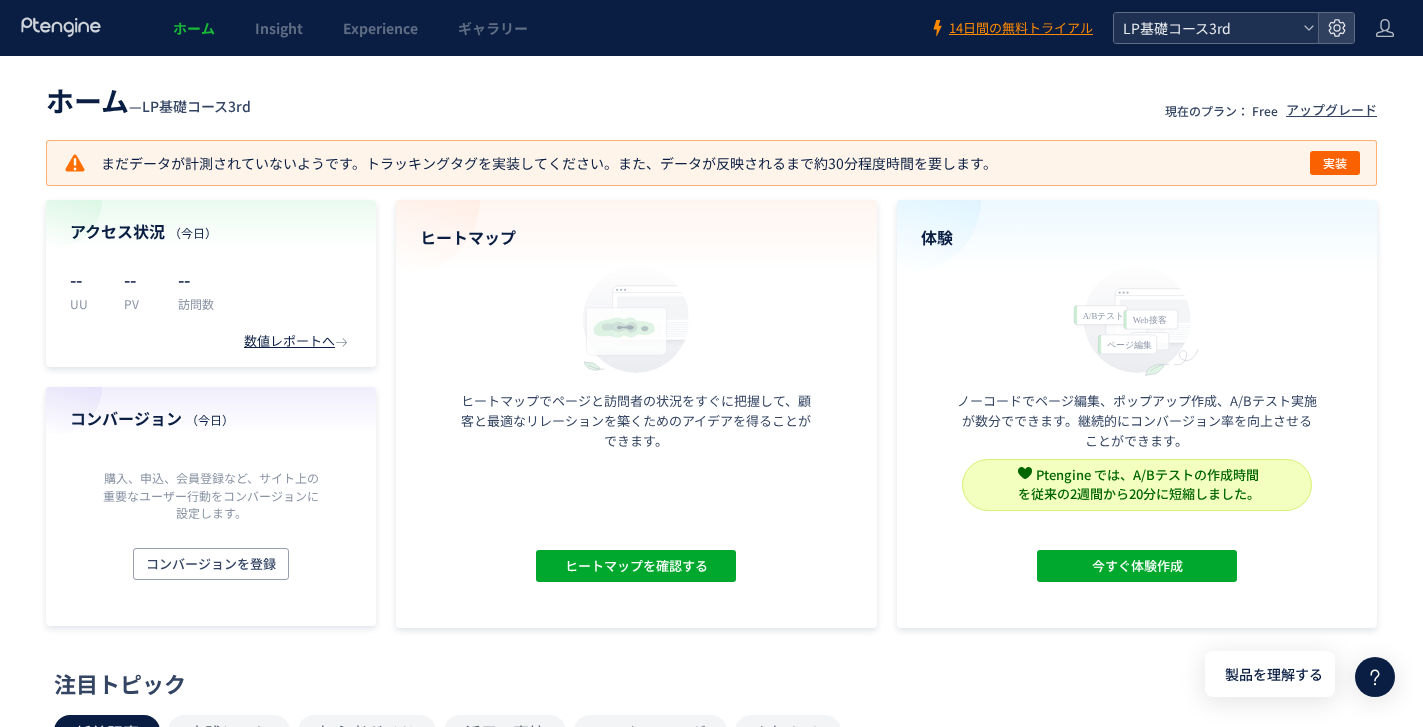 click on "LP基礎コース3rd" at bounding box center [1206, 28] 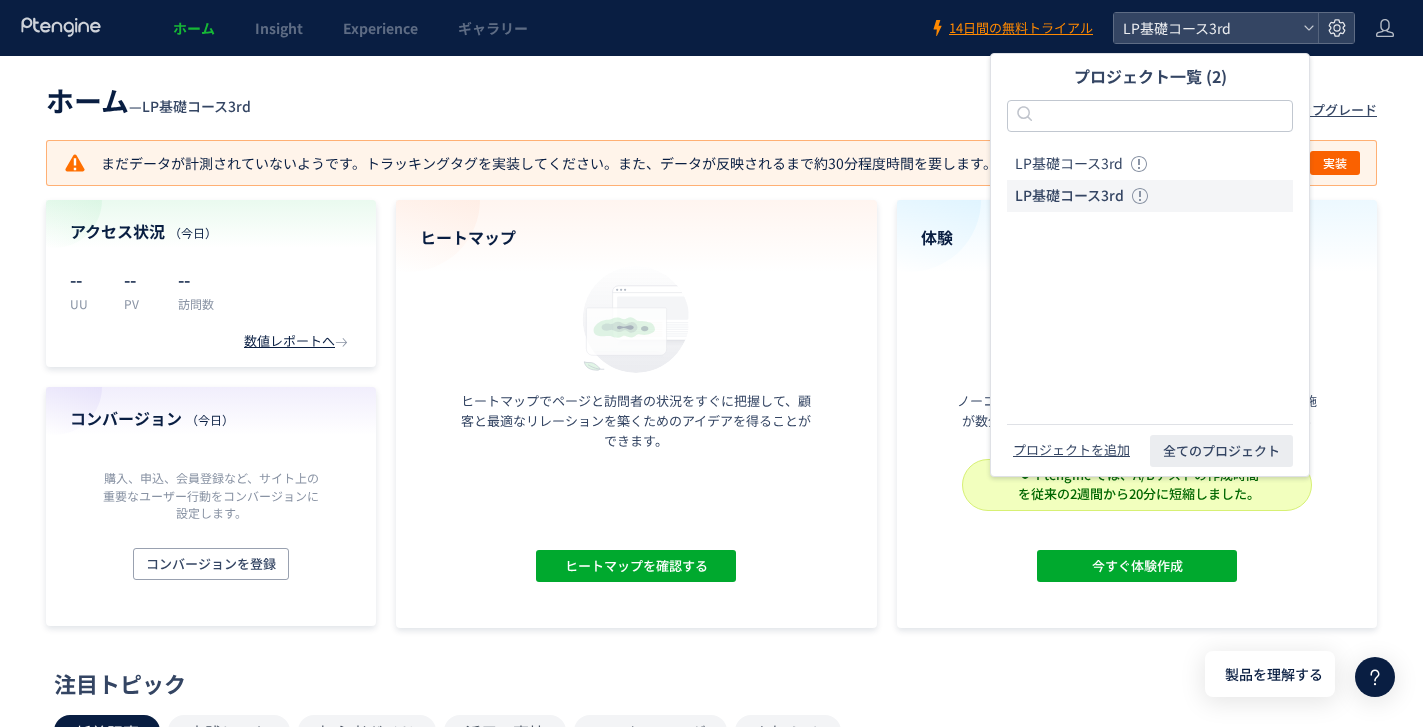 click on "LP基礎コース3rd" 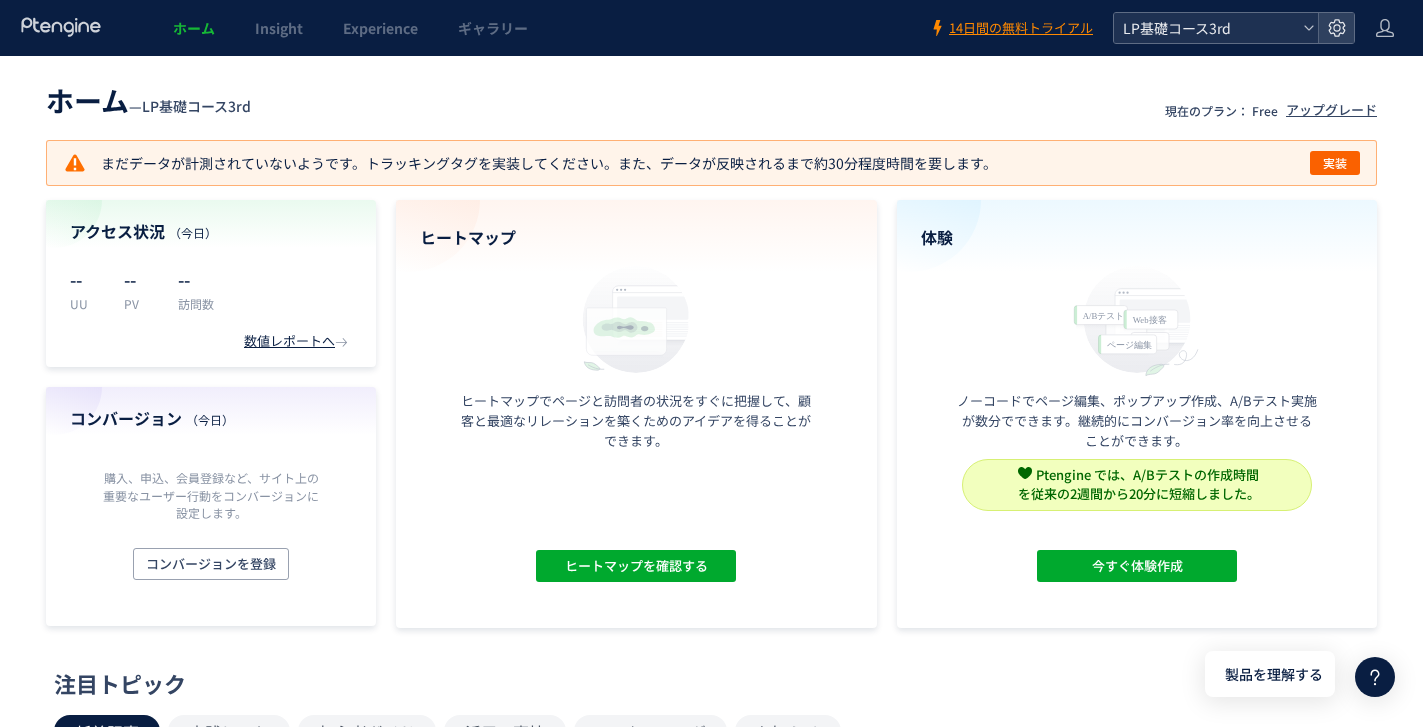 click on "LP基礎コース3rd" at bounding box center [1206, 28] 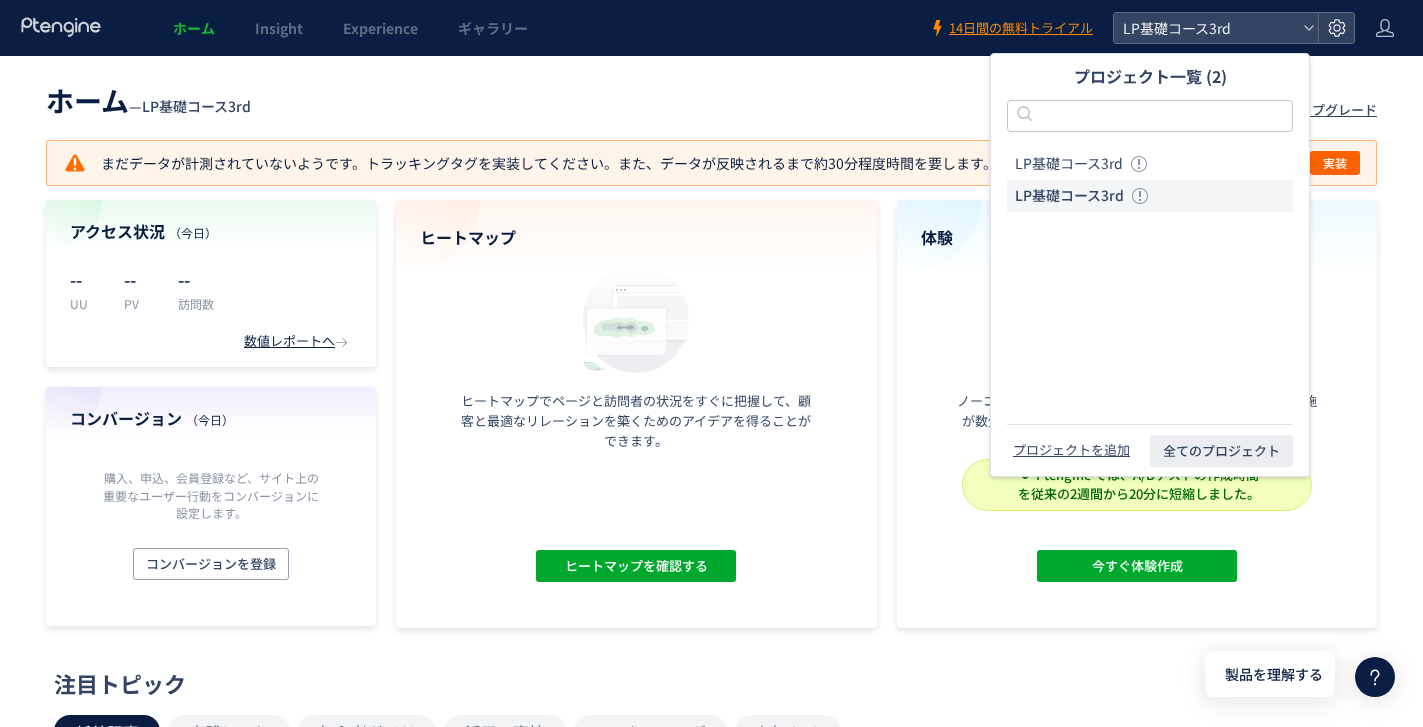 click on "ホーム  —  LP基礎コース3rd 現在のプラン： Free アップグレード" at bounding box center [711, 98] 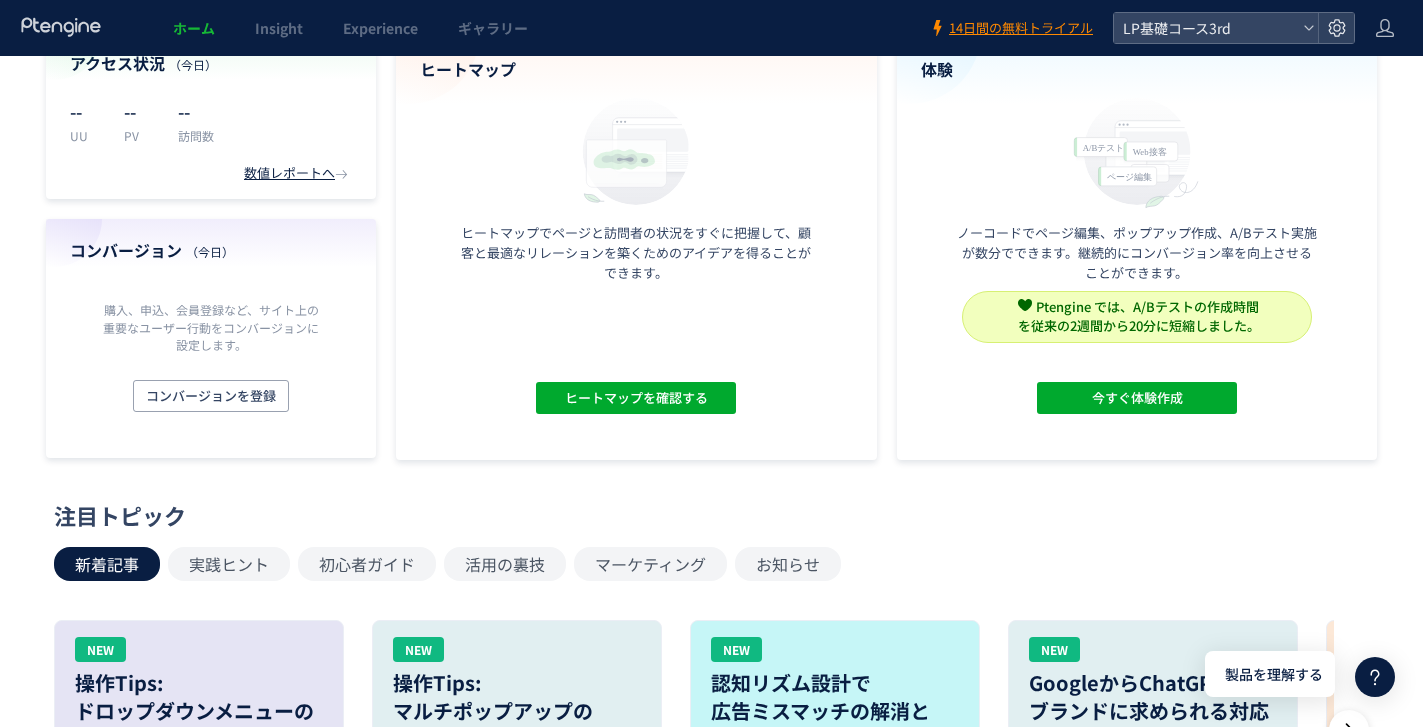 scroll, scrollTop: 0, scrollLeft: 0, axis: both 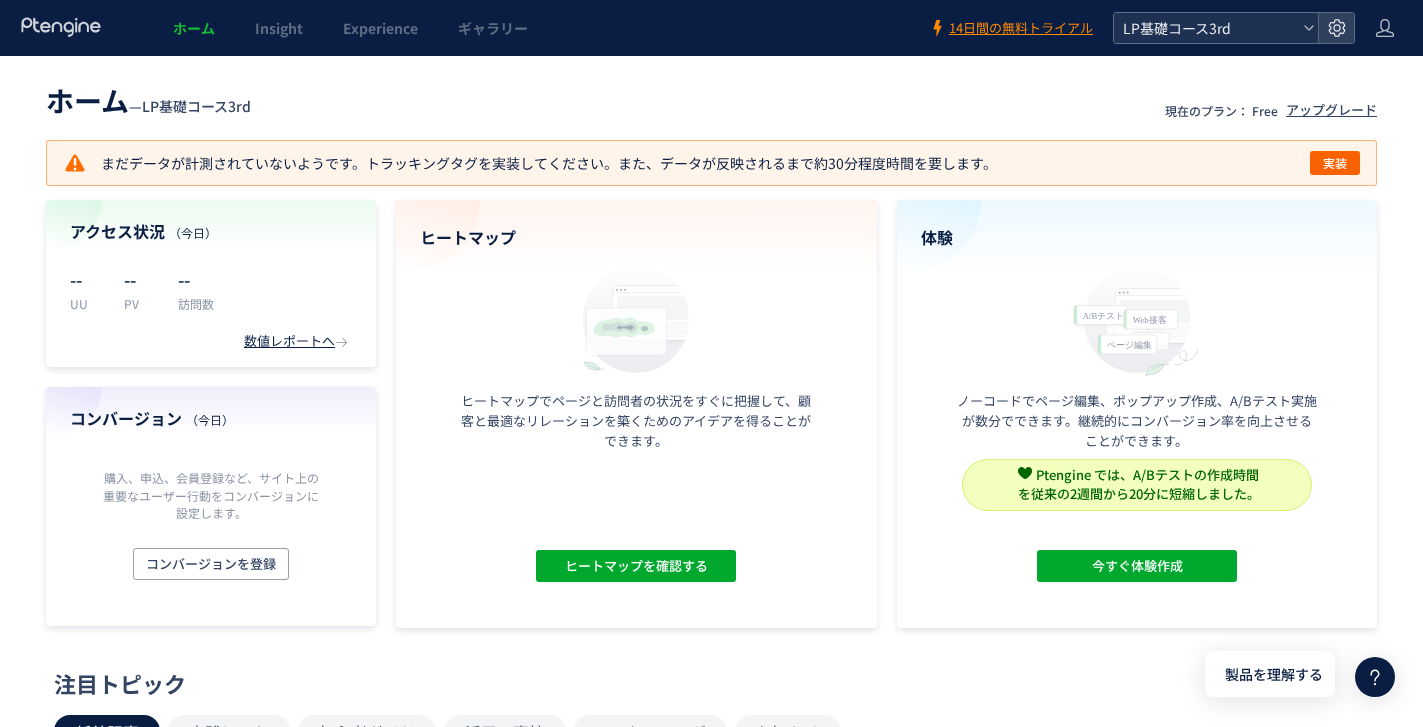 click on "LP基礎コース3rd" at bounding box center (1206, 28) 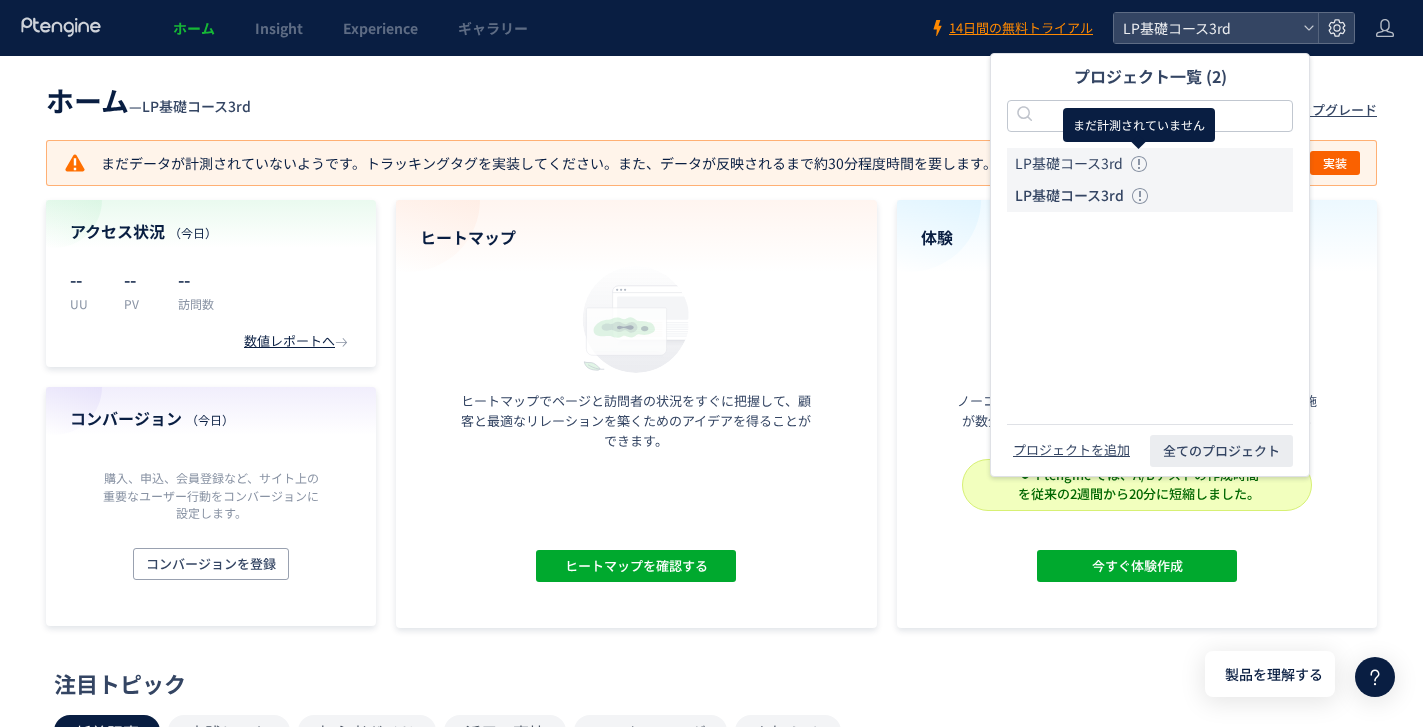 click 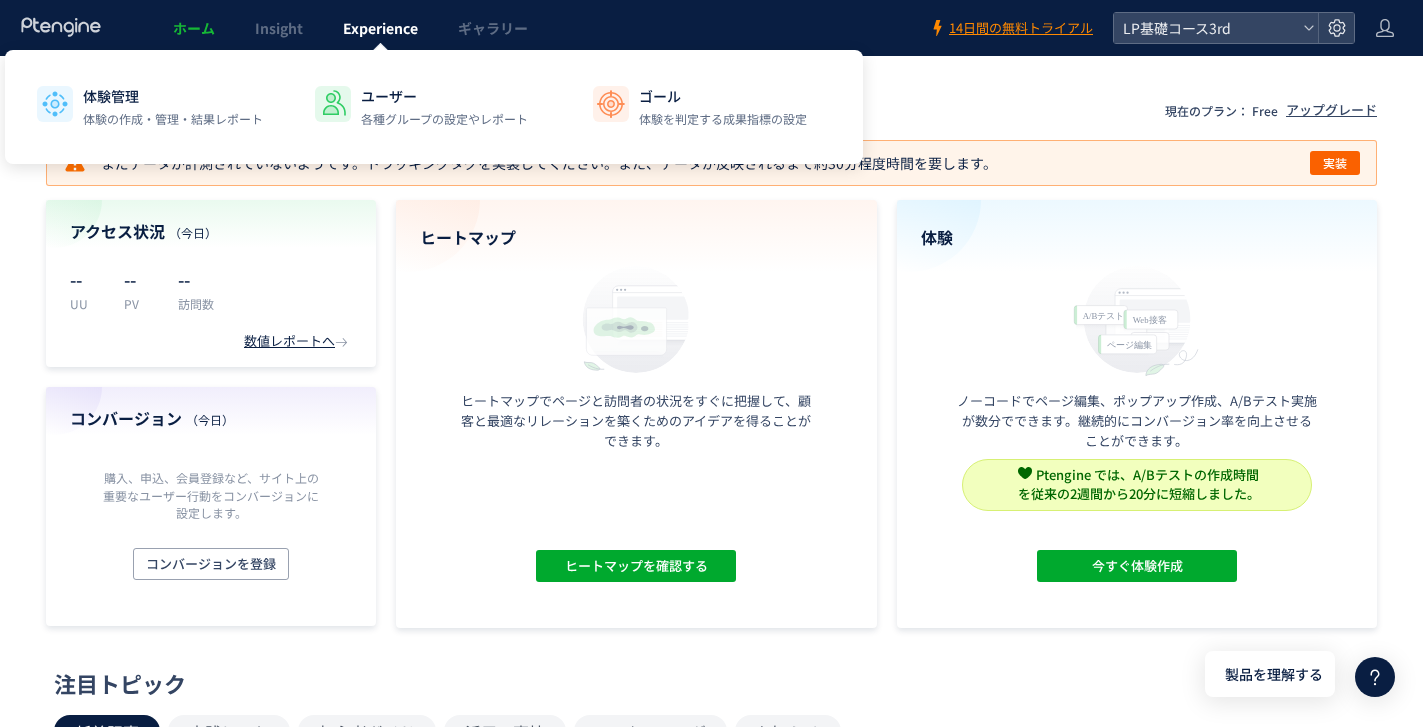 click on "Experience" at bounding box center [380, 28] 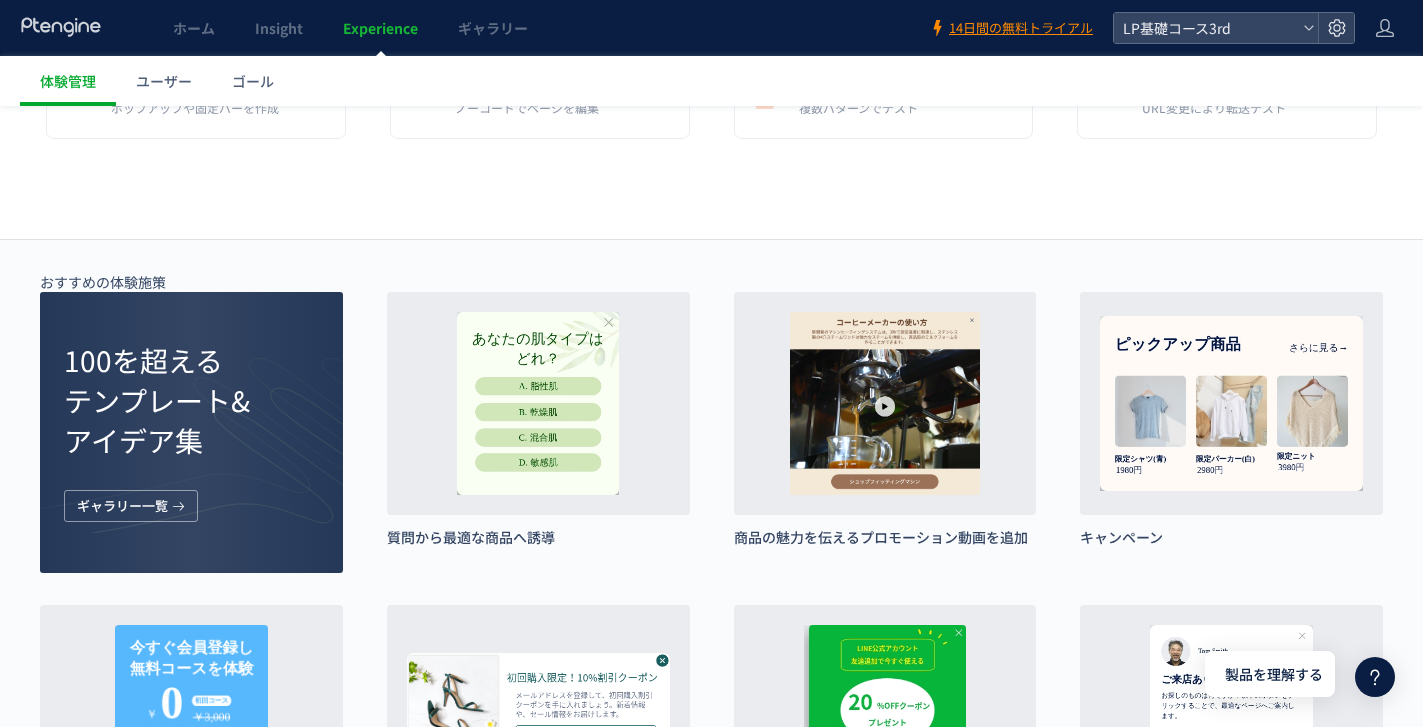 scroll, scrollTop: 0, scrollLeft: 0, axis: both 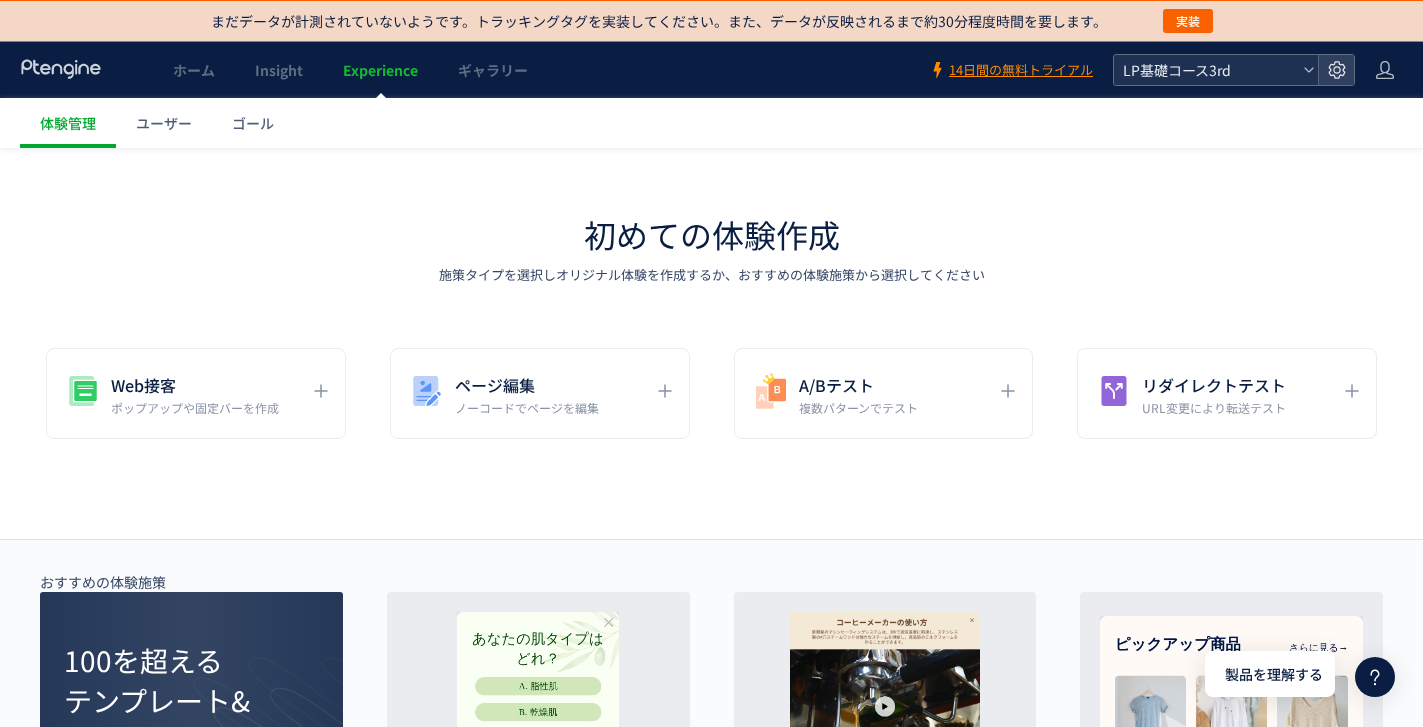 click on "LP基礎コース3rd" at bounding box center [1206, 70] 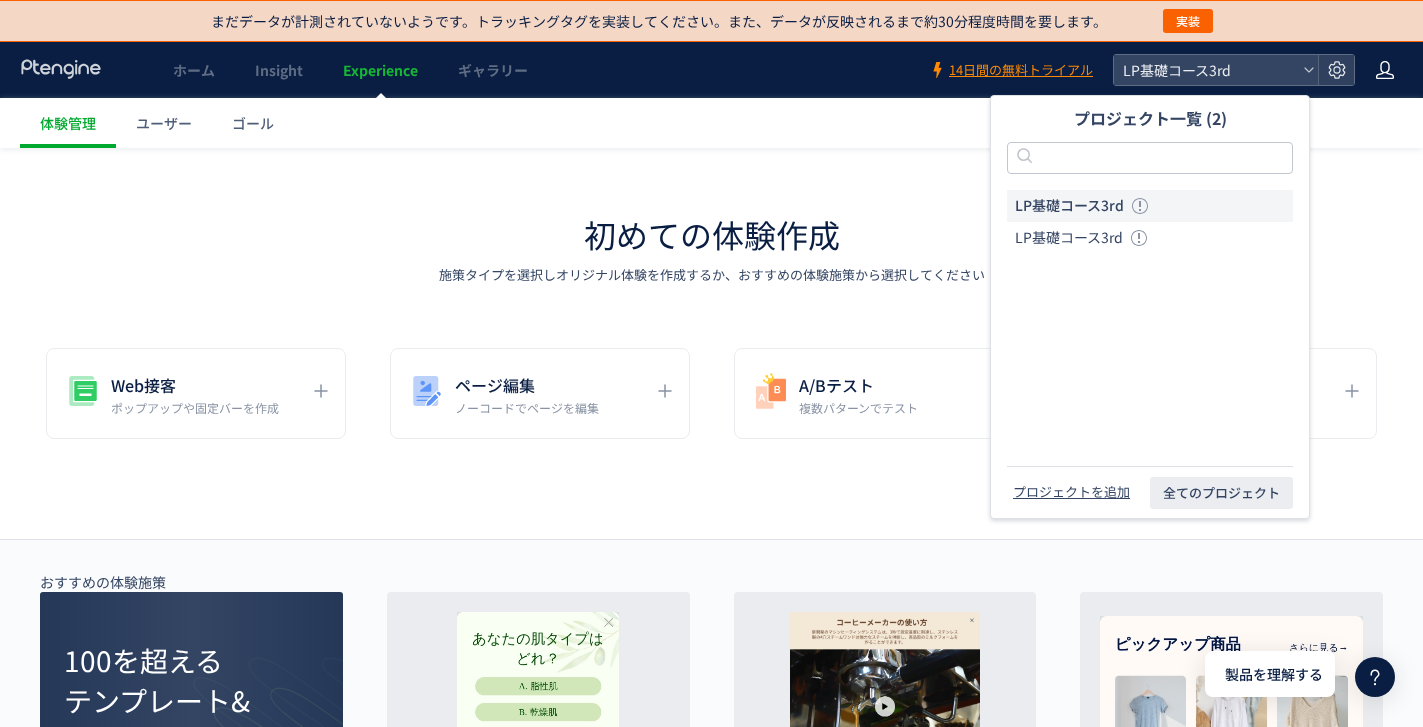 click 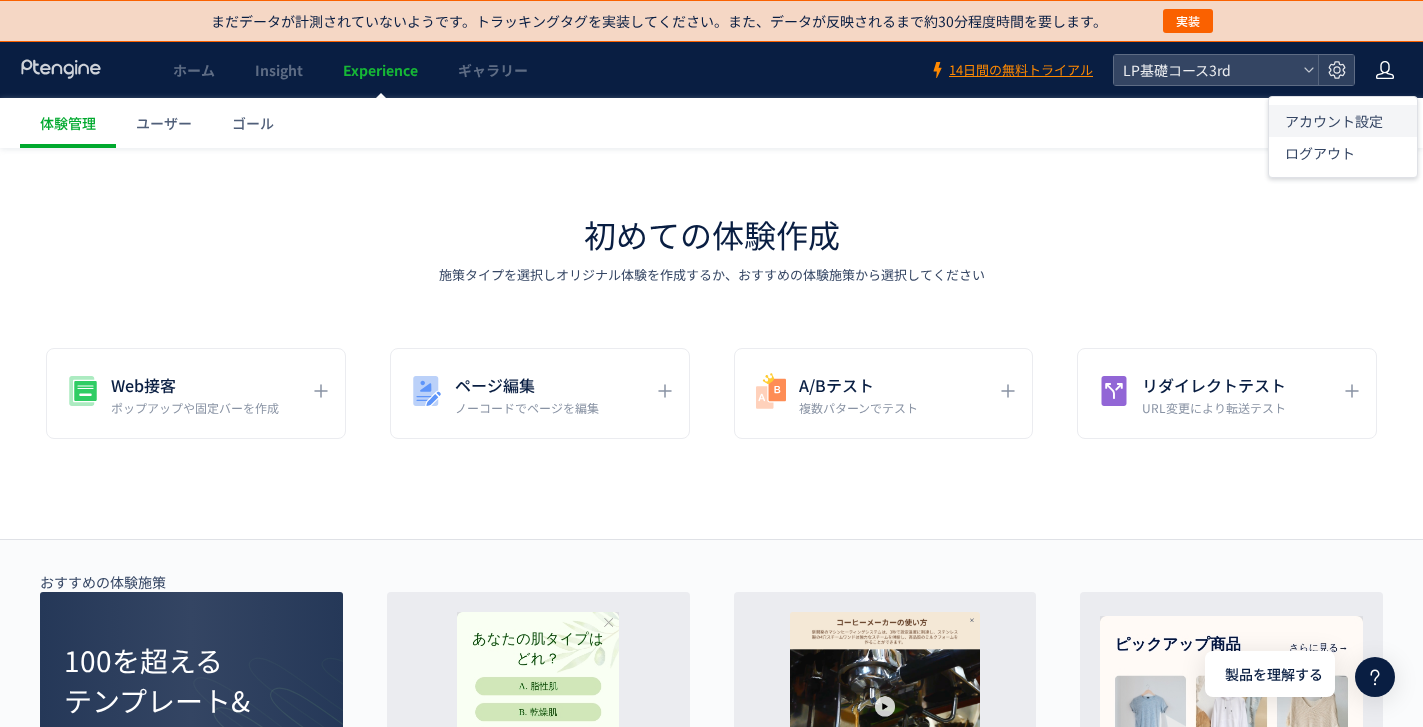 click on "アカウント設定" at bounding box center (1334, 121) 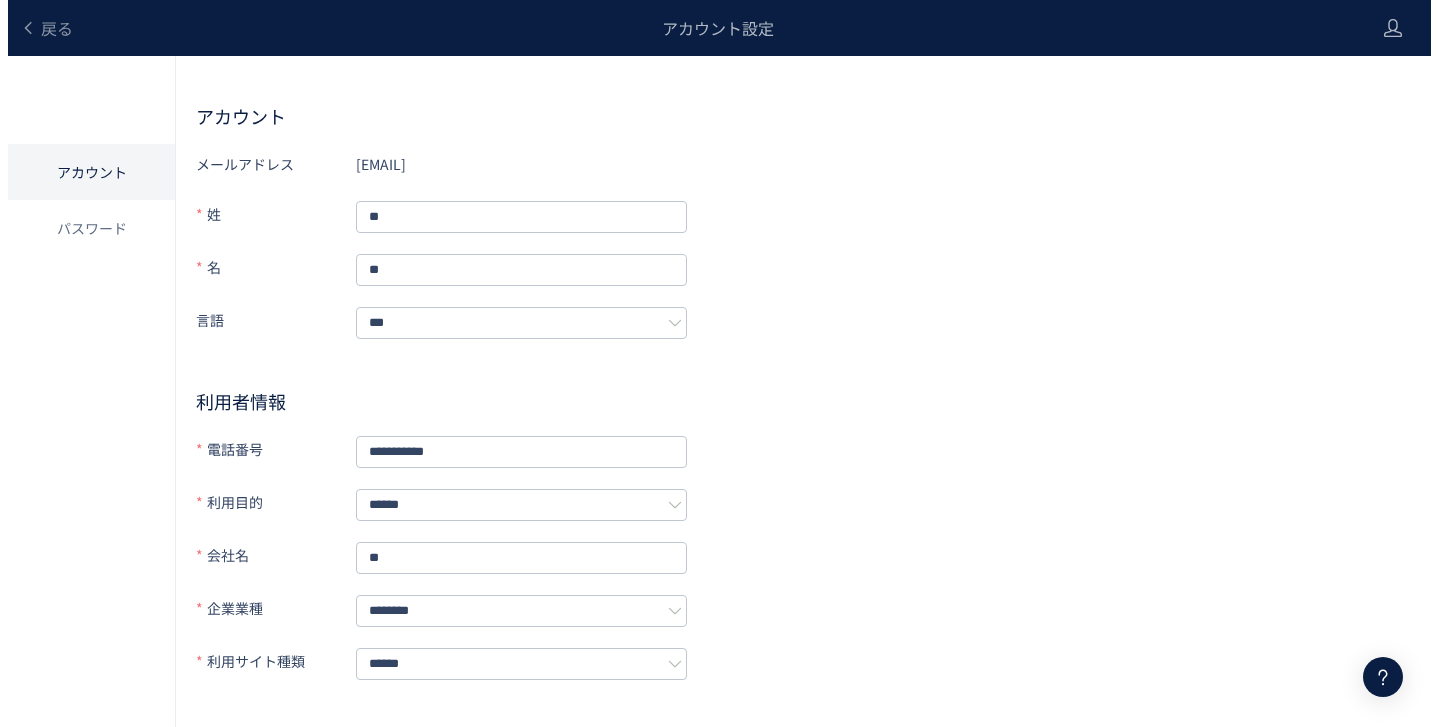 scroll, scrollTop: 68, scrollLeft: 0, axis: vertical 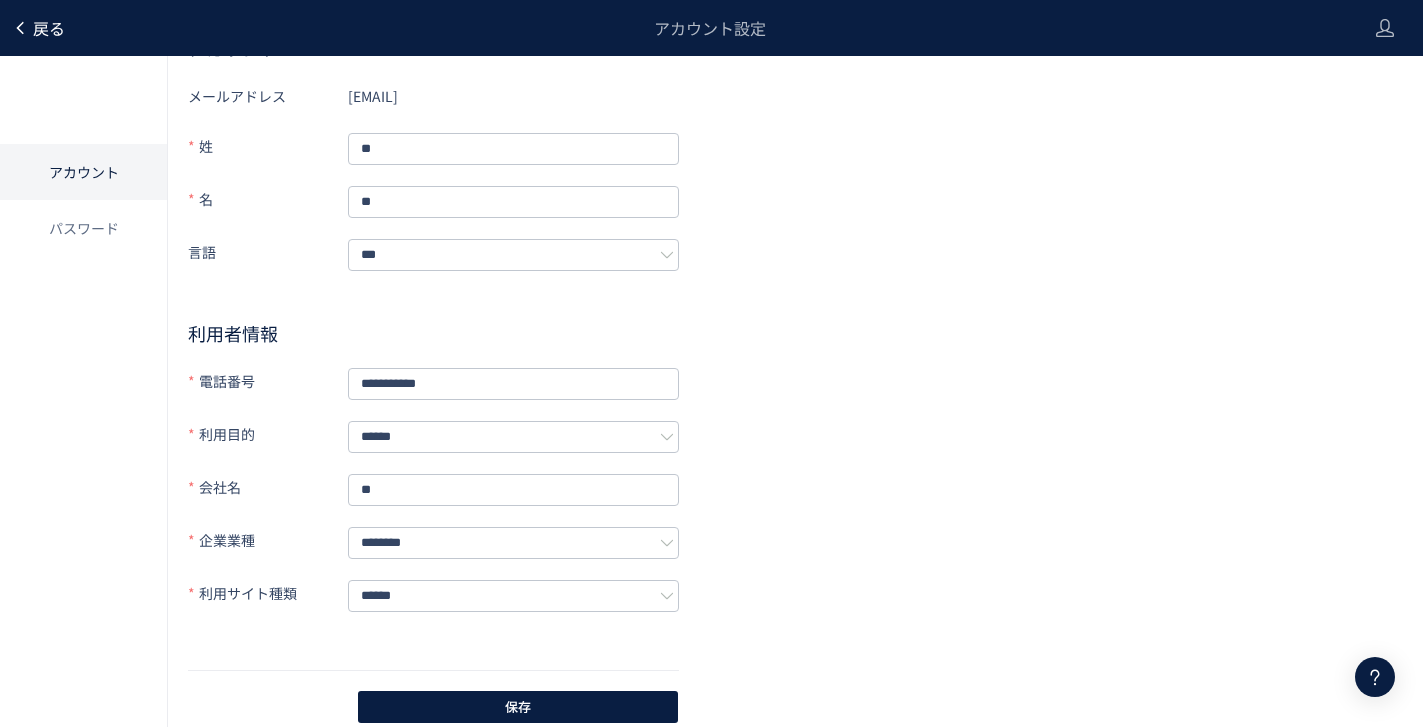 click on "戻る" 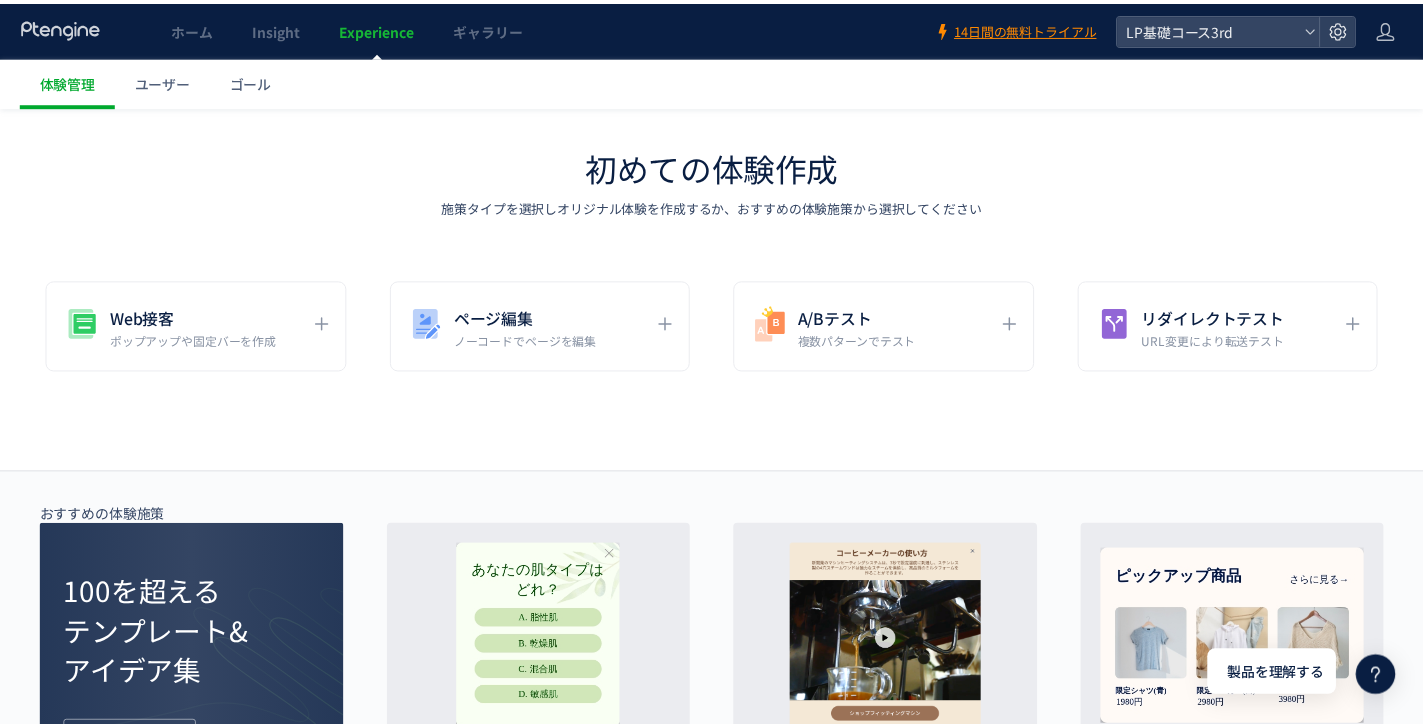 scroll, scrollTop: 0, scrollLeft: 0, axis: both 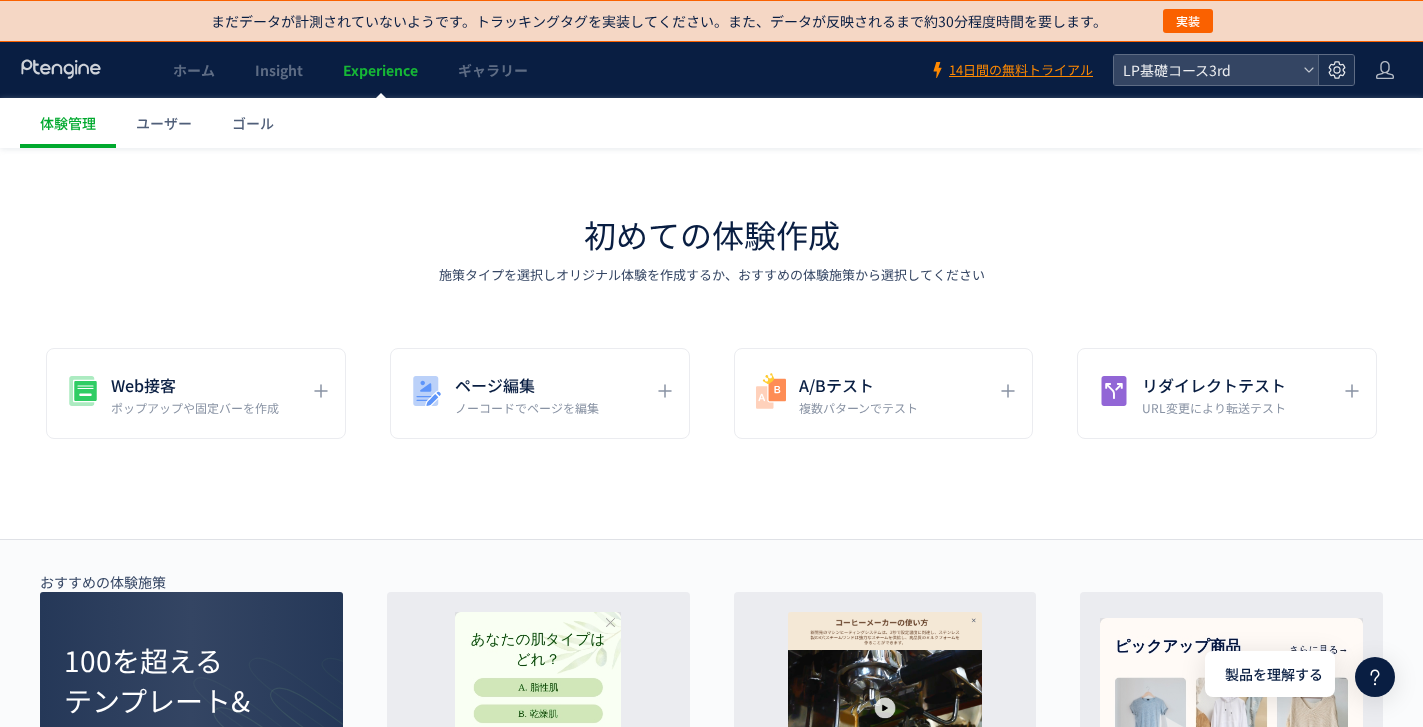 click 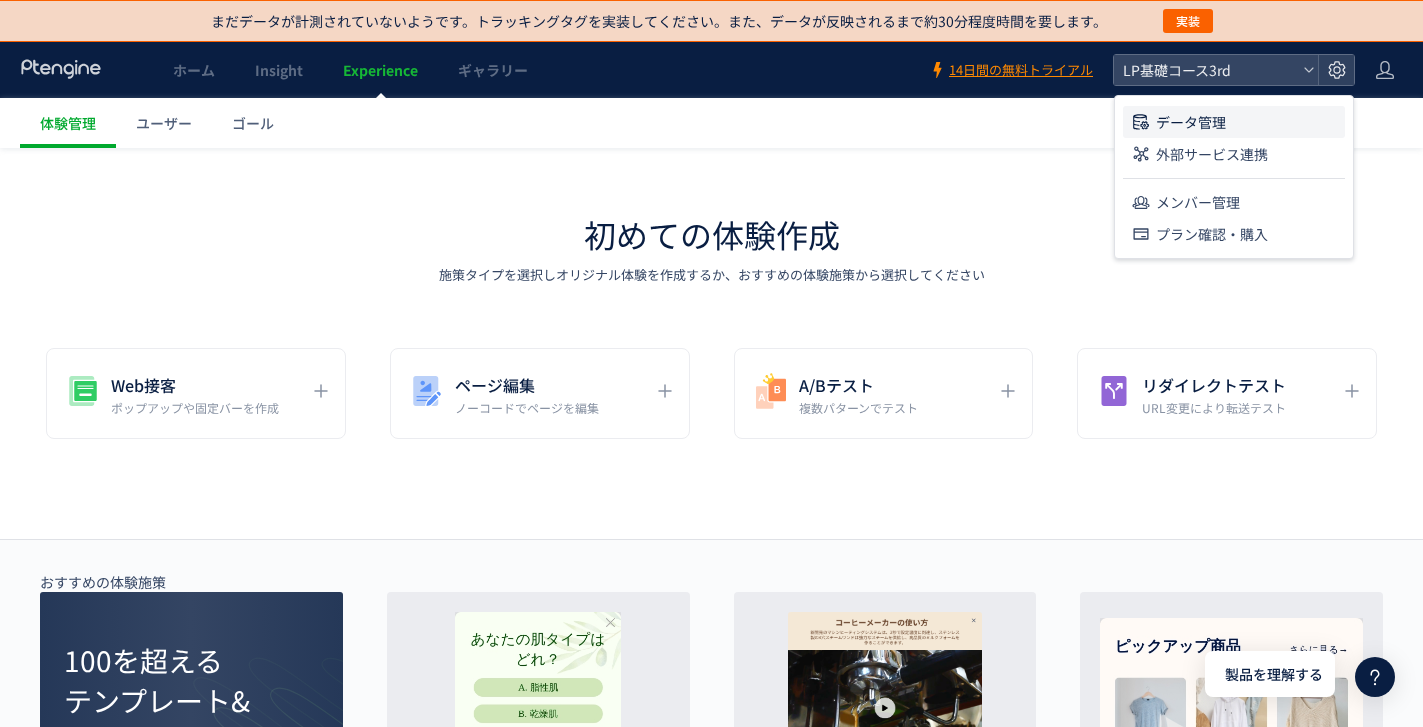 click on "データ管理" 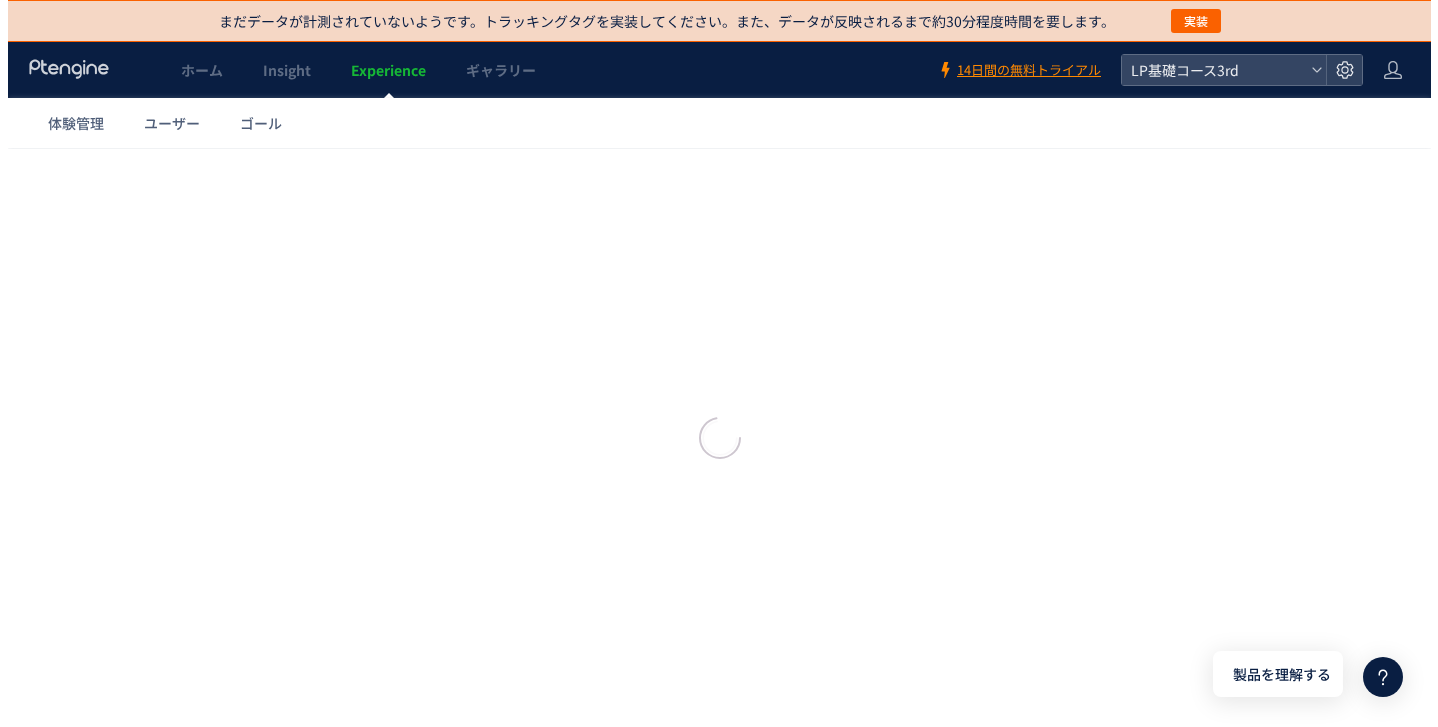 scroll, scrollTop: 0, scrollLeft: 0, axis: both 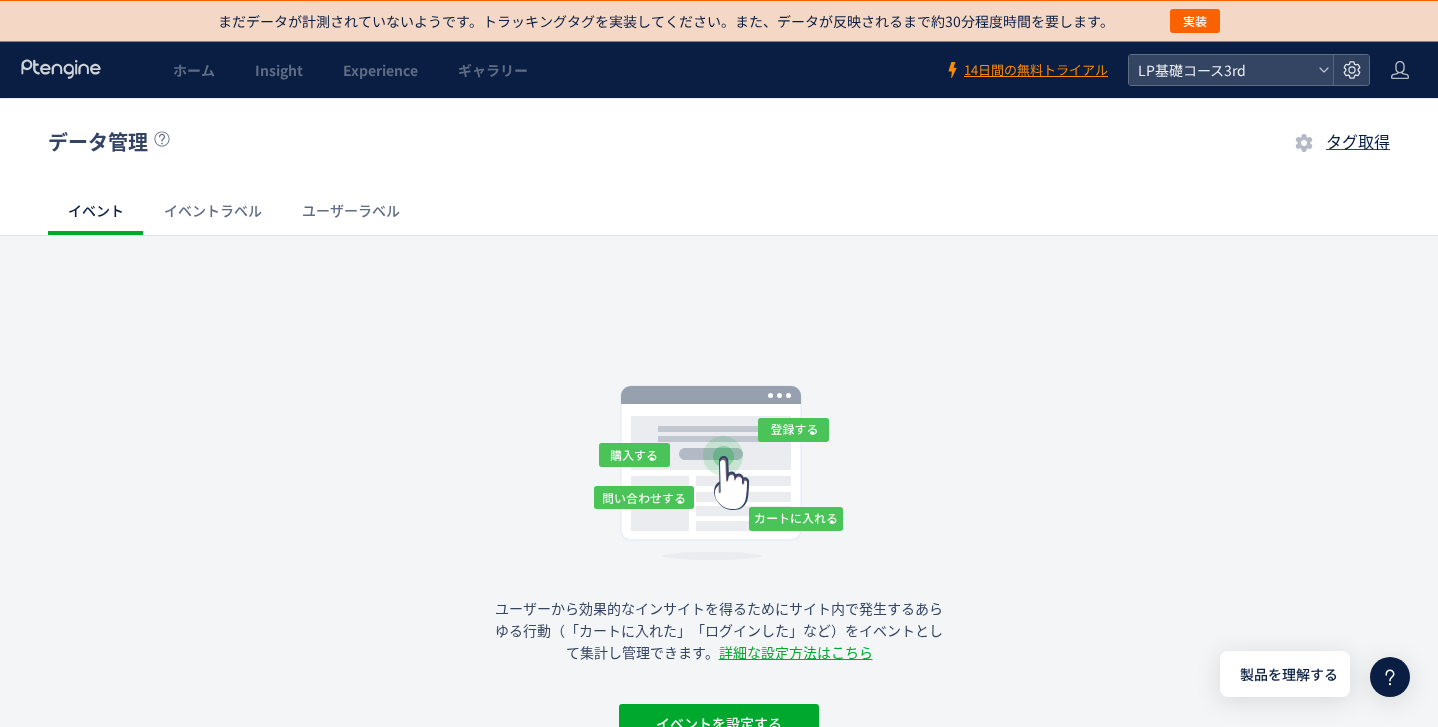 click on "イベントラベル" at bounding box center [213, 211] 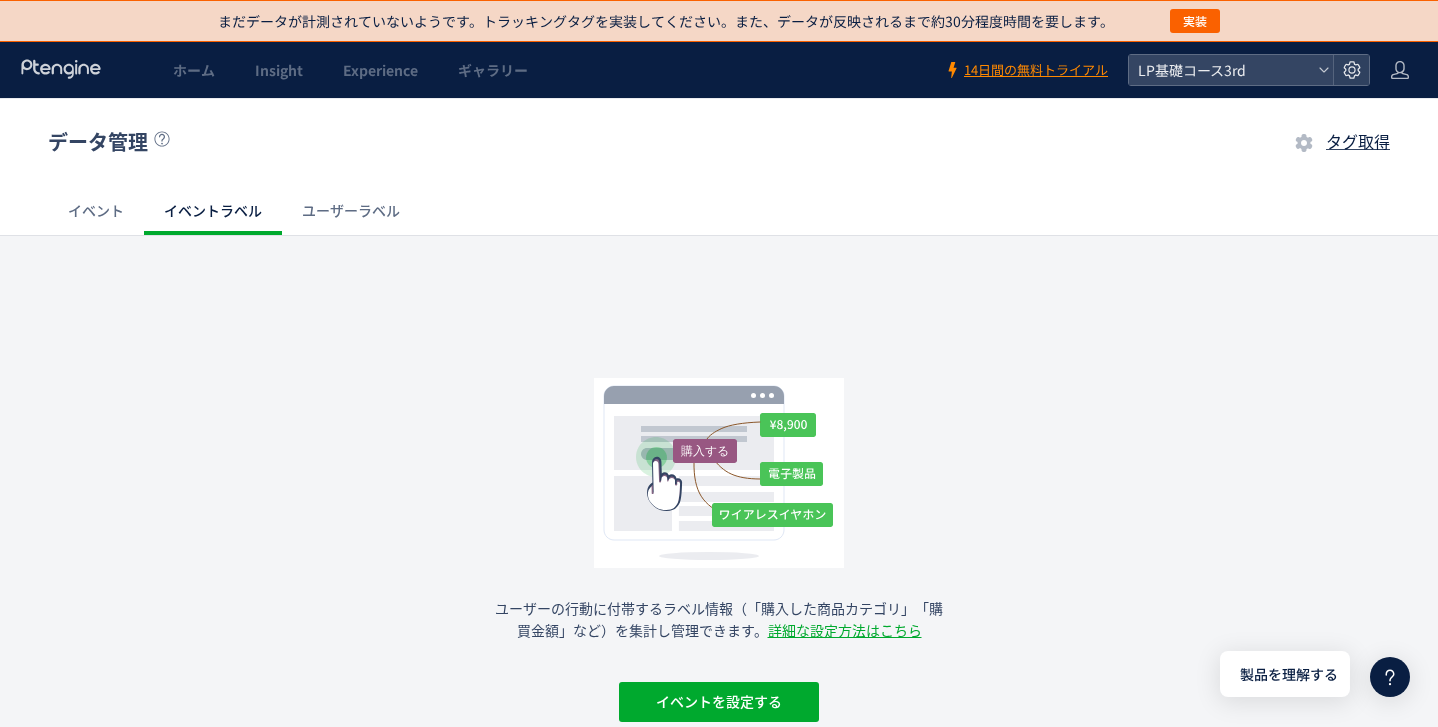 click on "ユーザーラベル" at bounding box center (351, 211) 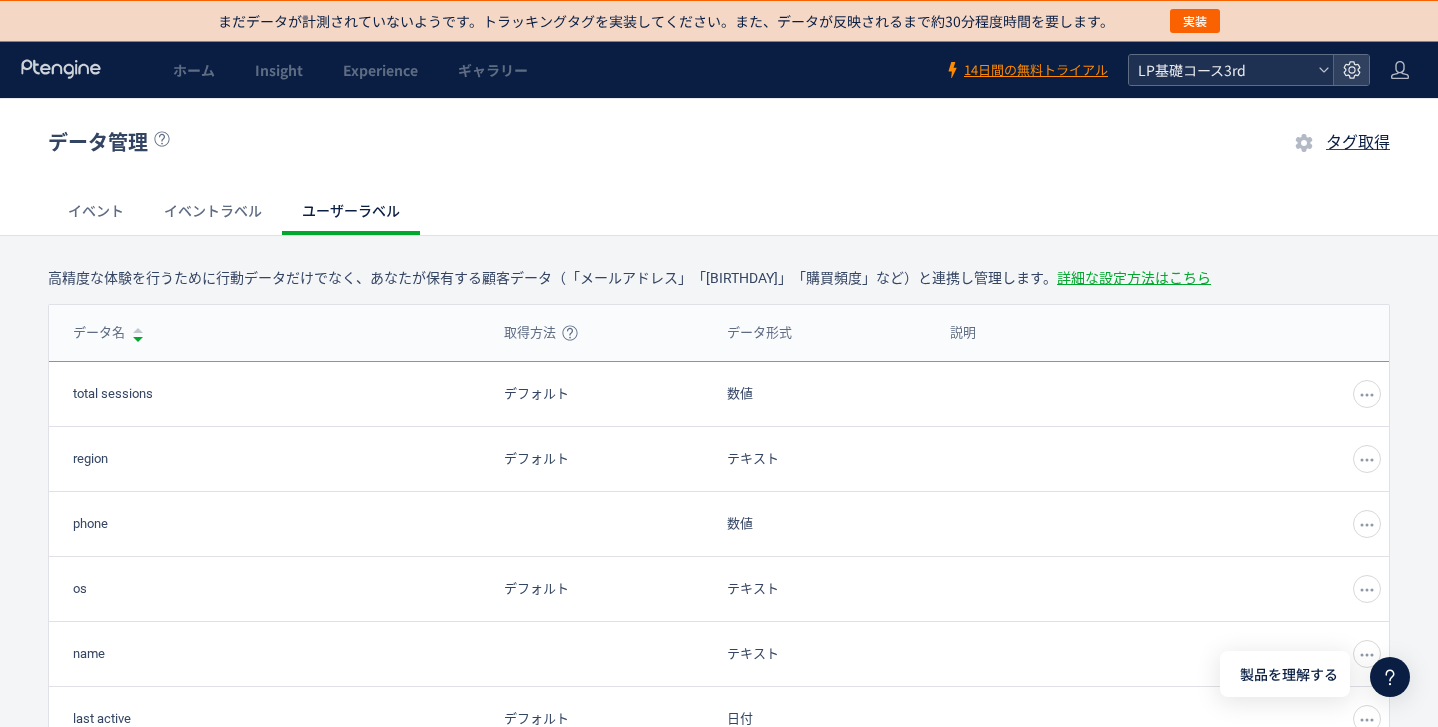 click on "LP基礎コース3rd" 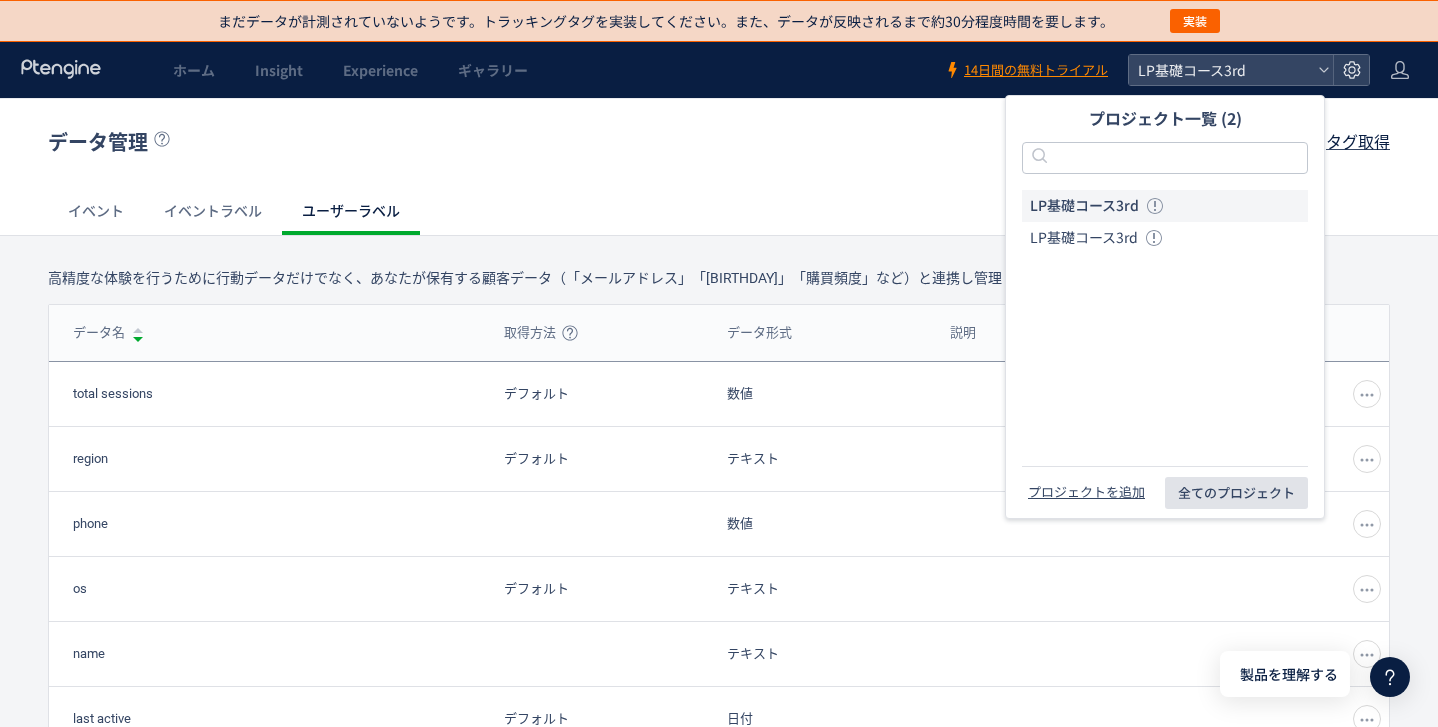 click on "全てのプロジェクト" at bounding box center [1236, 493] 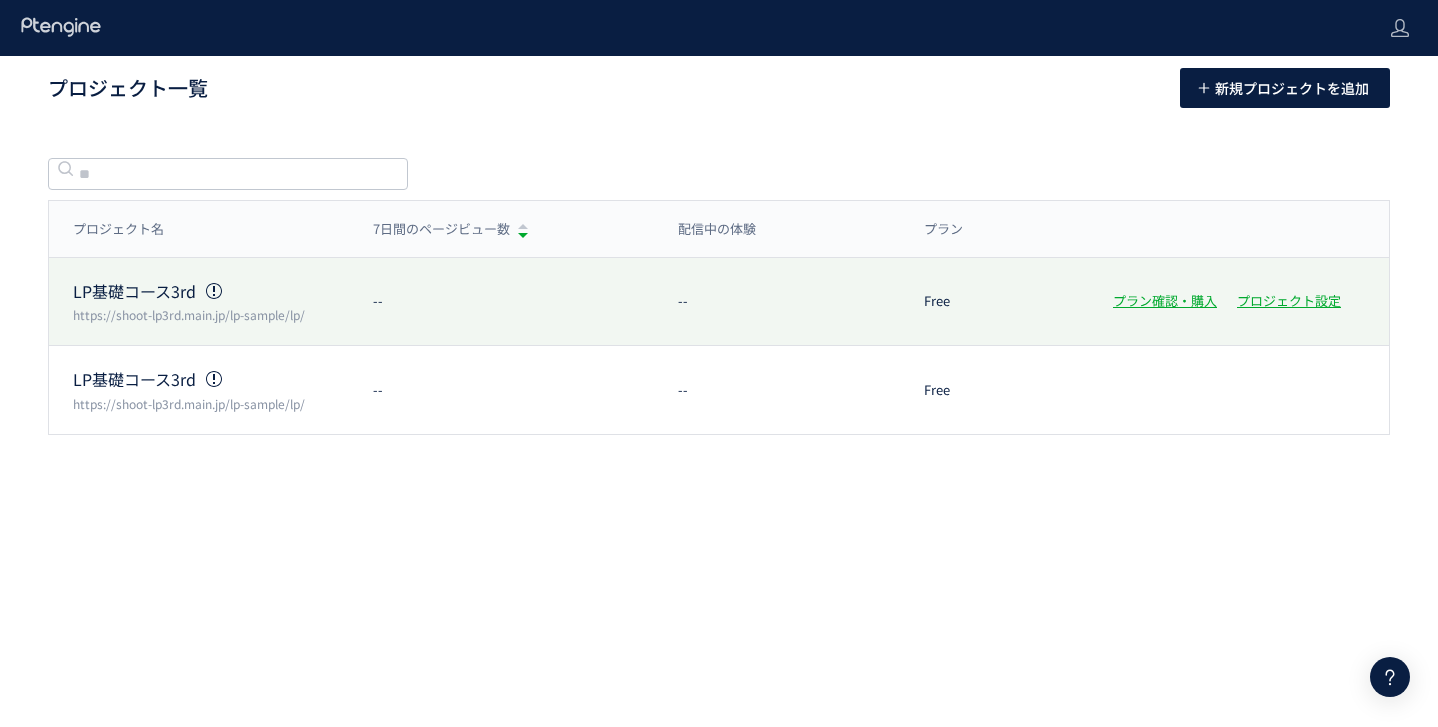 click on "--" 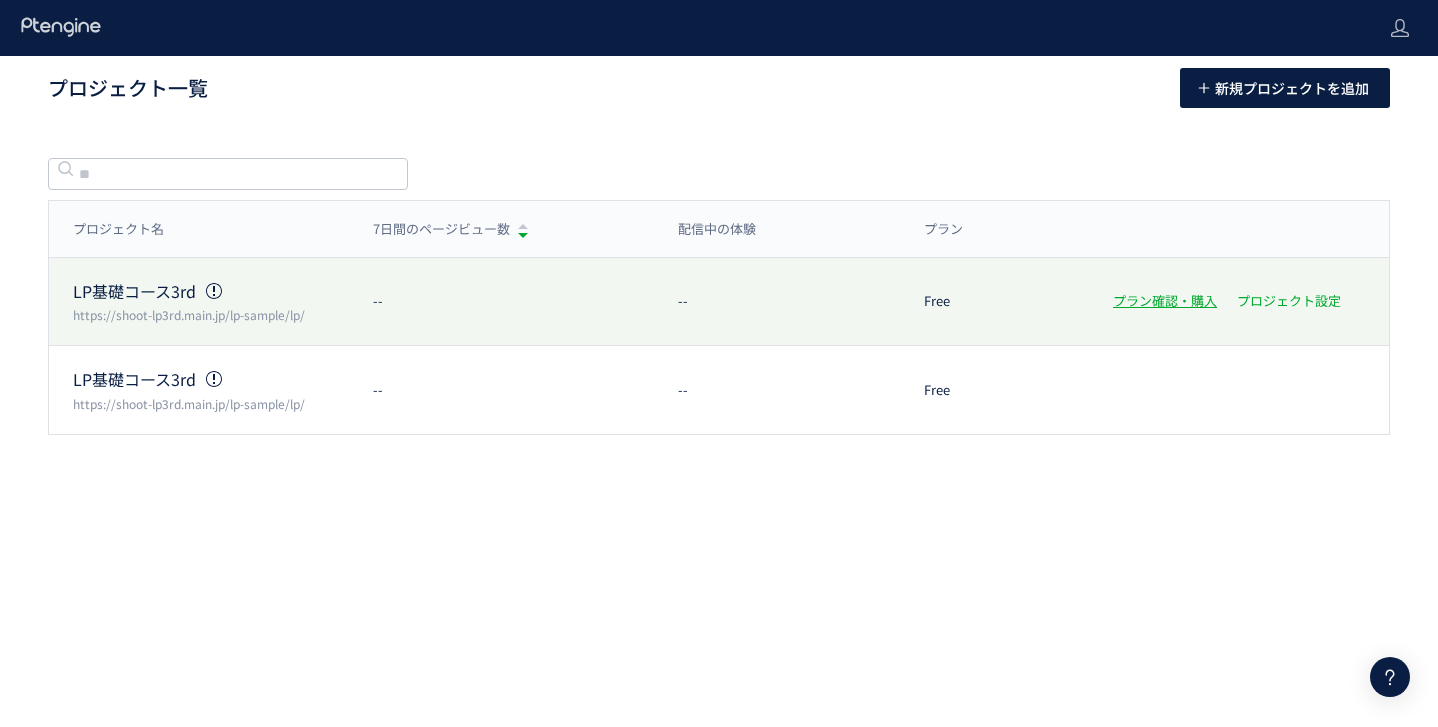 click on "プロジェクト設定" 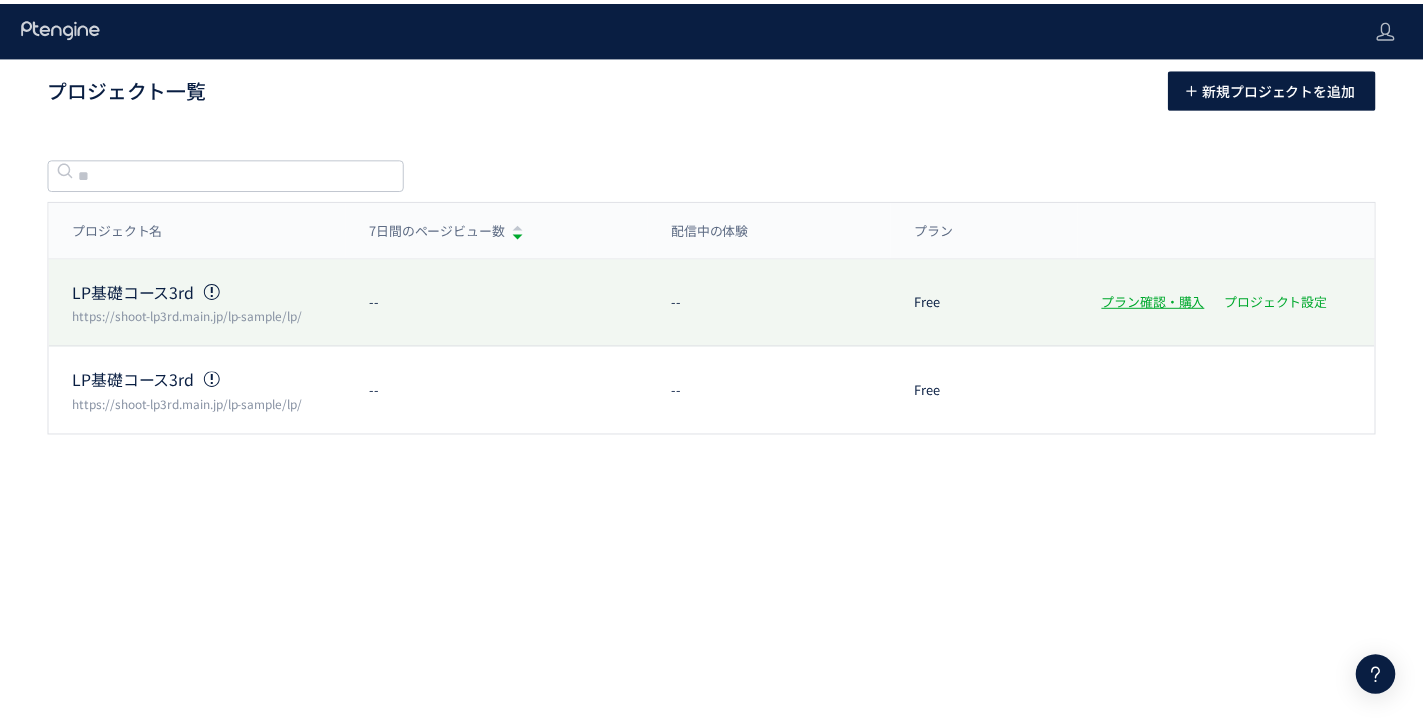 scroll, scrollTop: 0, scrollLeft: 0, axis: both 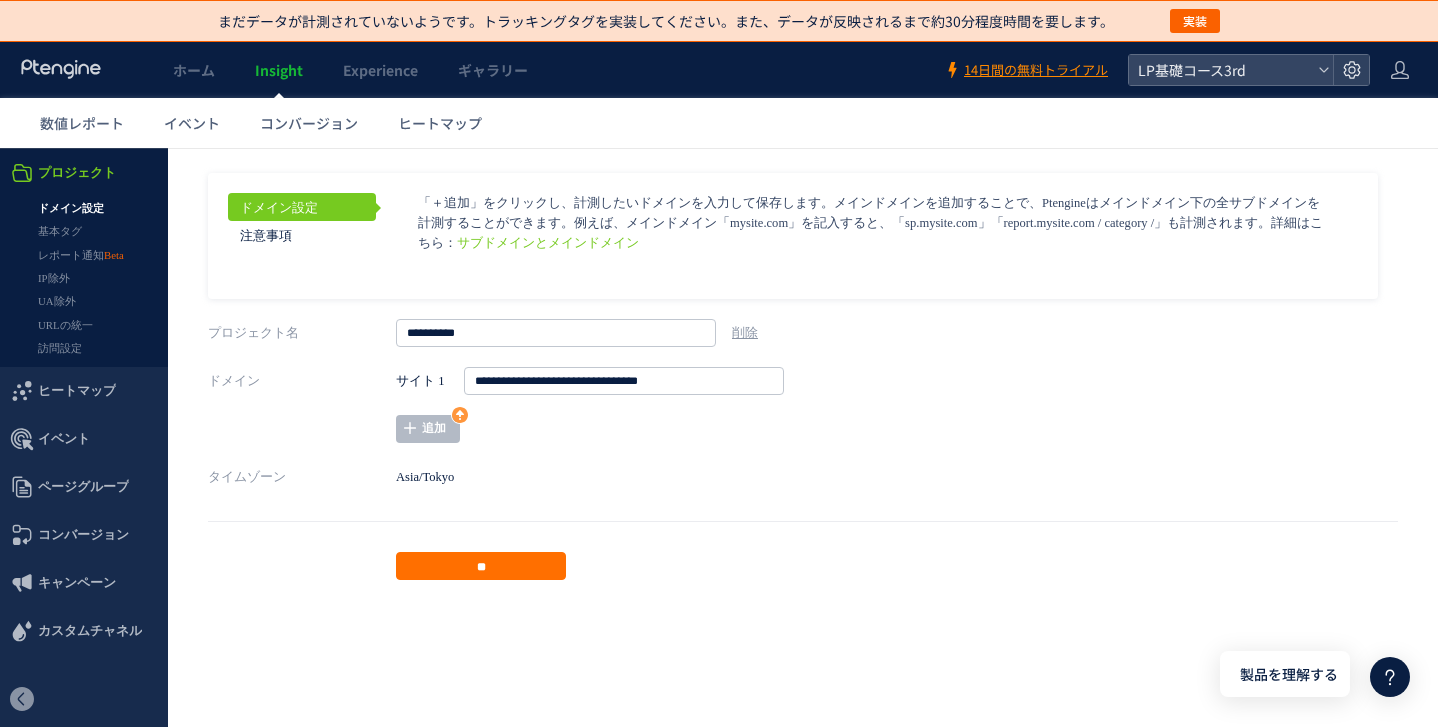 click on "ドメイン設定
注意事項
サブドメインとメインドメイン
ページグループを
http://" at bounding box center [803, 376] 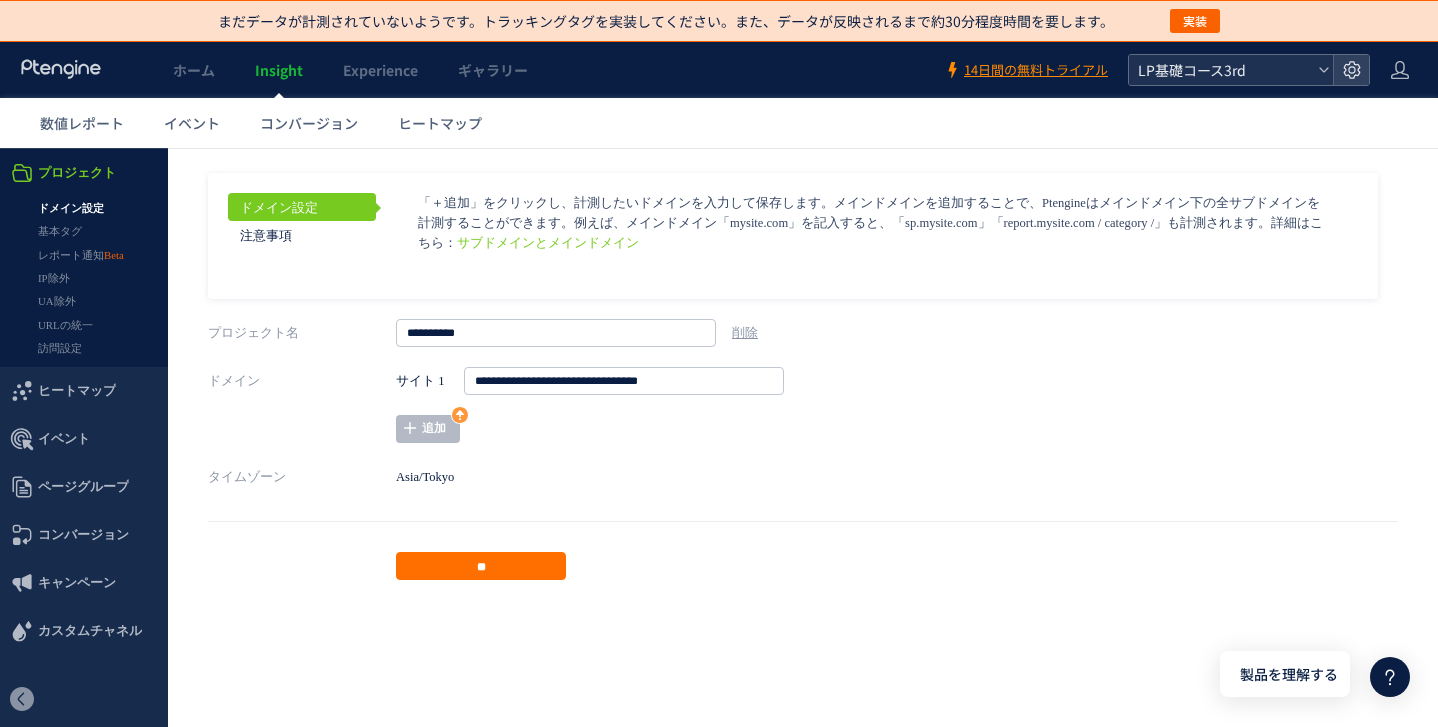 click on "LP基礎コース3rd" at bounding box center [1221, 70] 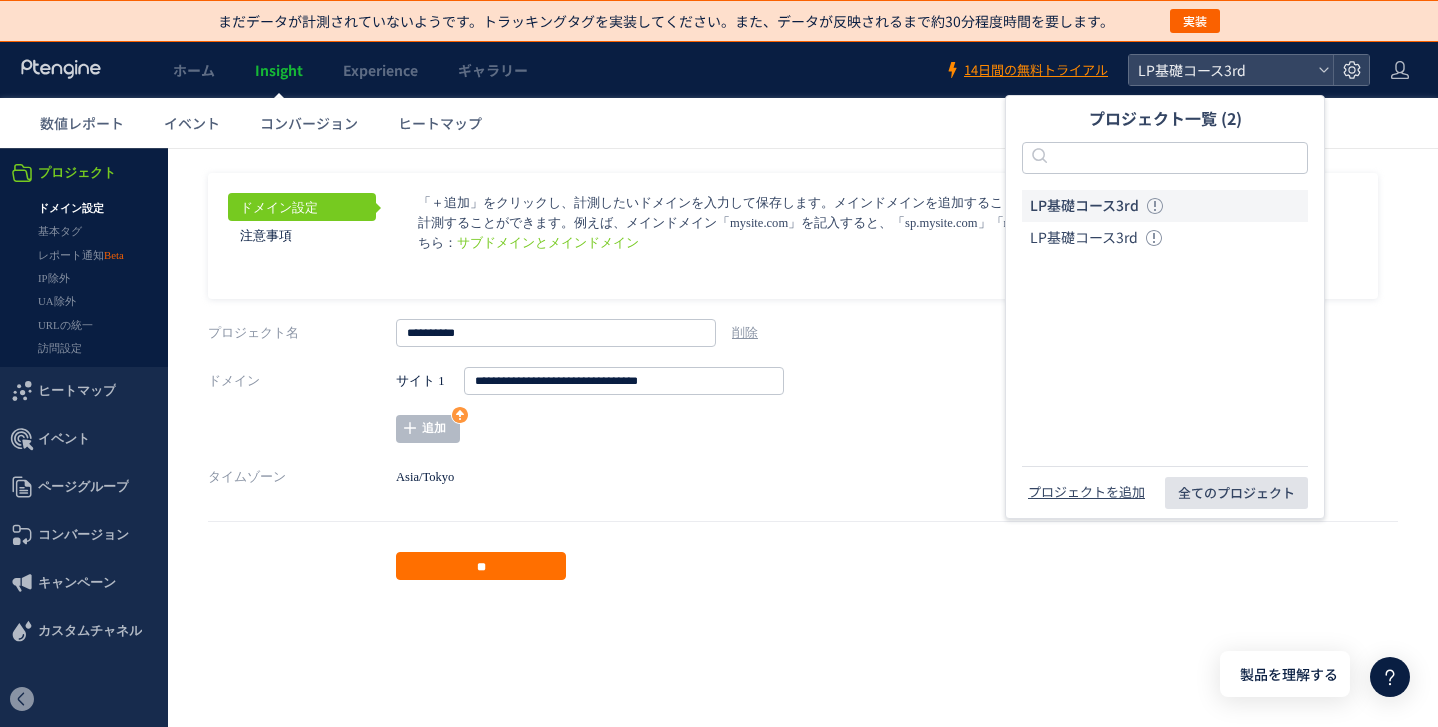 click on "全てのプロジェクト" at bounding box center [1236, 493] 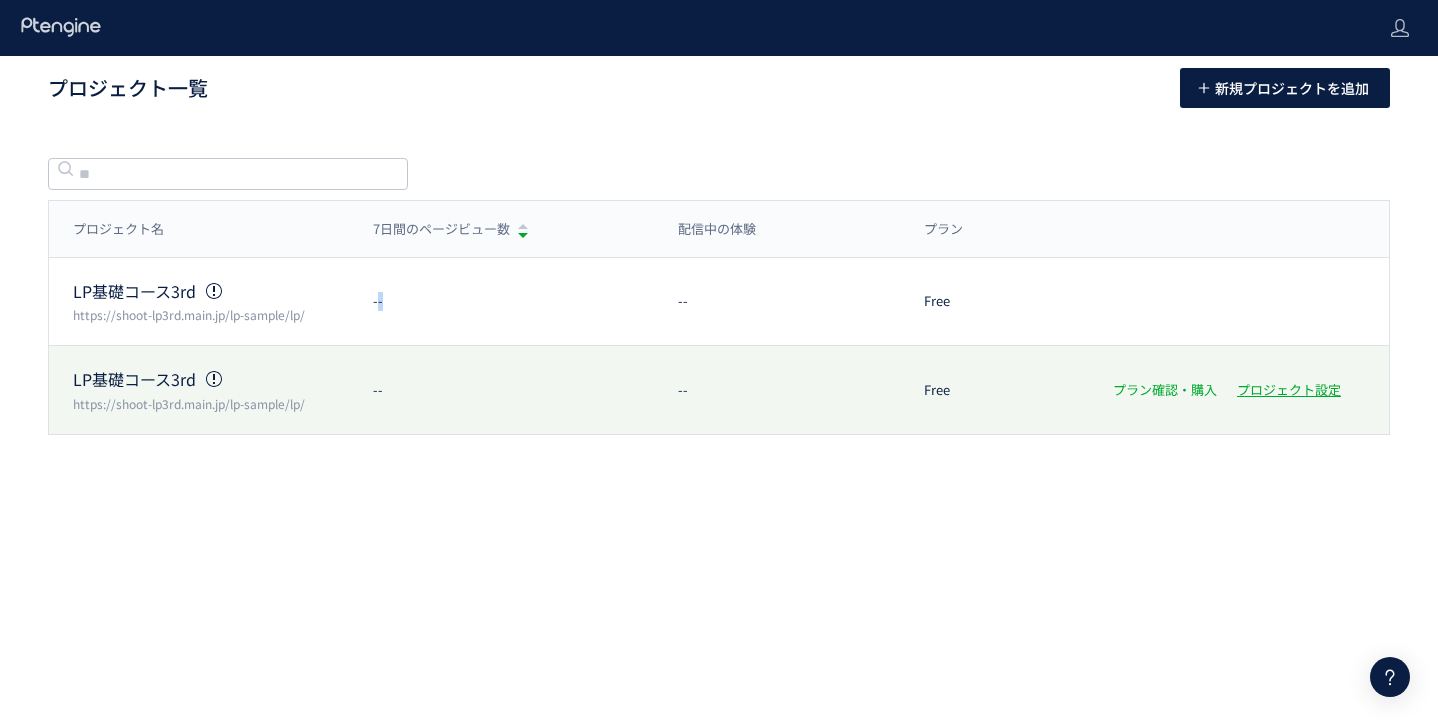 click on "プラン確認・購入" 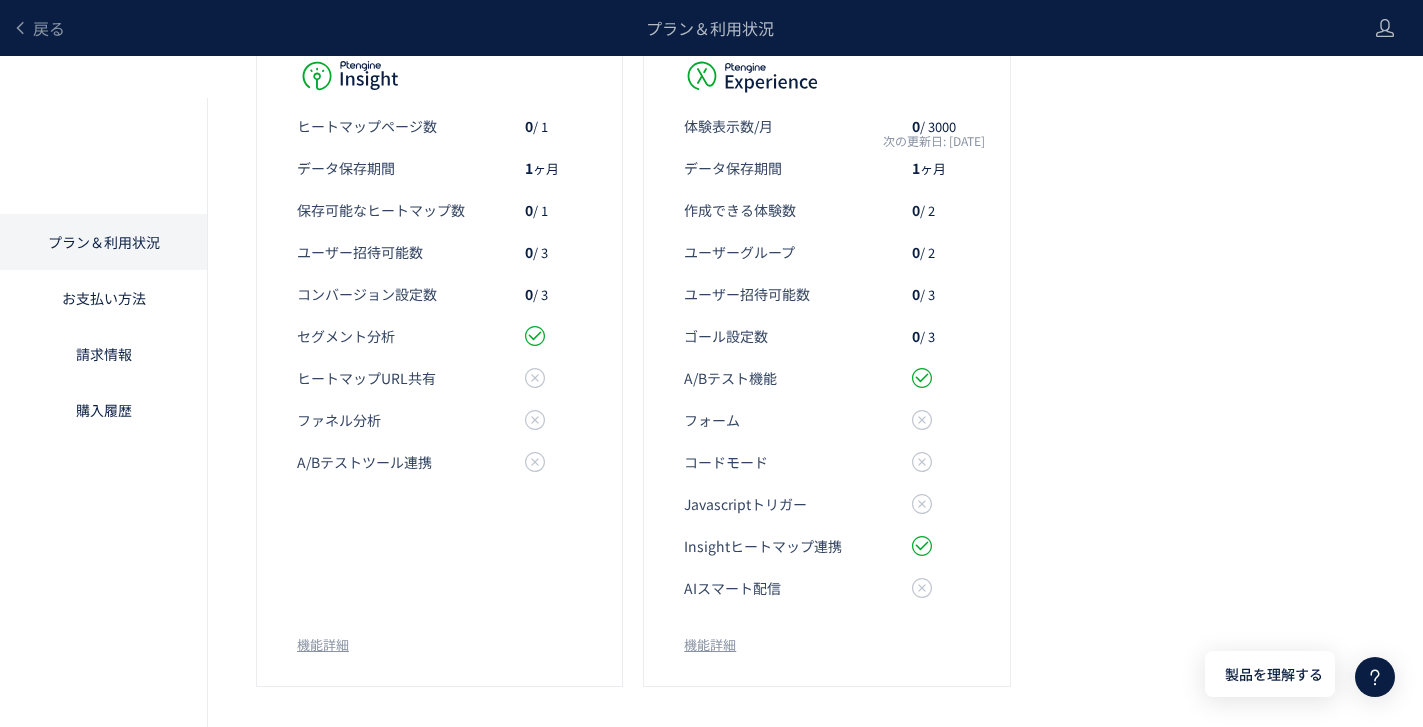 scroll, scrollTop: 0, scrollLeft: 0, axis: both 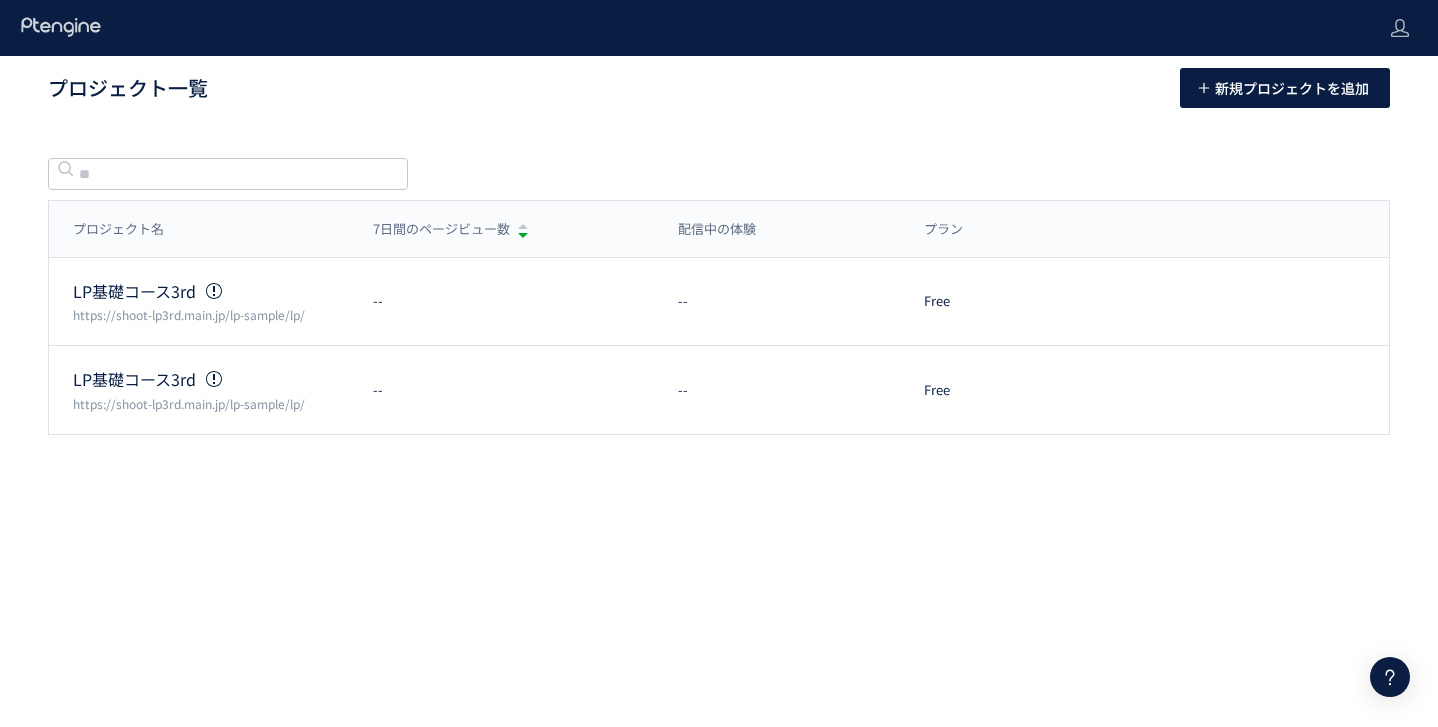 click 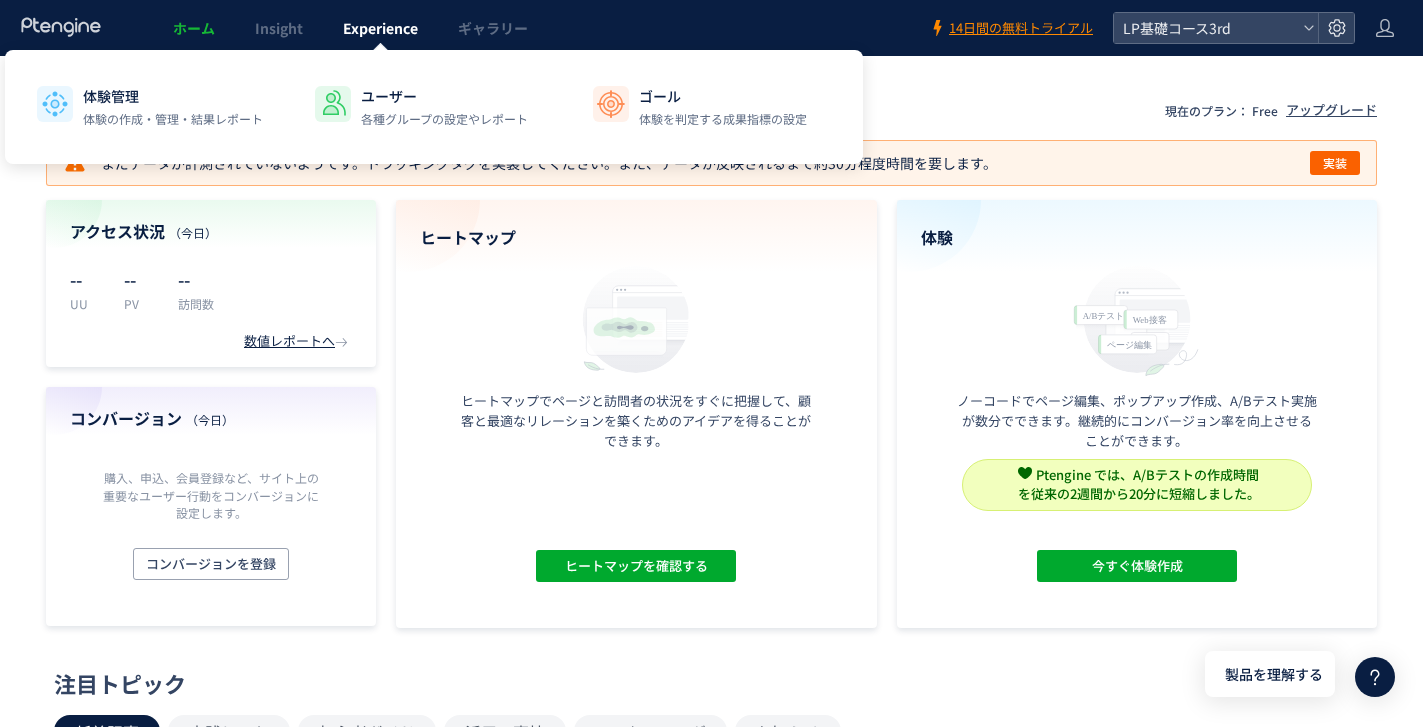 click on "Experience" at bounding box center (380, 28) 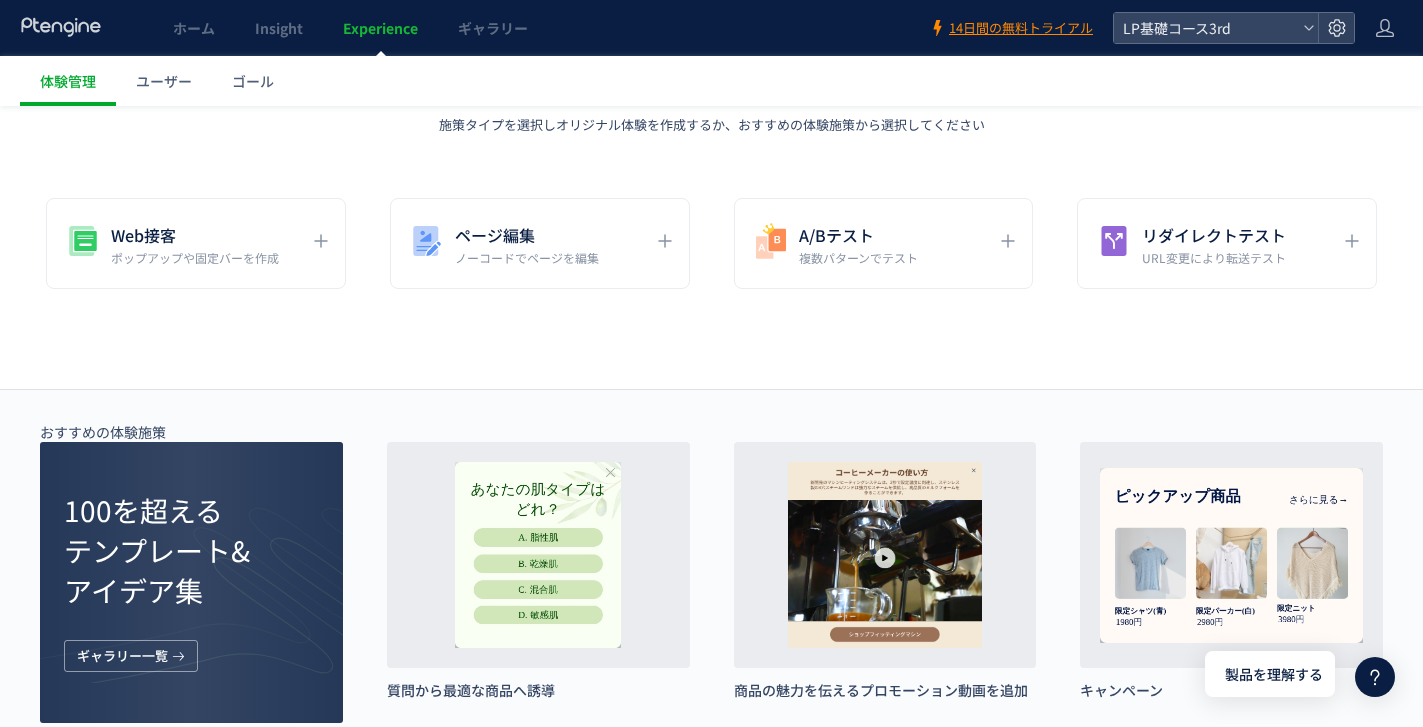 scroll, scrollTop: 0, scrollLeft: 0, axis: both 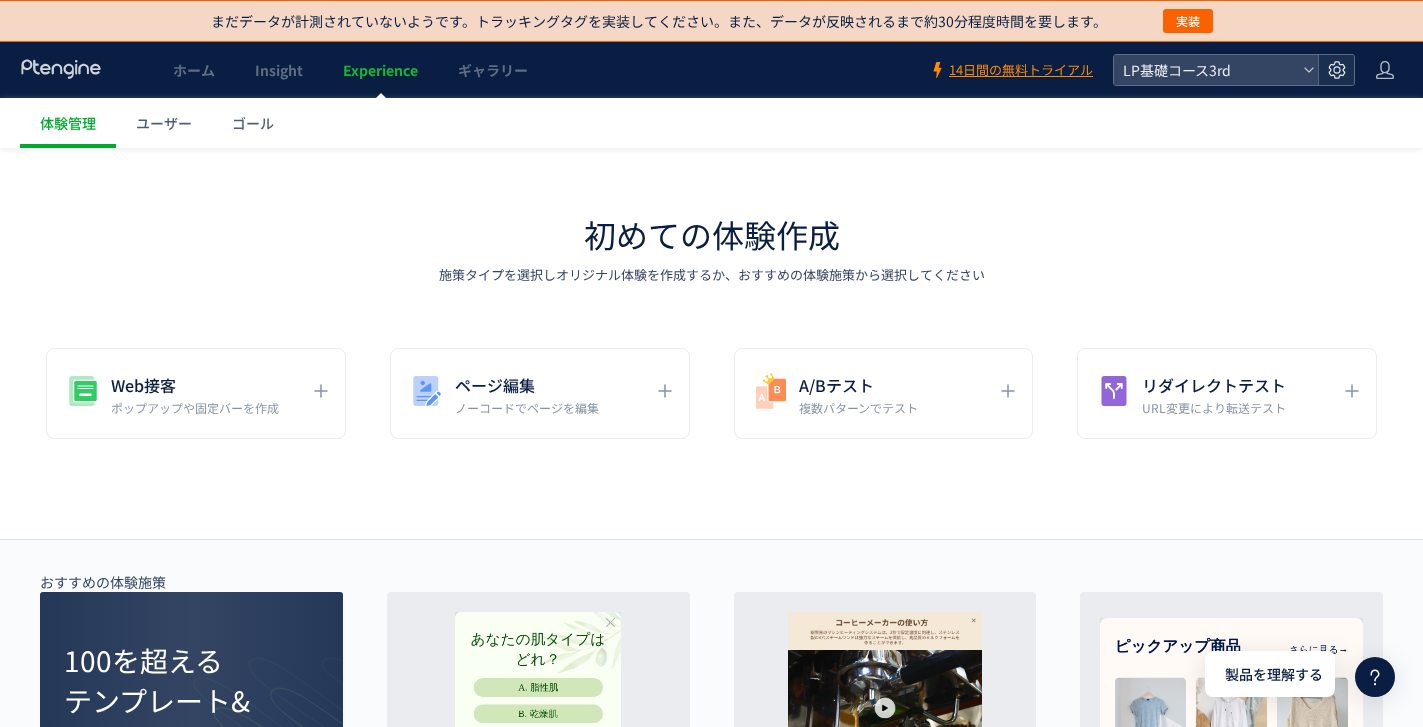 click 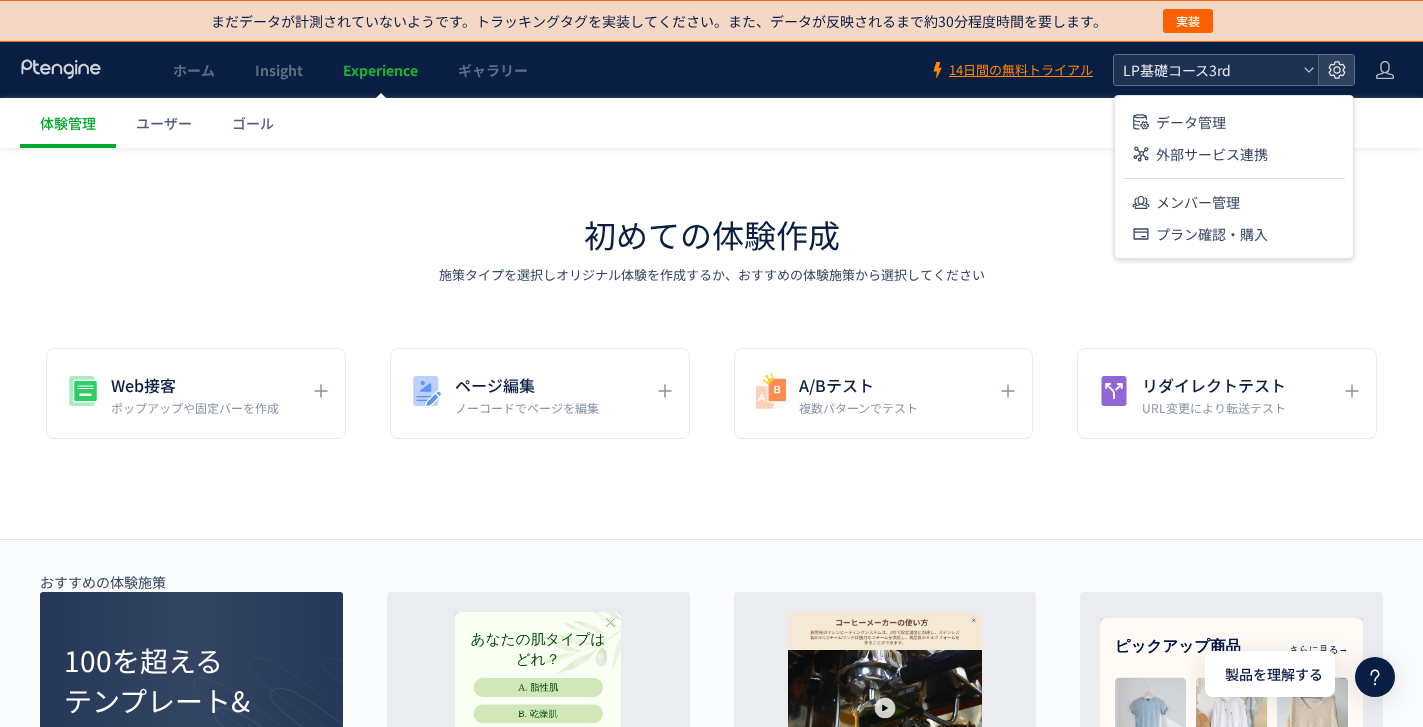 click on "LP基礎コース3rd" 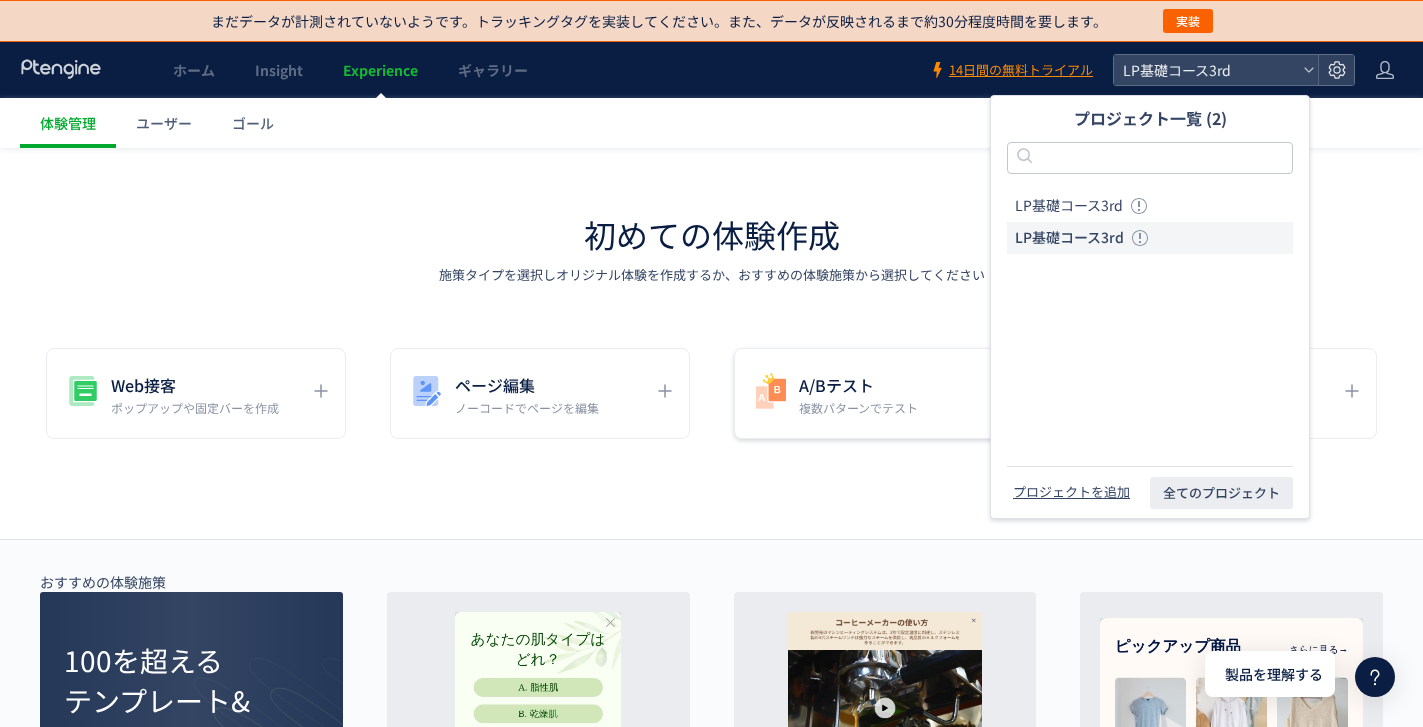 click on "複数パターンでテスト" at bounding box center [858, 407] 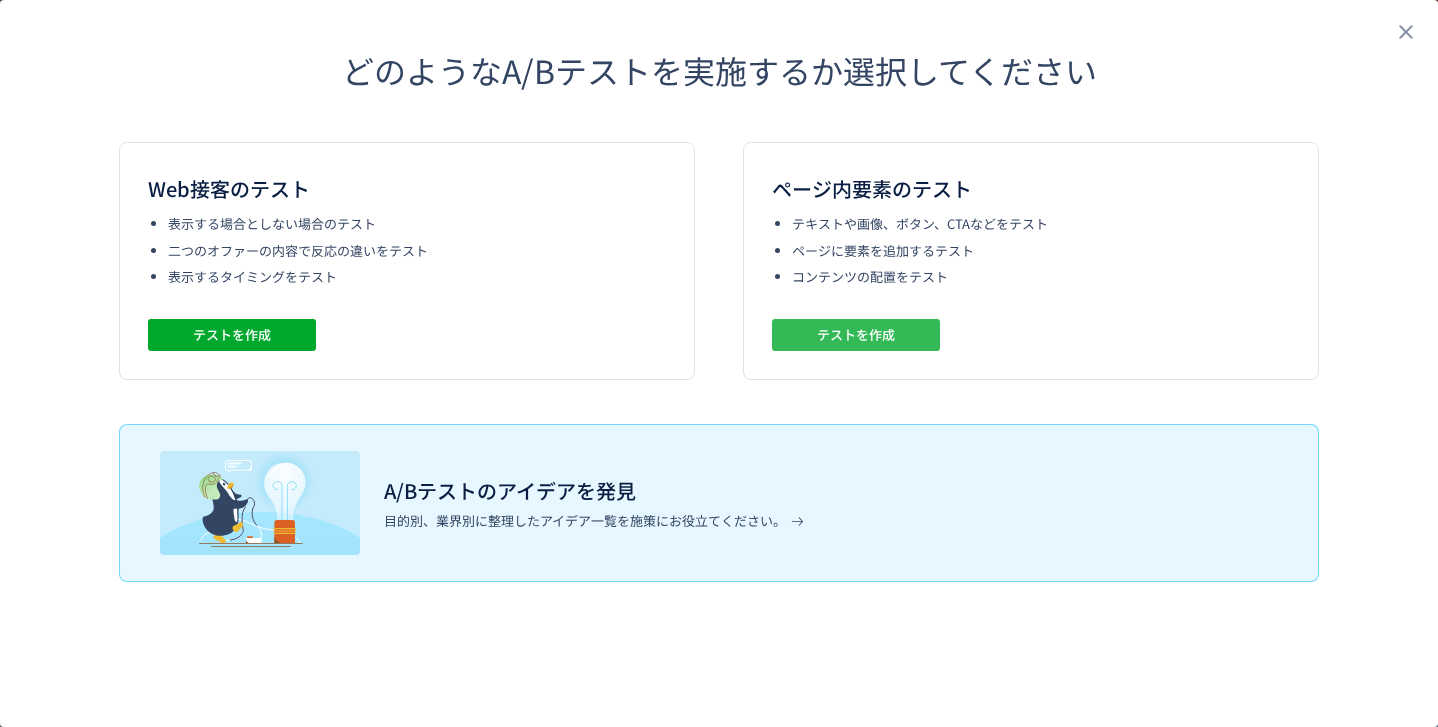 click on "テストを作成" at bounding box center [856, 335] 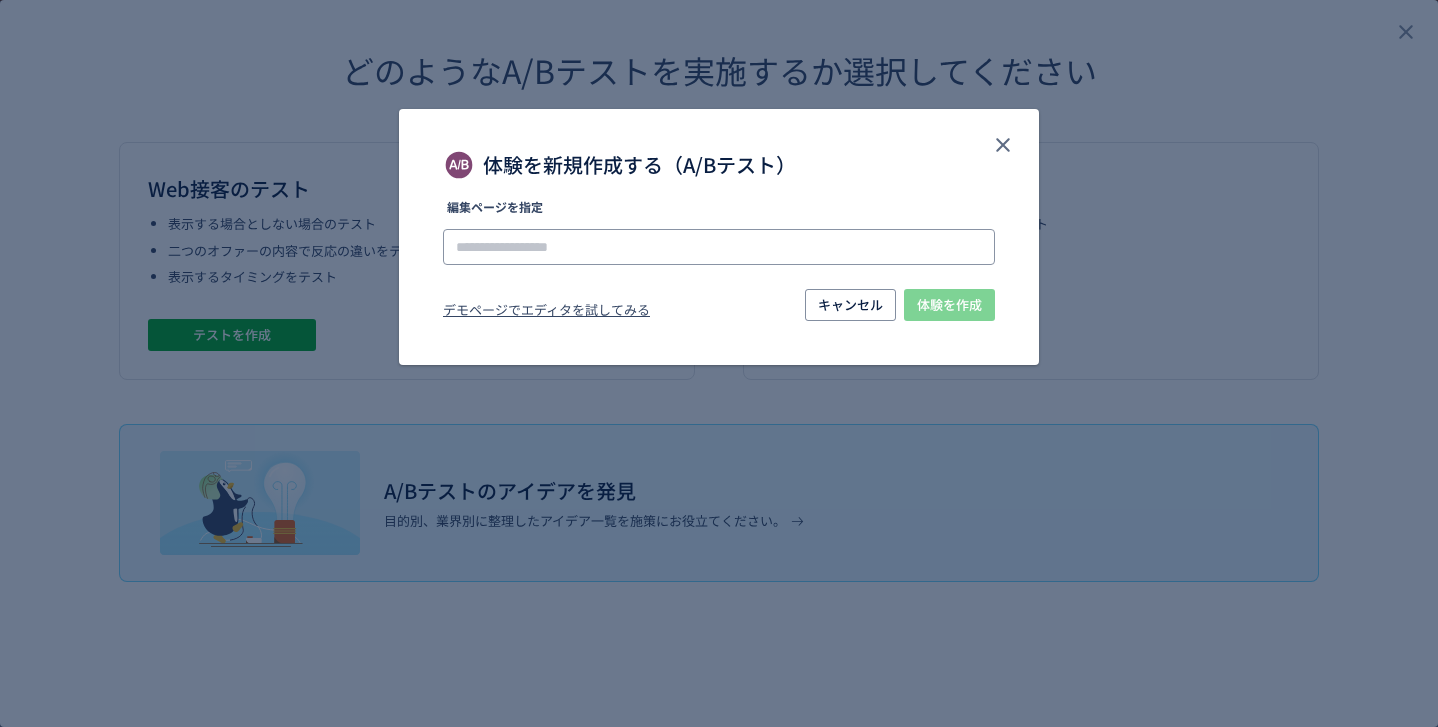 click 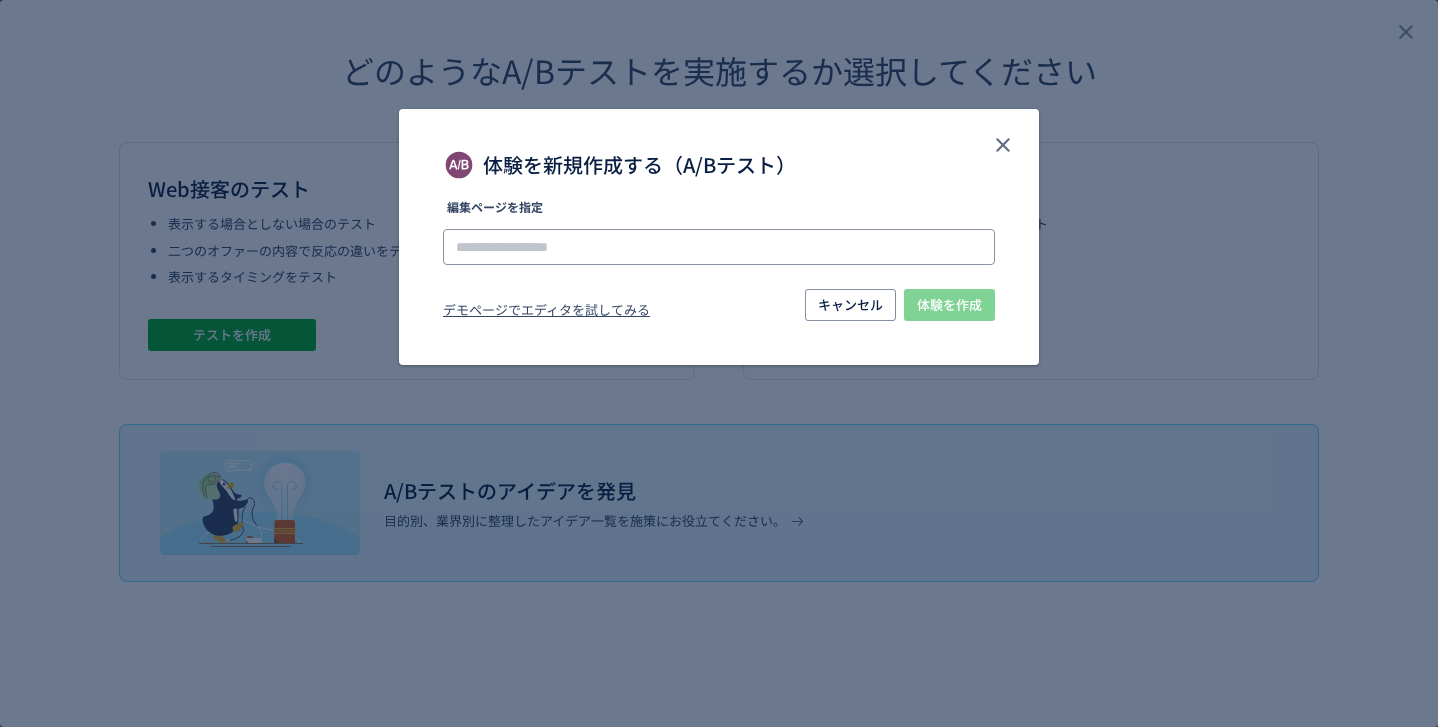 paste on "**********" 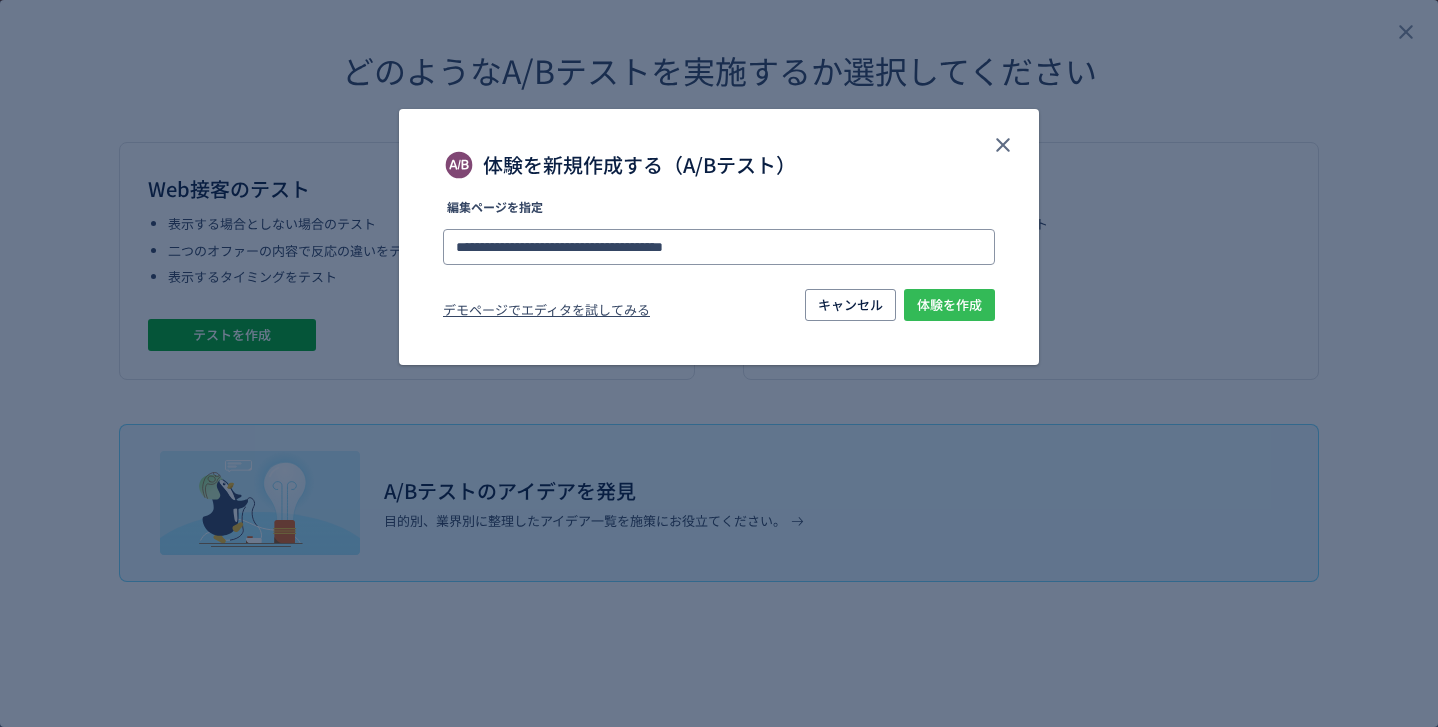 type on "**********" 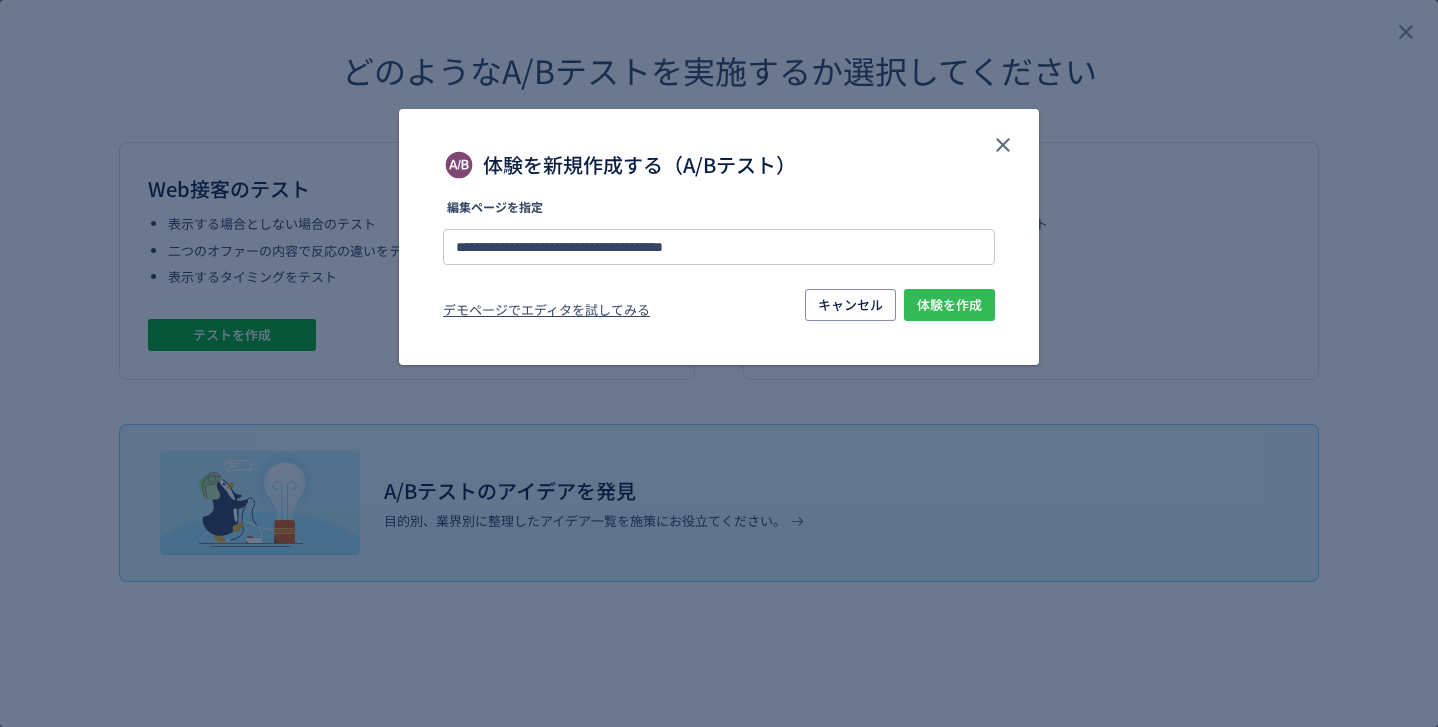 click on "体験を作成" at bounding box center [949, 305] 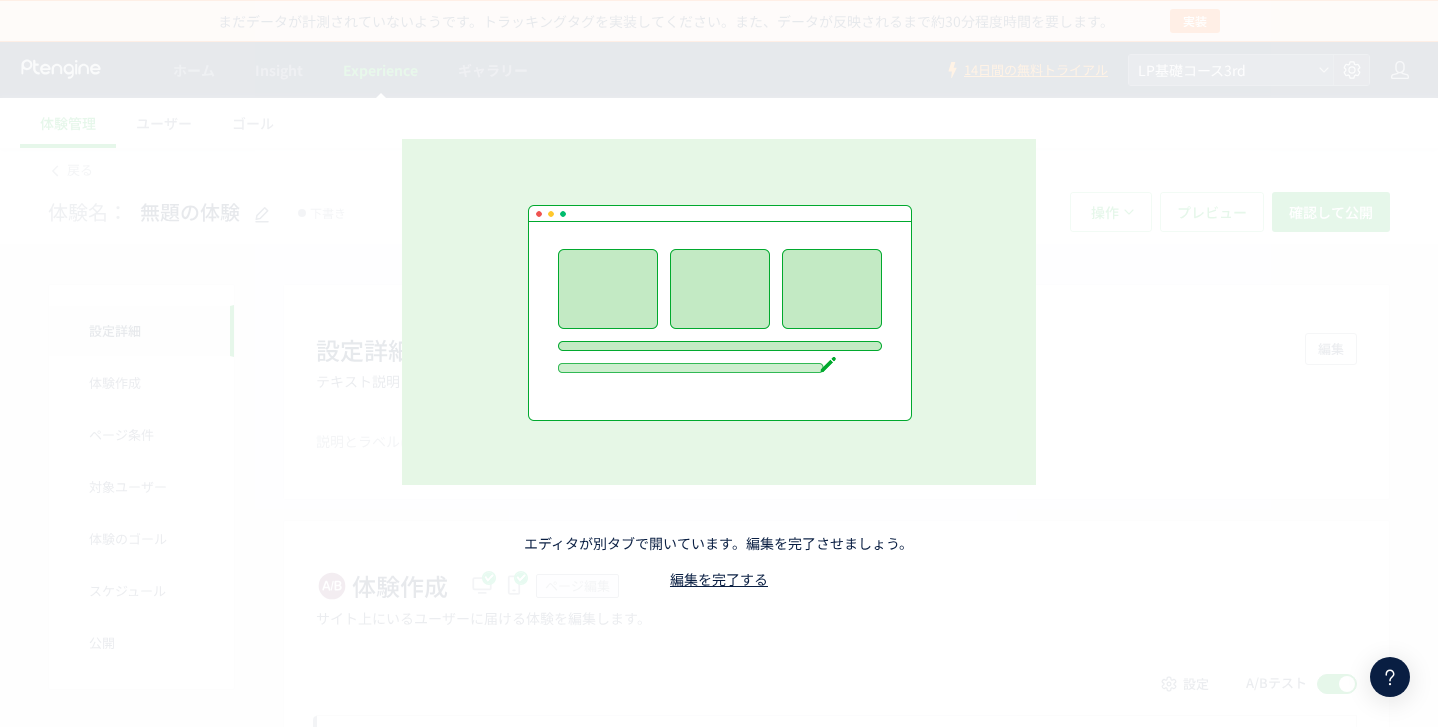 click on "エディタが別タブで開いています。編集を完了させましょう。 編集を完了する" 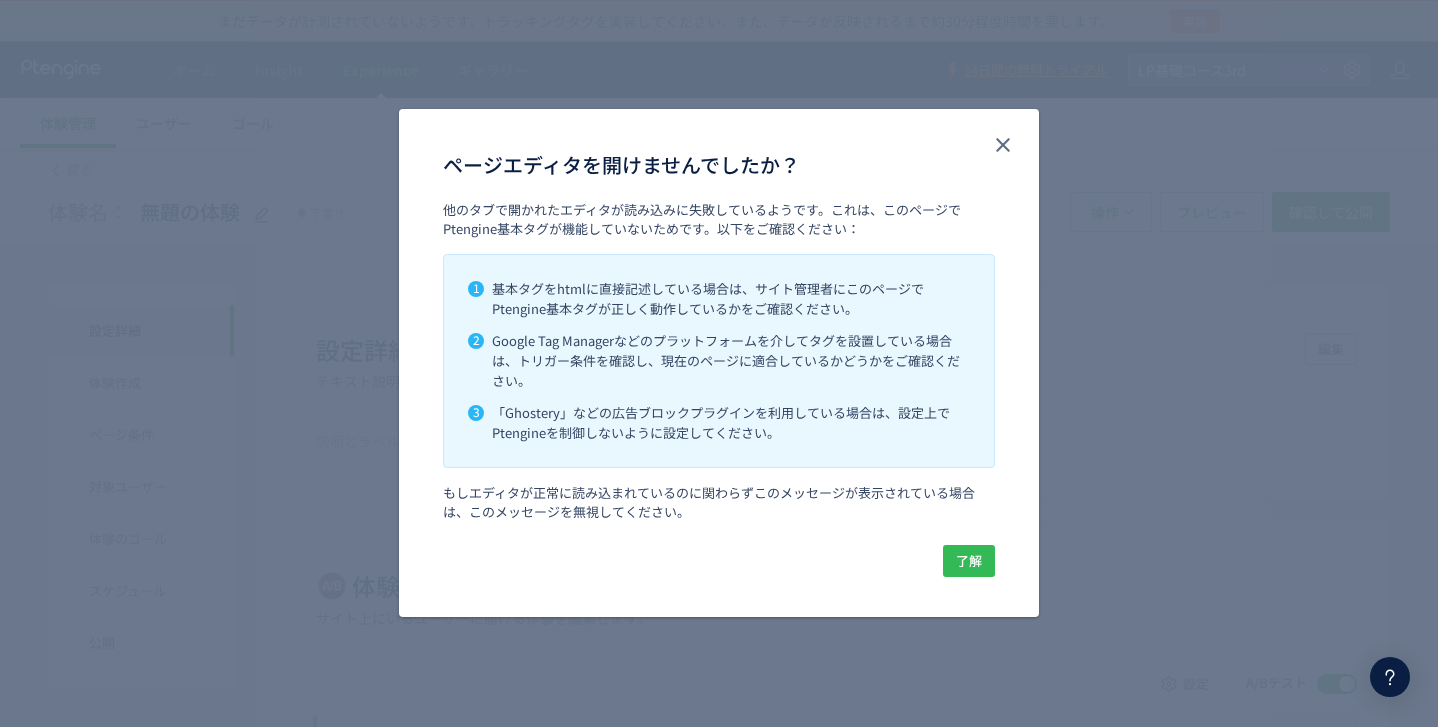 click on "了解" at bounding box center [969, 561] 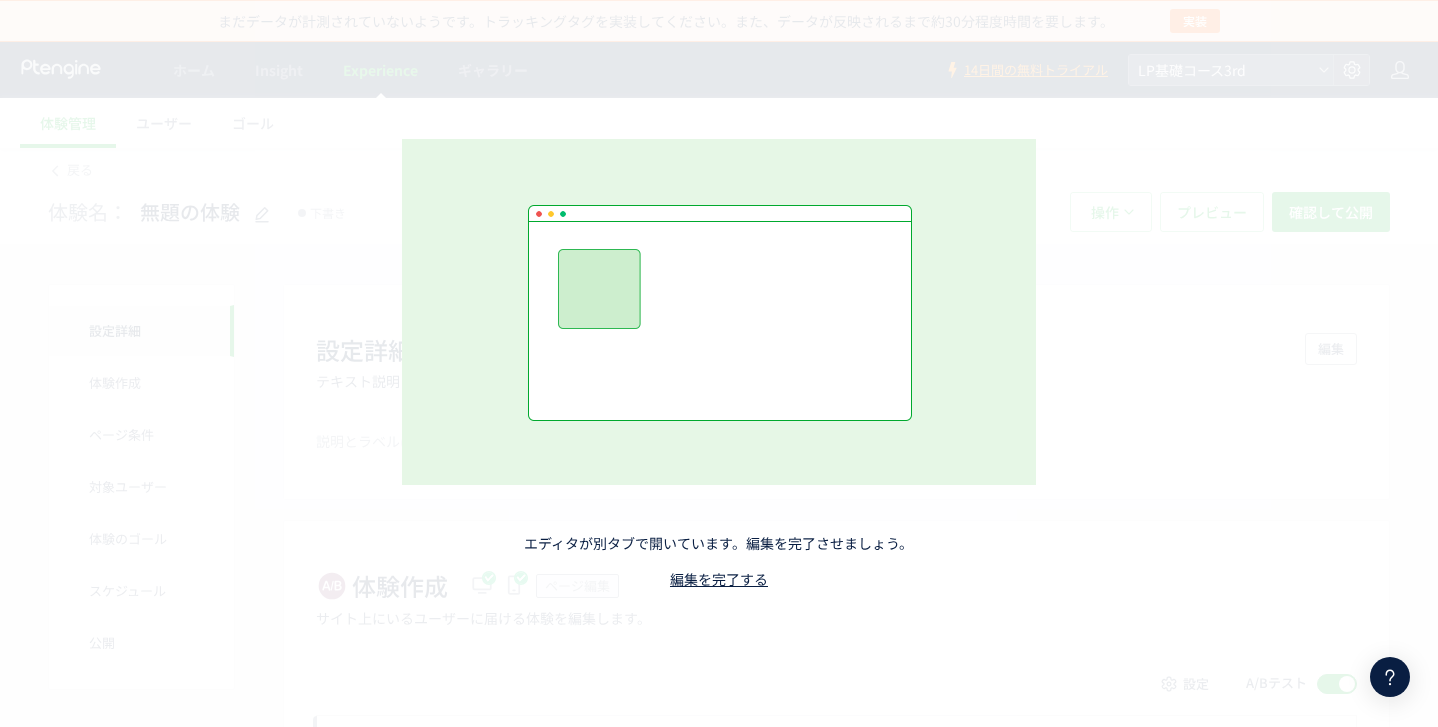 click on "エディタが別タブで開いています。編集を完了させましょう。" at bounding box center [719, 543] 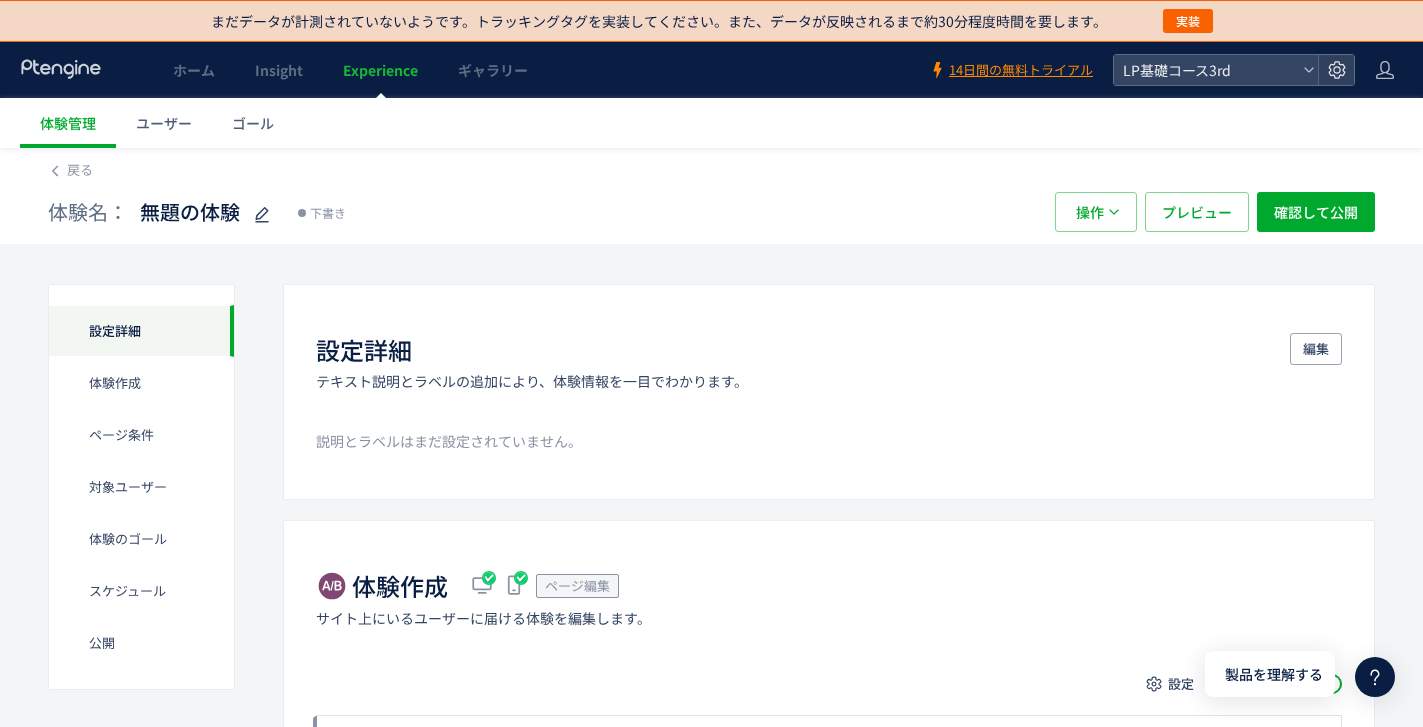 click on "Experience" at bounding box center [380, 70] 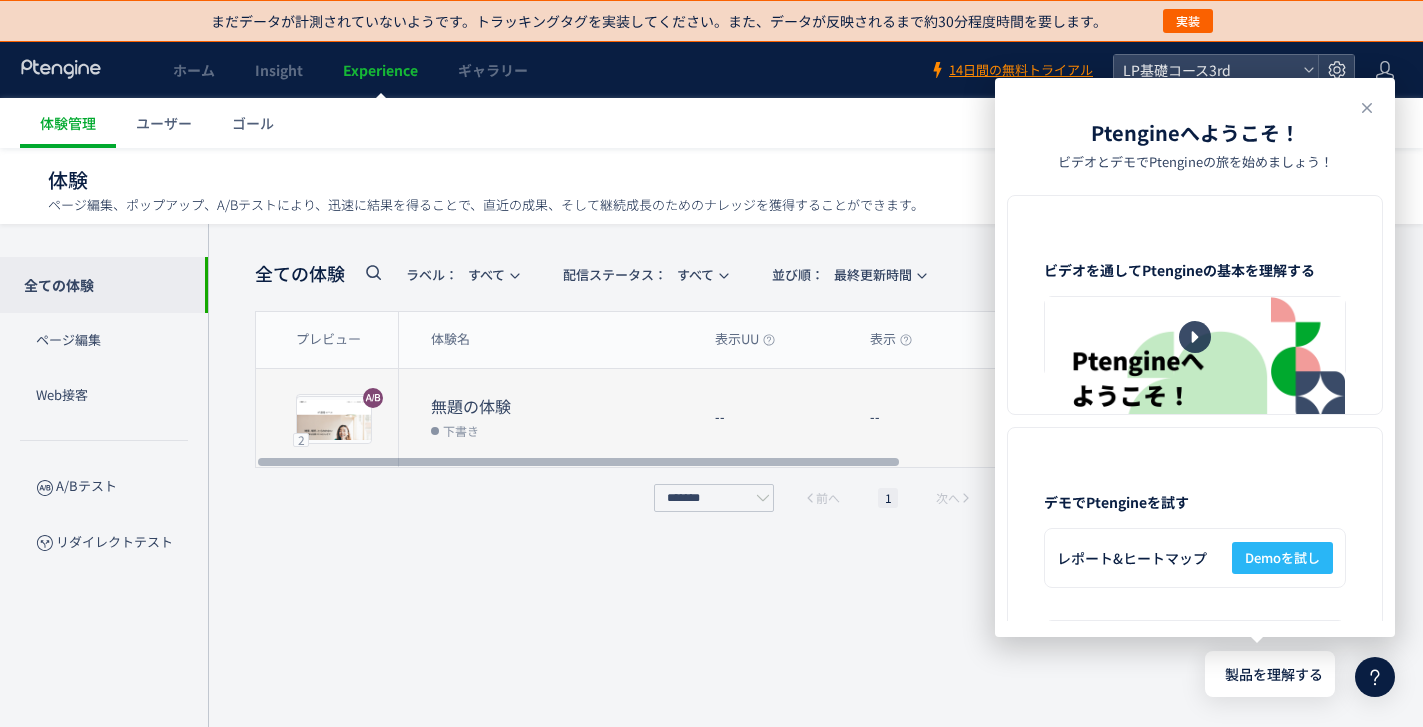 scroll, scrollTop: 38, scrollLeft: 0, axis: vertical 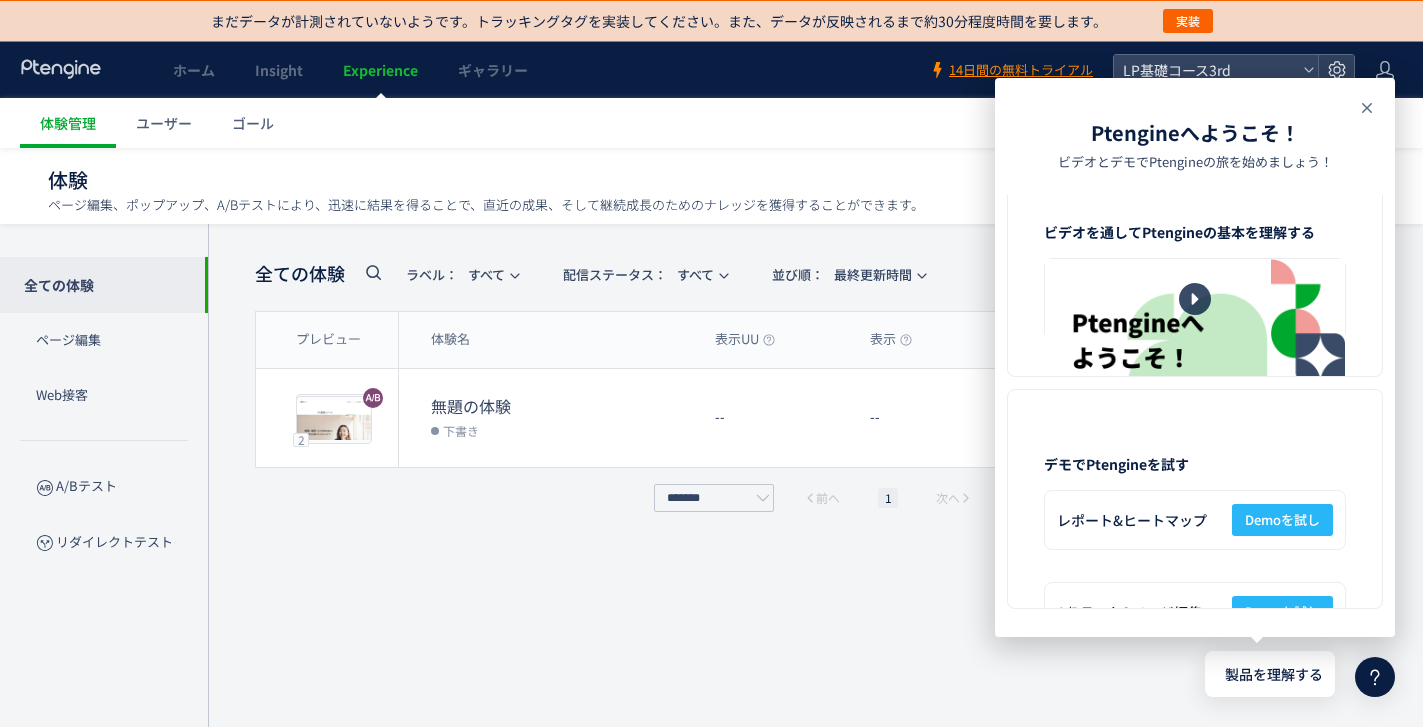 click 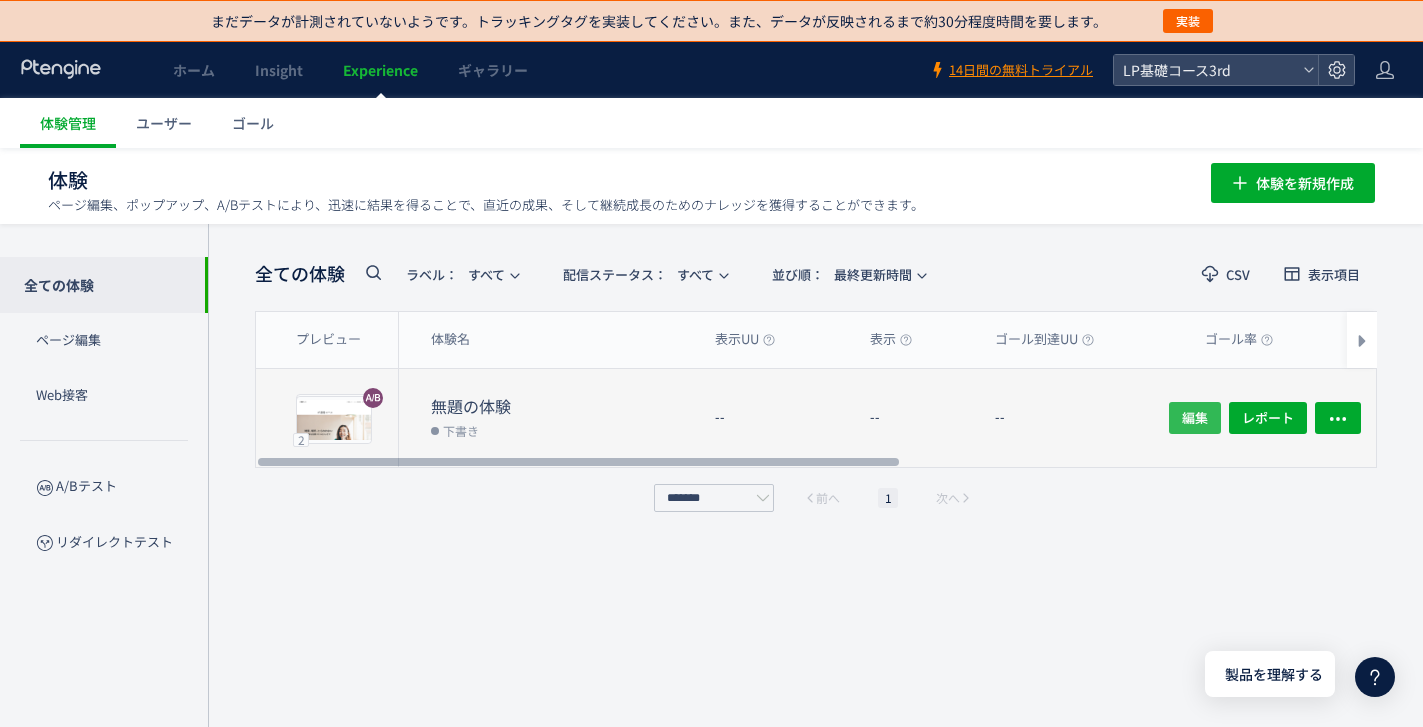click on "編集" at bounding box center (1195, 418) 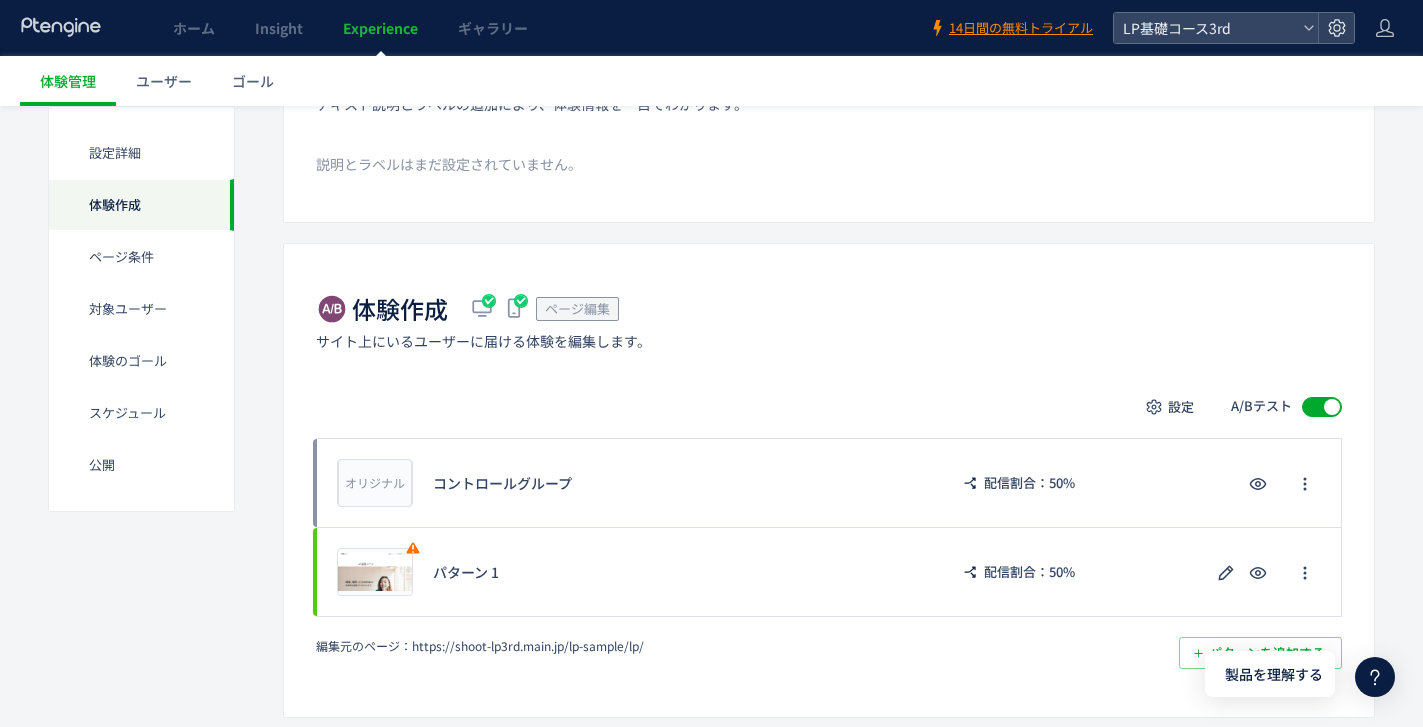 scroll, scrollTop: 532, scrollLeft: 0, axis: vertical 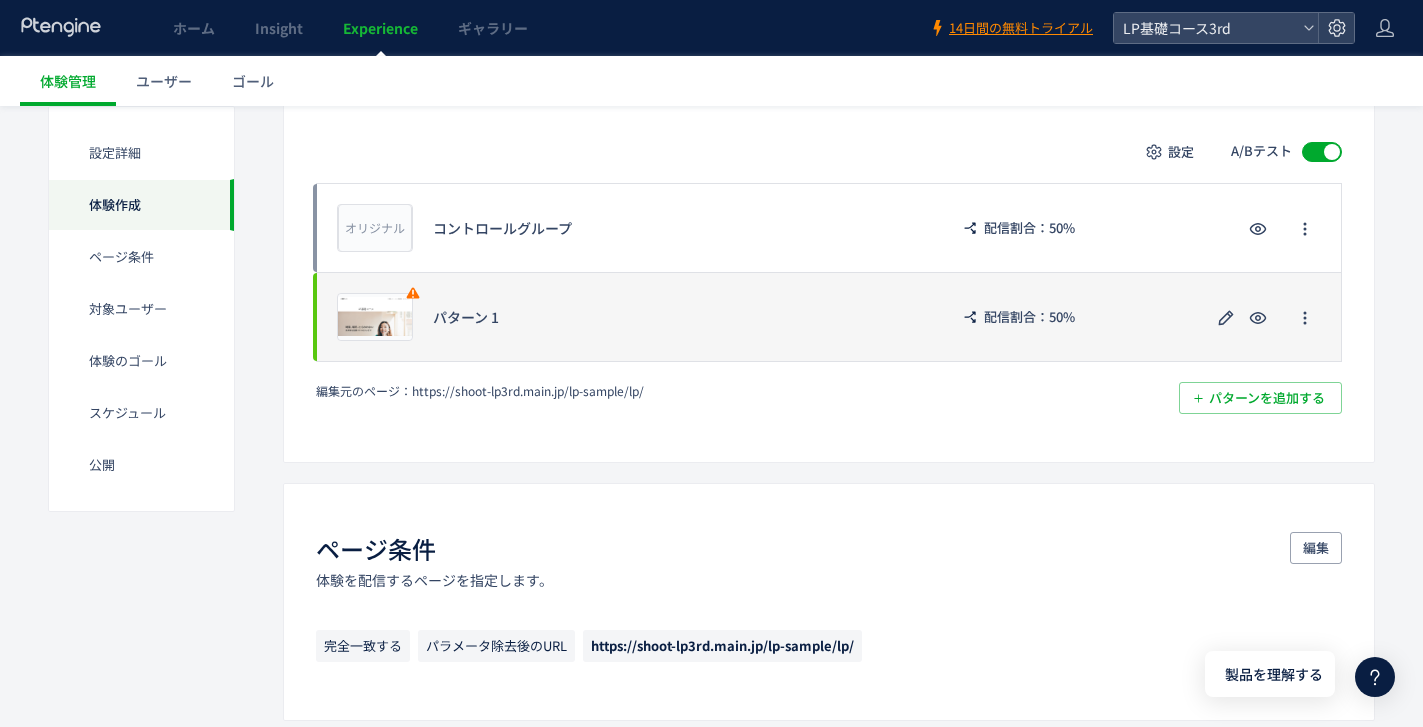 click on "パターン 1" at bounding box center (680, 317) 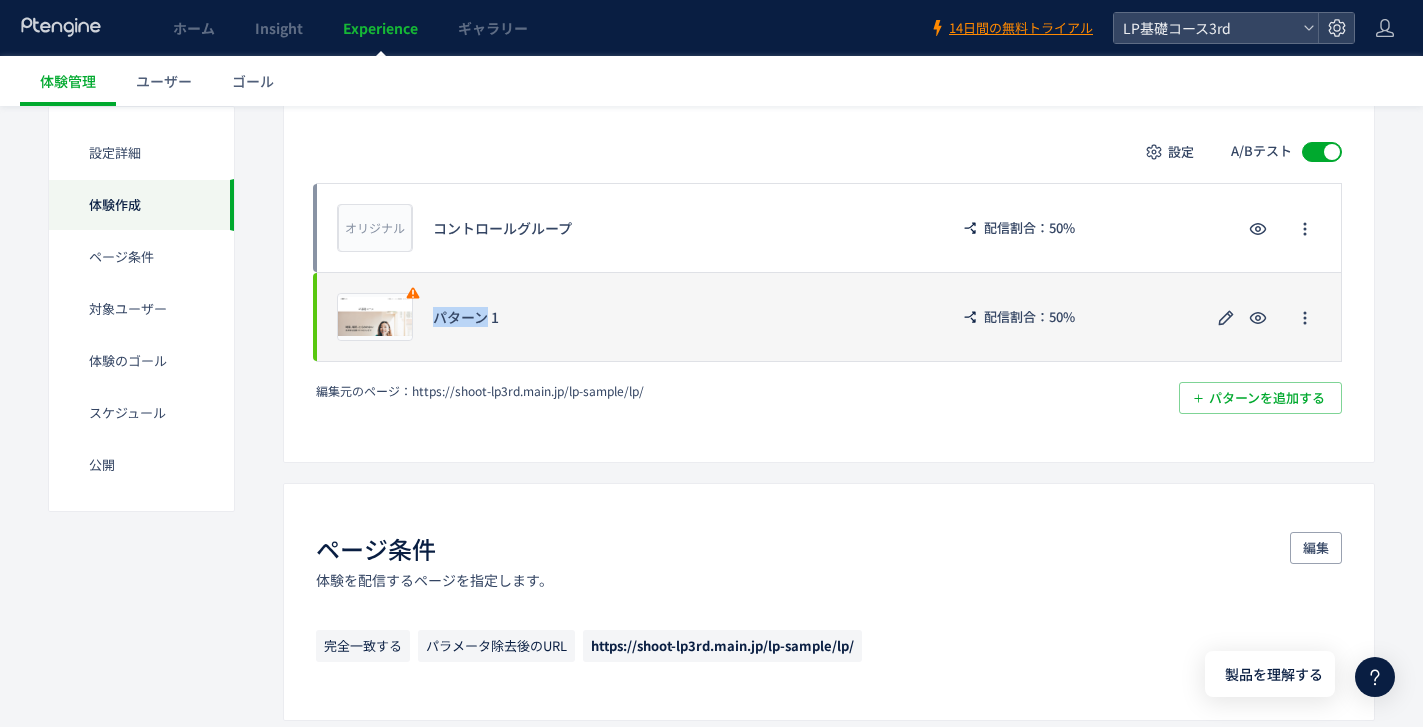 click on "パターン 1" at bounding box center [680, 317] 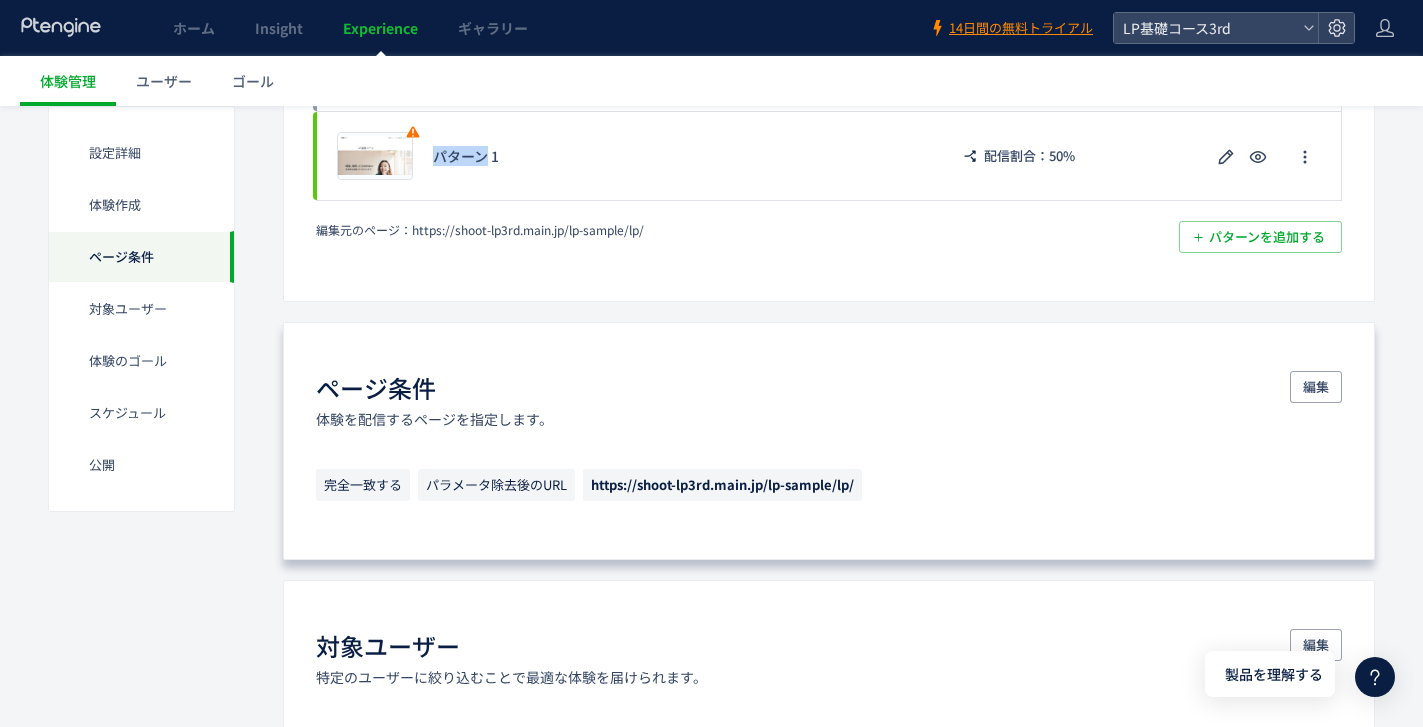 scroll, scrollTop: 401, scrollLeft: 0, axis: vertical 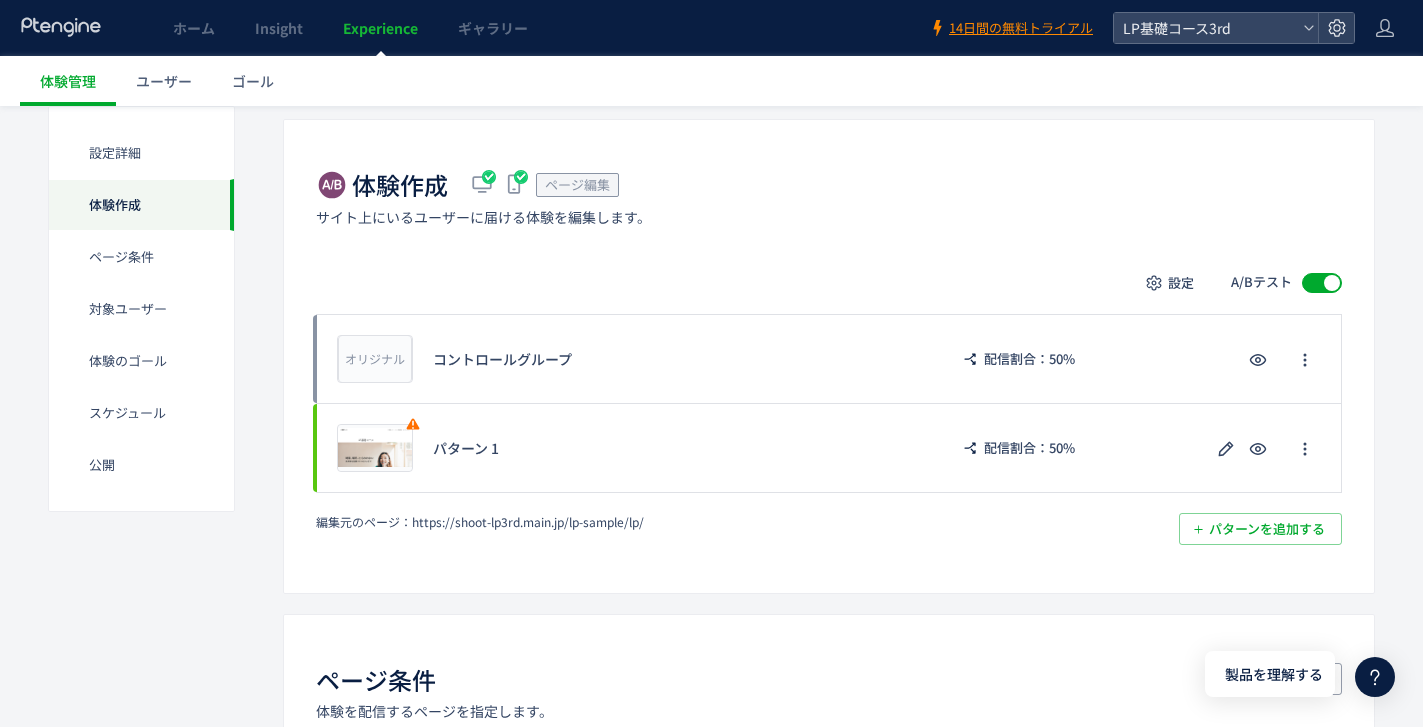 click on "体験作成  ページ編集 サイト上にいるユーザーに届ける体験を編集します。 設定 A/Bテスト オリジナル プレビュー コントロールグループ 配信割合：50% プレビュー パターン 1 配信割合：50% 削除の確認 キャンセル 削除 一時停止の確認 キャンセル 確定 編集元のページ：  https://shoot-lp3rd.main.jp/lp-sample/lp/ パターンを追加する​ 配信割合 キャンセル 確定 A/Bテストを停止する キャンセル A/Bテストを停止" at bounding box center [829, 356] 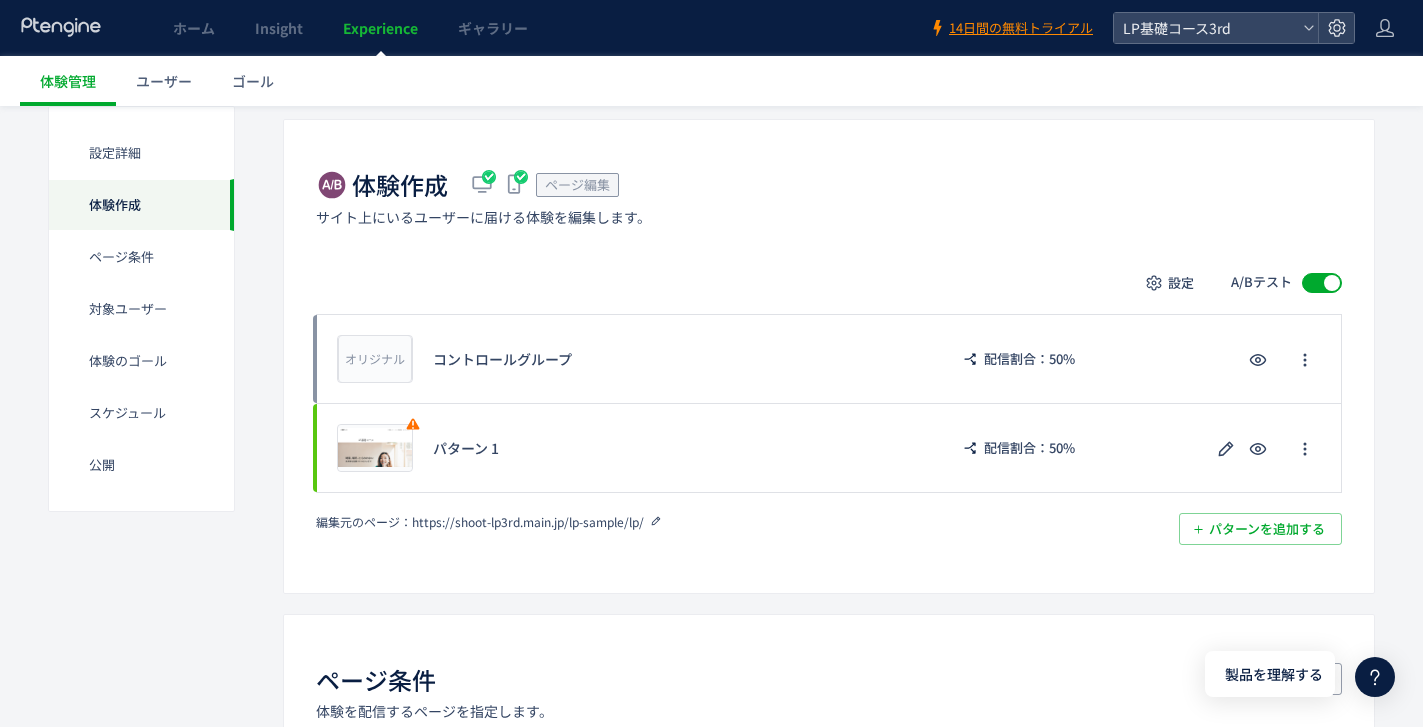 click on "https://shoot-lp3rd.main.jp/lp-sample/lp/" at bounding box center [528, 521] 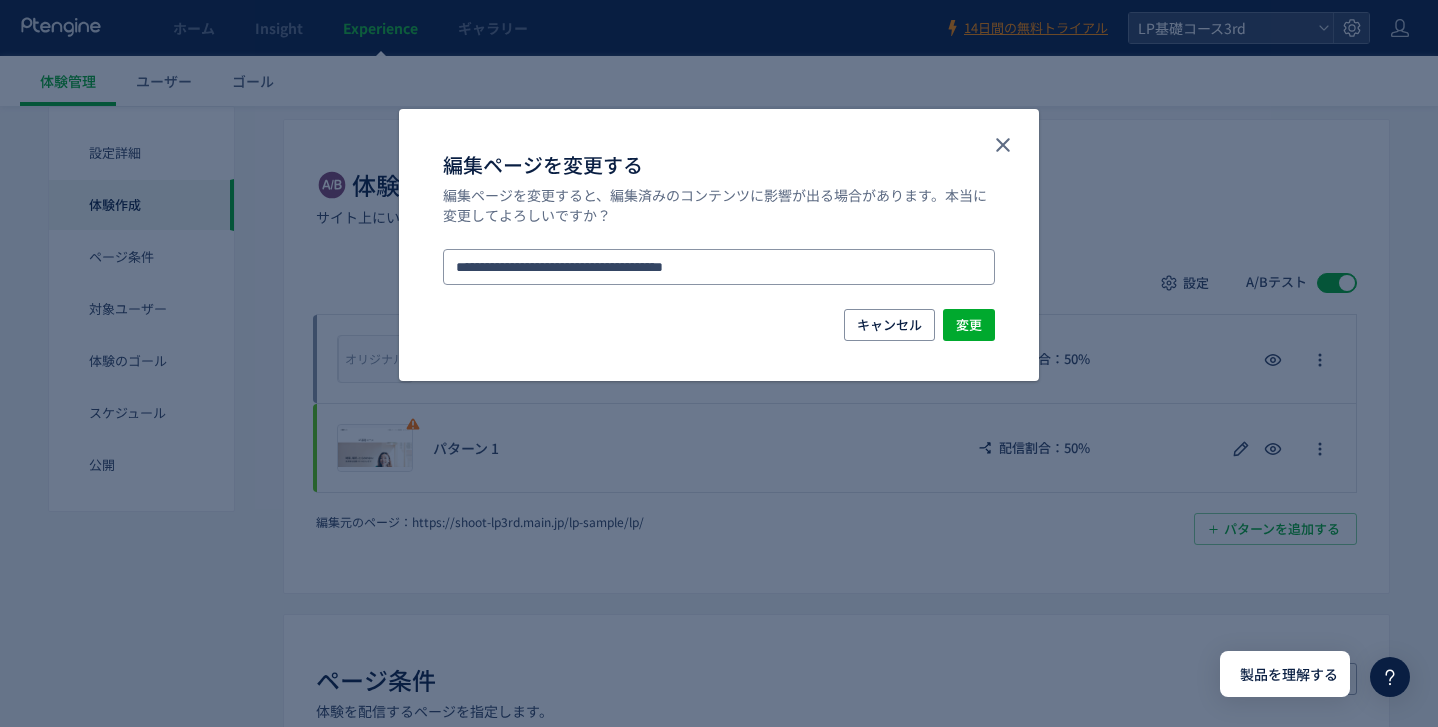 click on "**********" 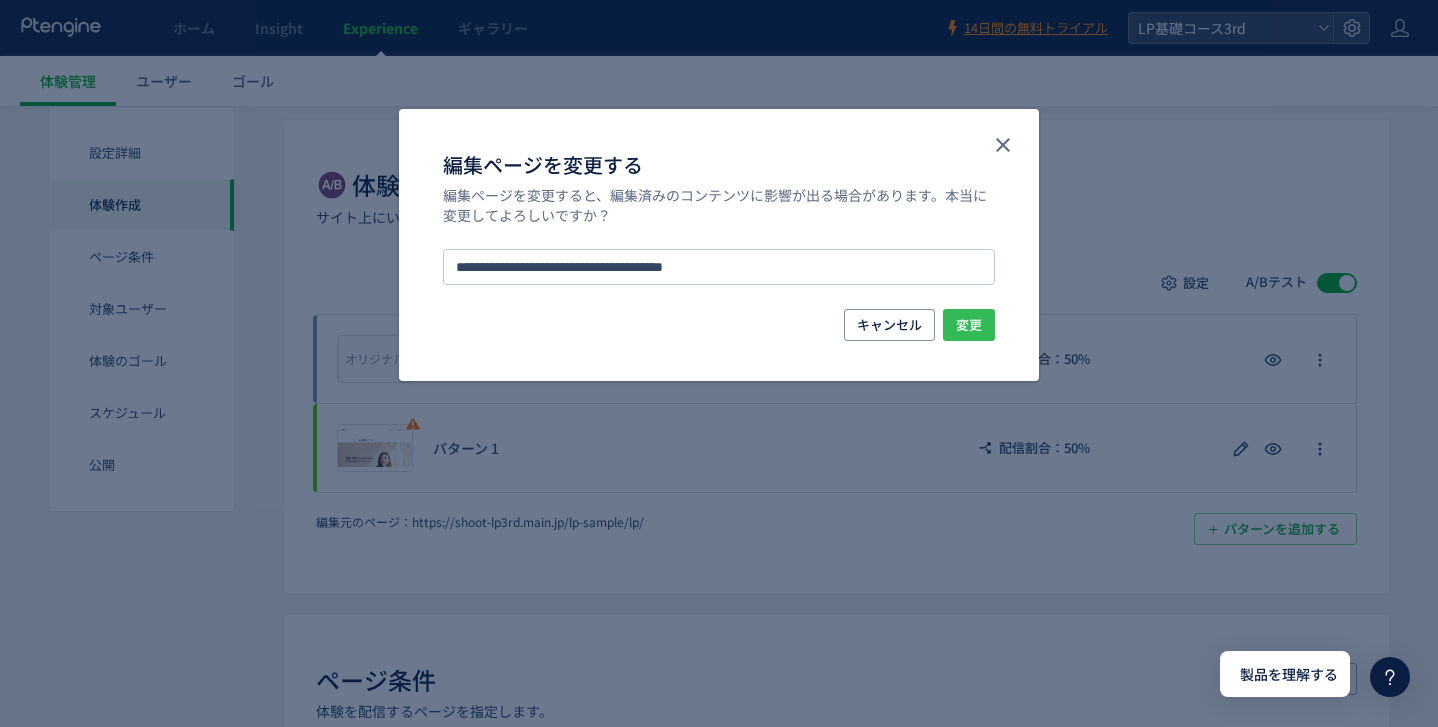 click on "変更" at bounding box center [969, 325] 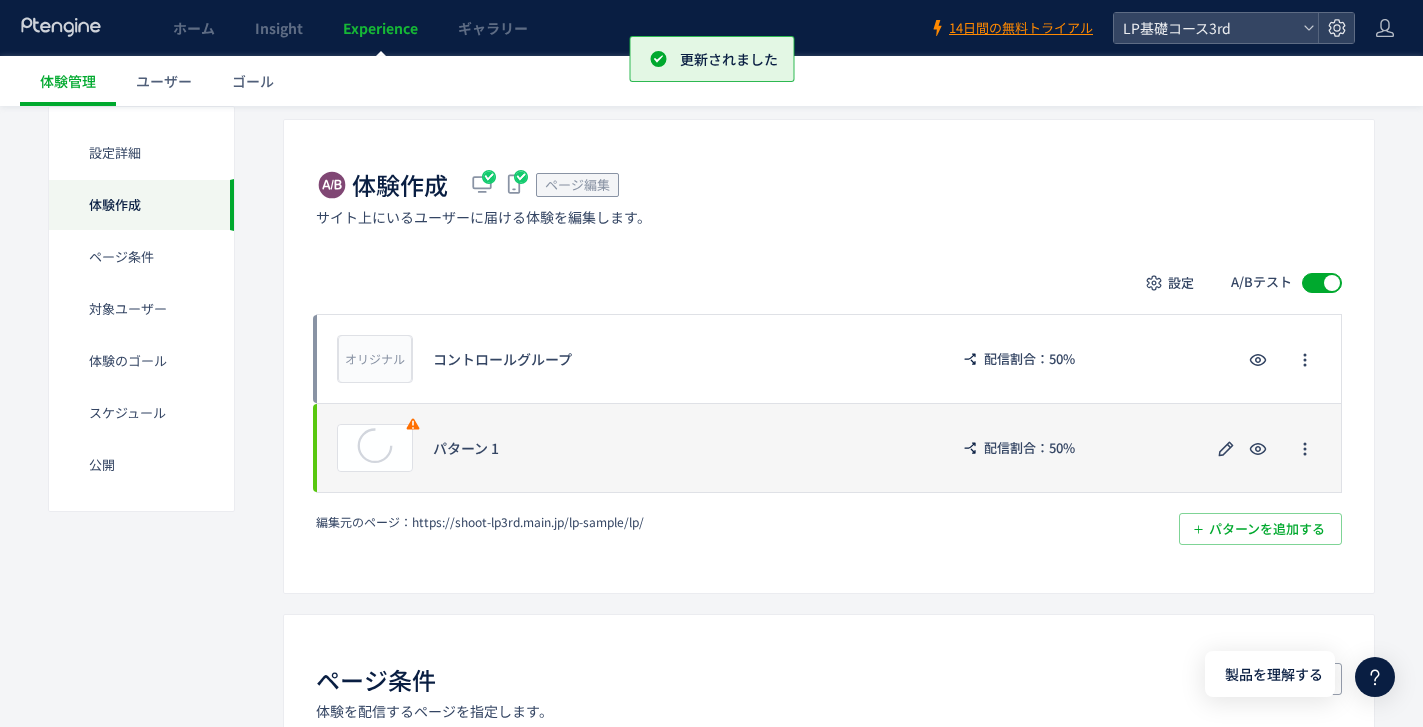 click on "パターン 1" at bounding box center [680, 448] 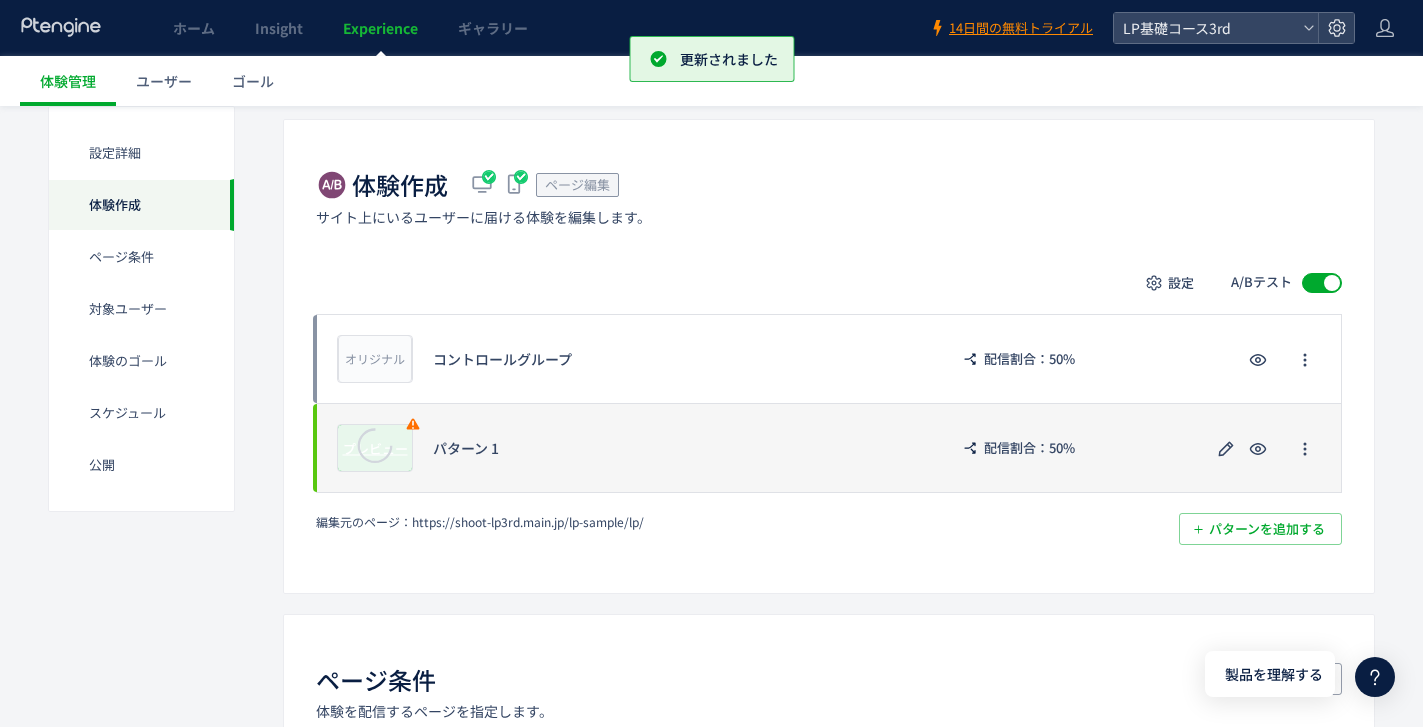 click at bounding box center (375, 447) 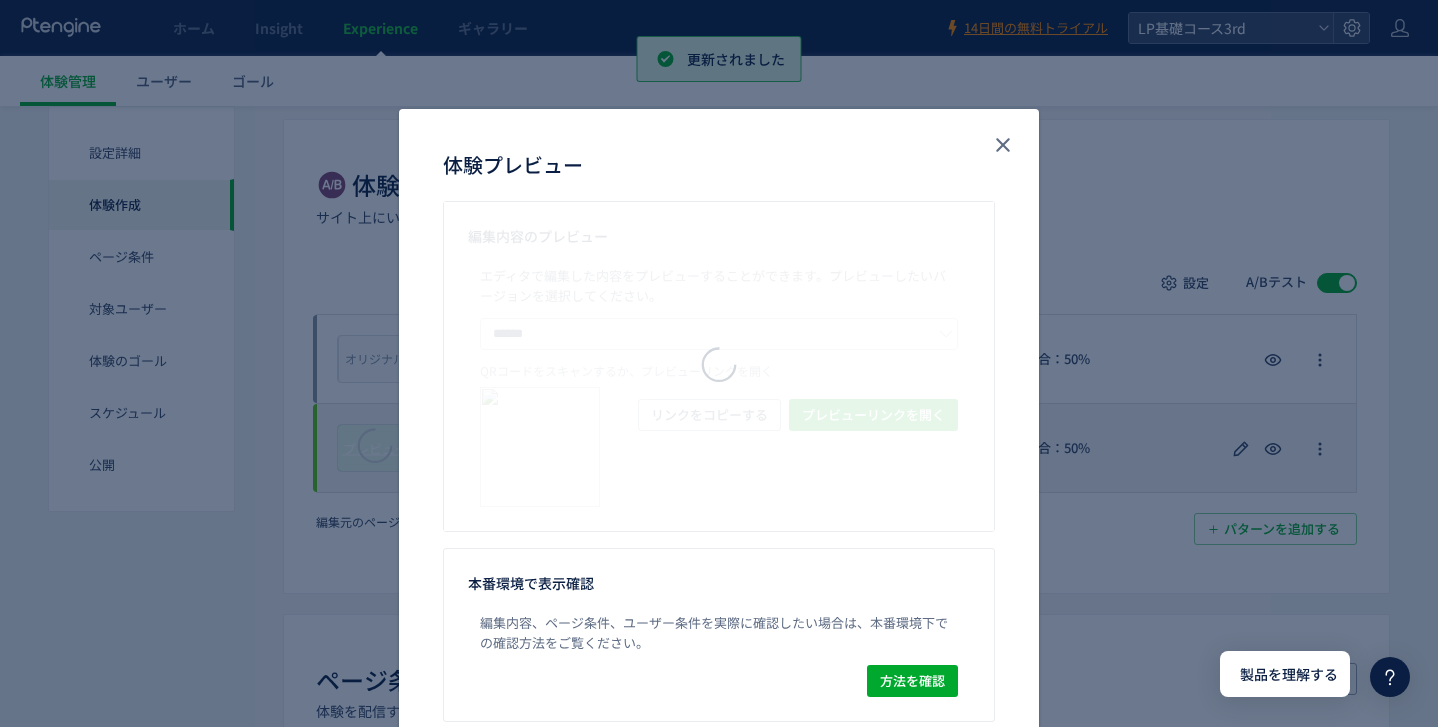 click on "体験プレビュー 編集内容のプレビュー エディタで編集した内容をプレビューすることができます。 プレビューしたいバージョンを選択してください。 ****** コントロールグループ パターン 1 QRコードをスキャンするか、プレビューリンクを開く プレビューリンクを開く リンクをコピーする 本番環境で表示確認 編集内容、ページ条件、ユーザー条件を実際に確認したい場合は、本番環境下での確認方法をご覧ください。 方法を確認" 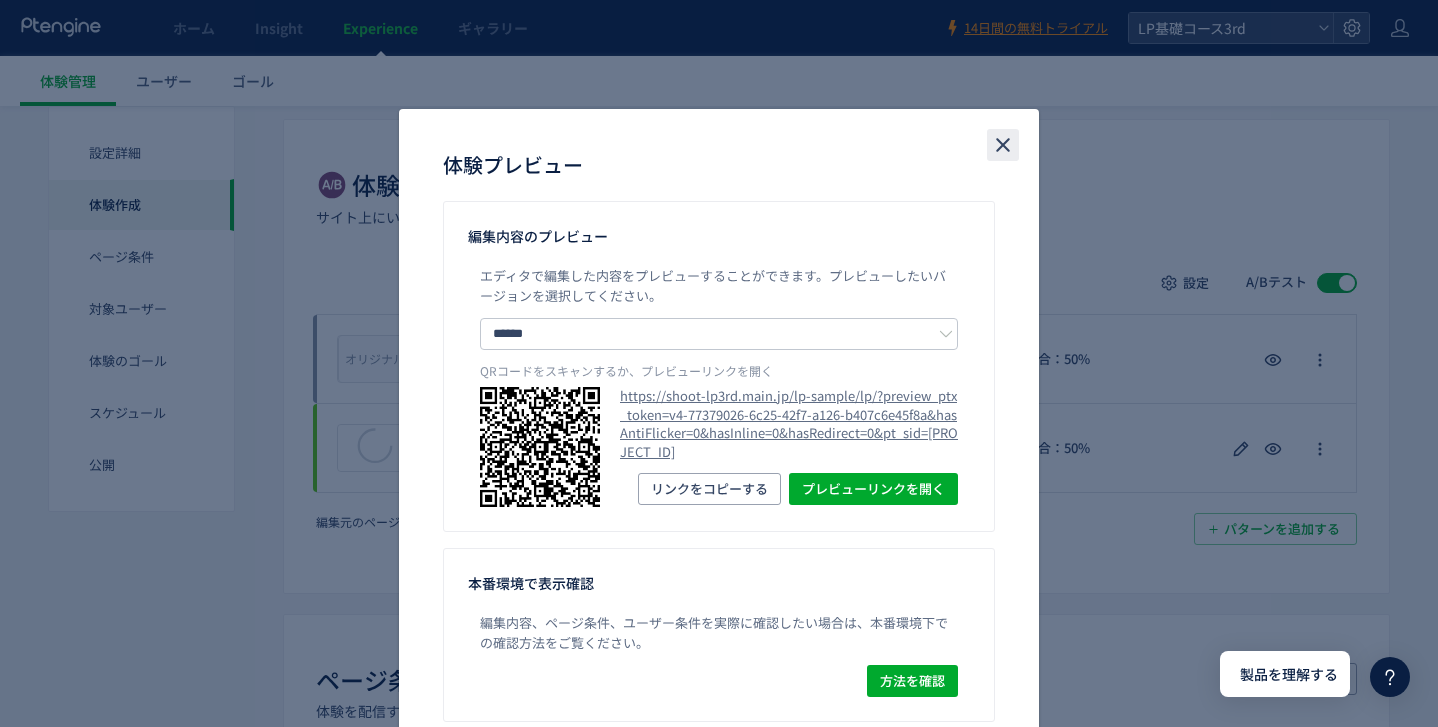 click 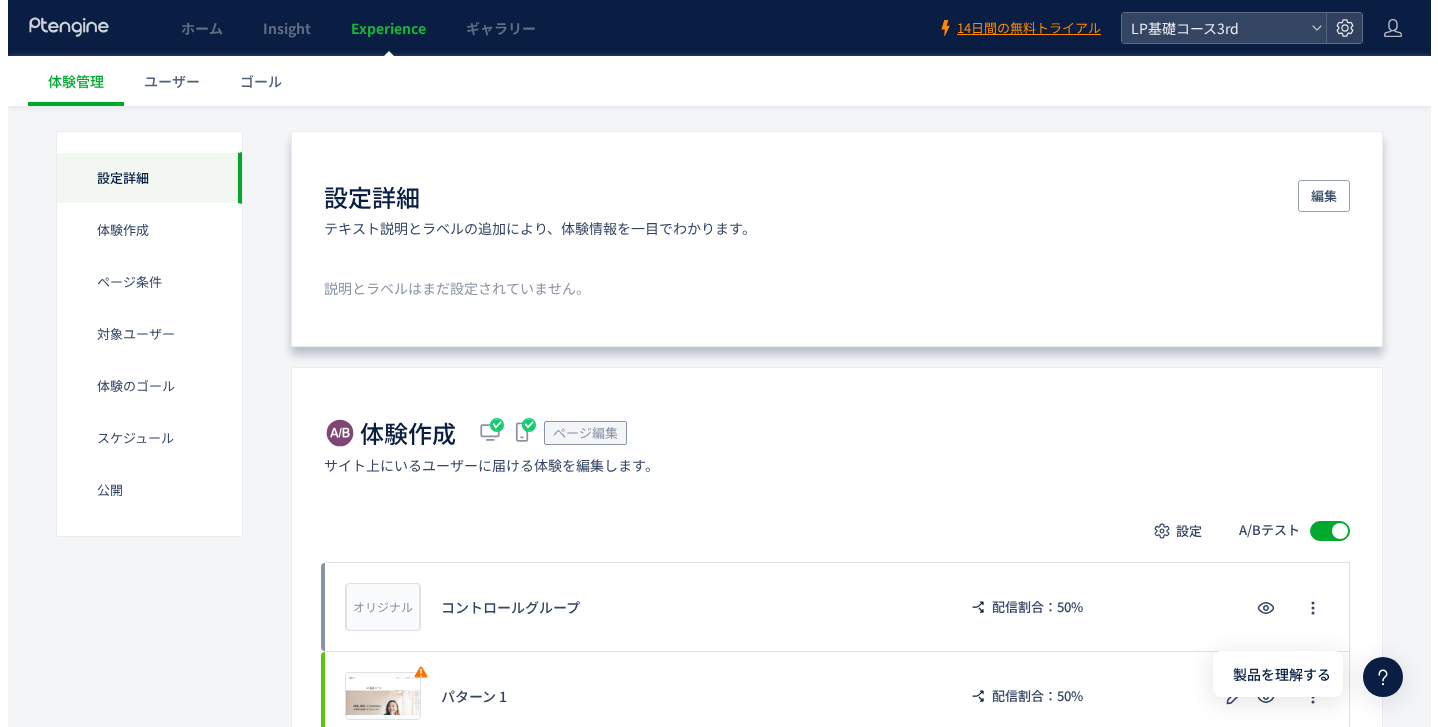 scroll, scrollTop: 0, scrollLeft: 0, axis: both 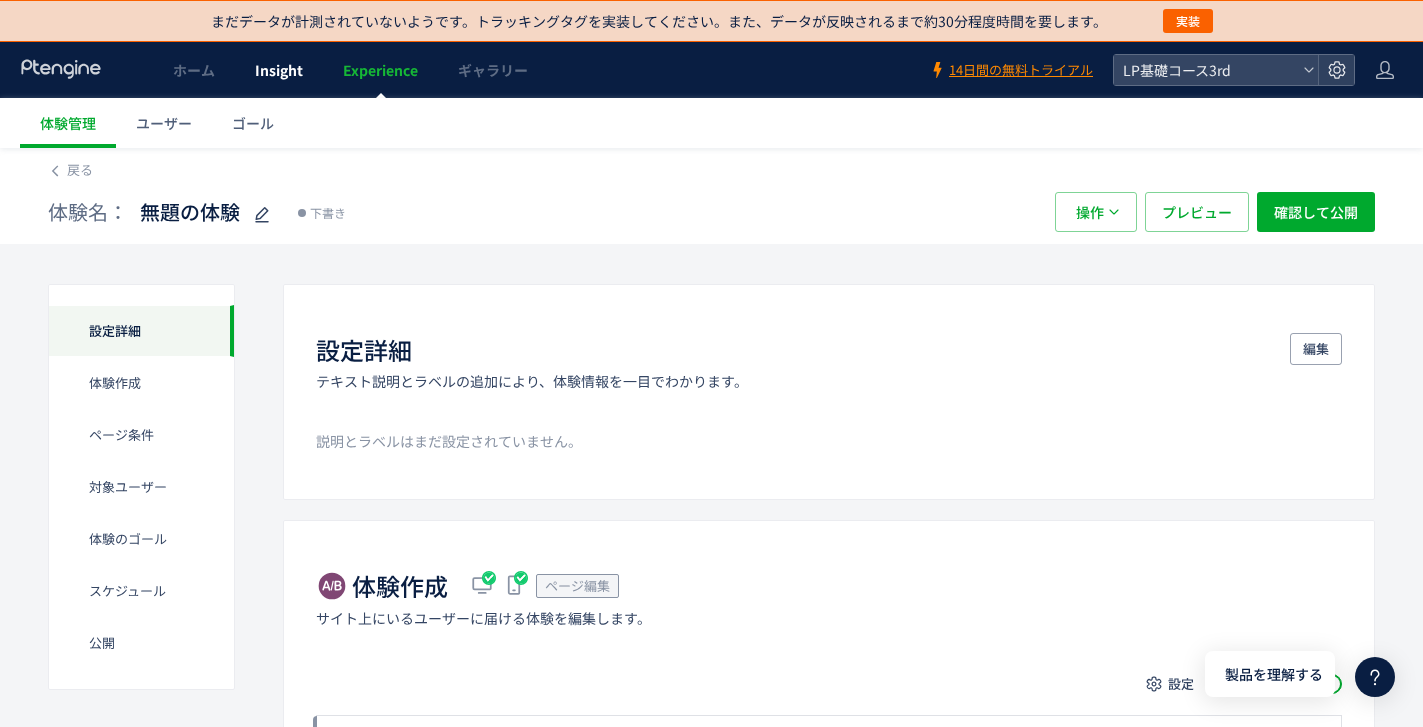 click on "Insight" at bounding box center (279, 70) 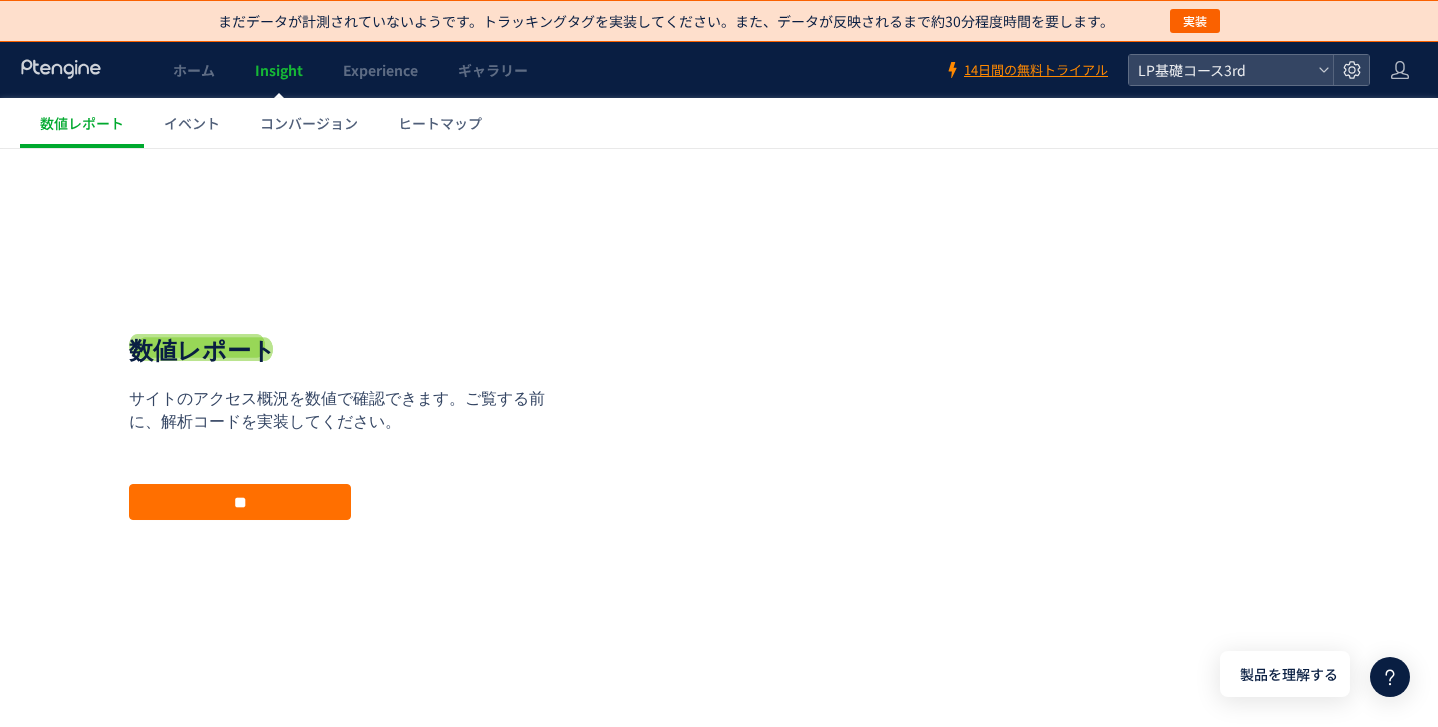 scroll, scrollTop: 0, scrollLeft: 0, axis: both 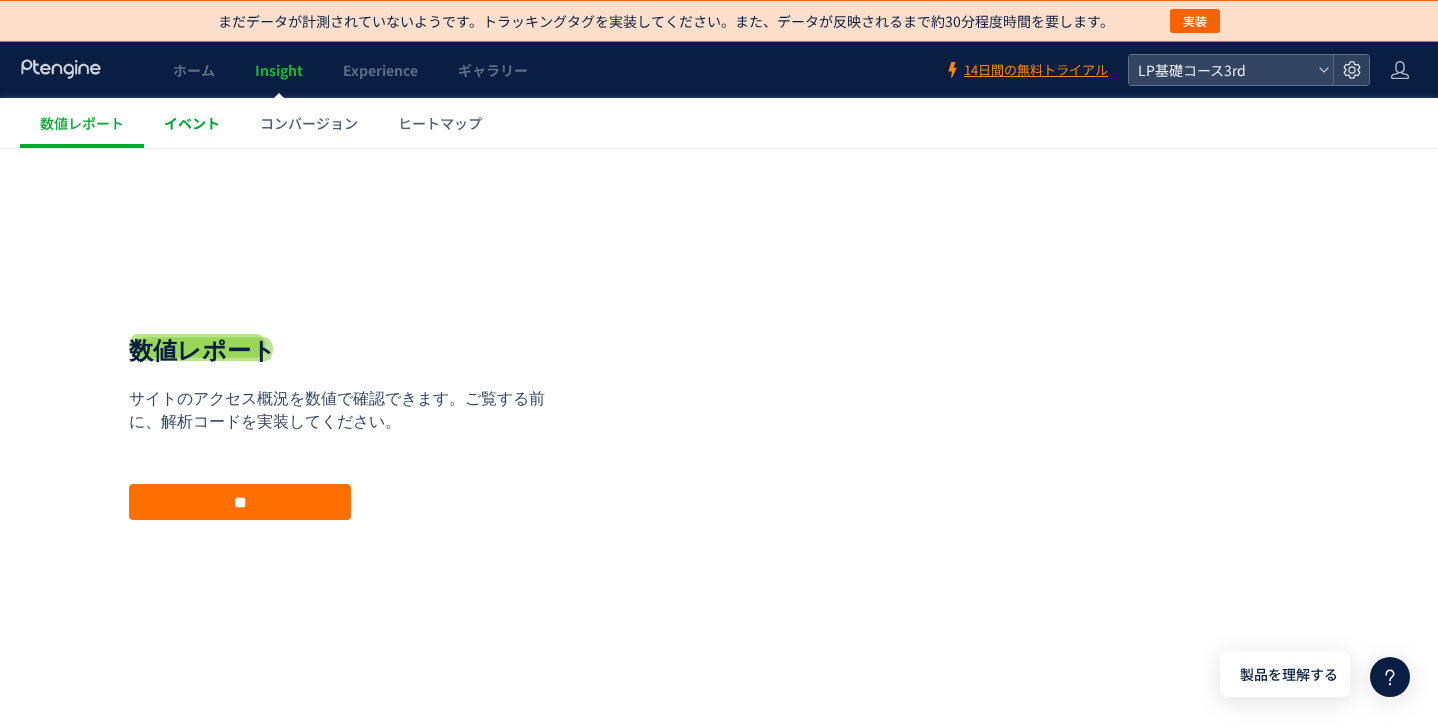 click on "イベント" at bounding box center [192, 123] 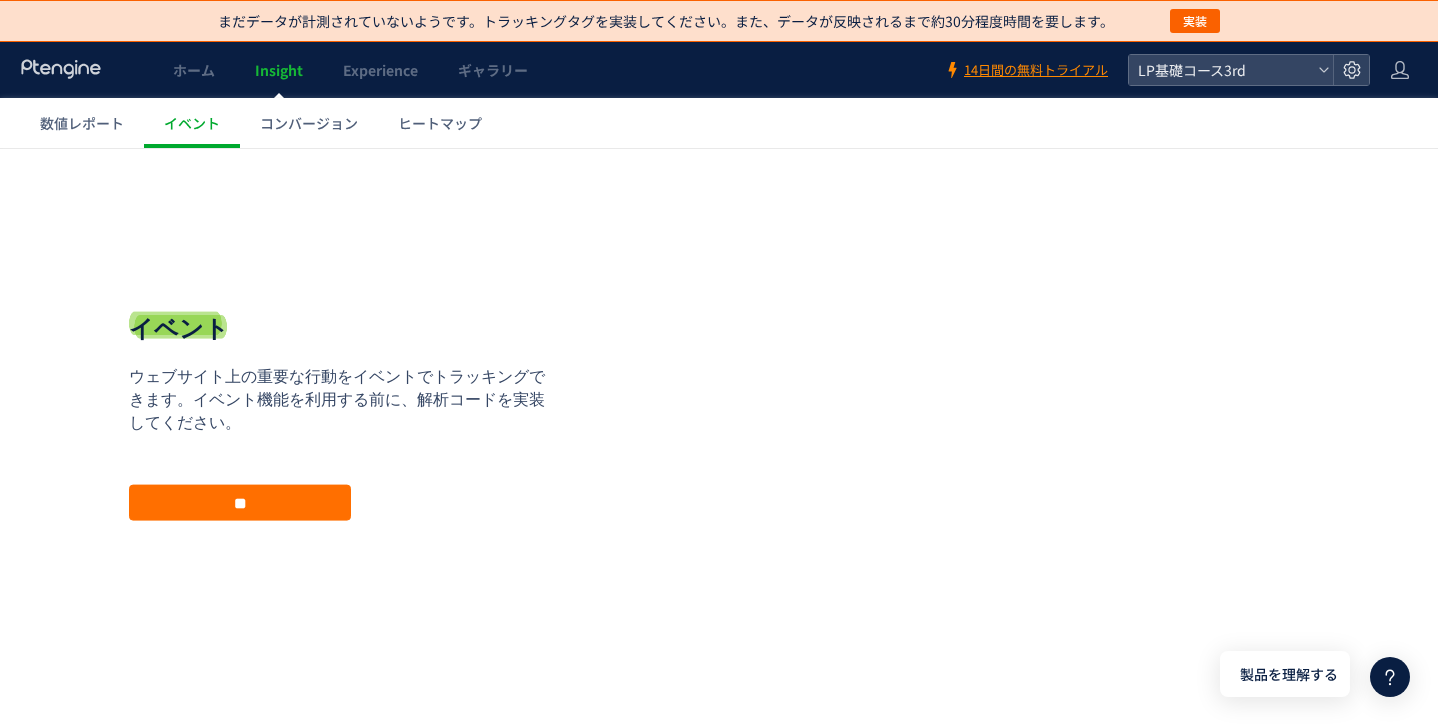 scroll, scrollTop: 0, scrollLeft: 0, axis: both 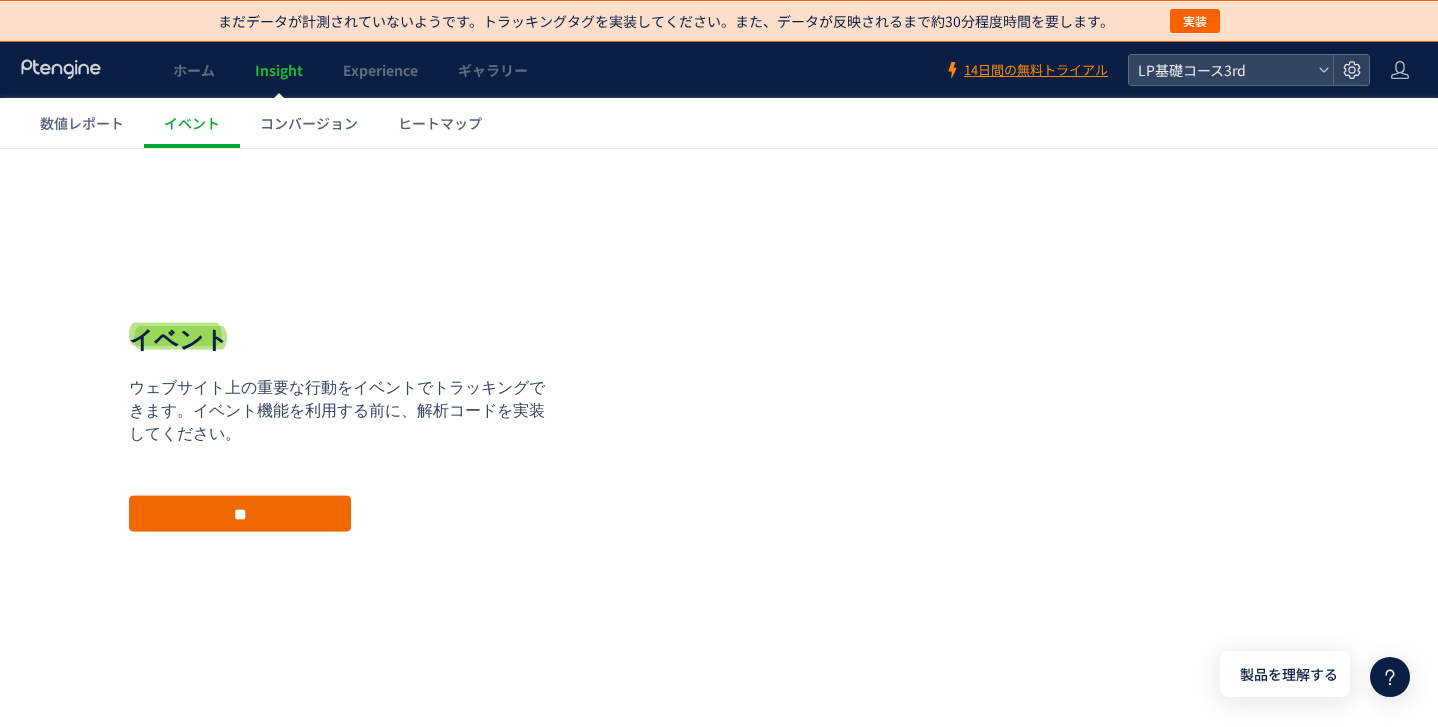 click on "**" at bounding box center (240, 513) 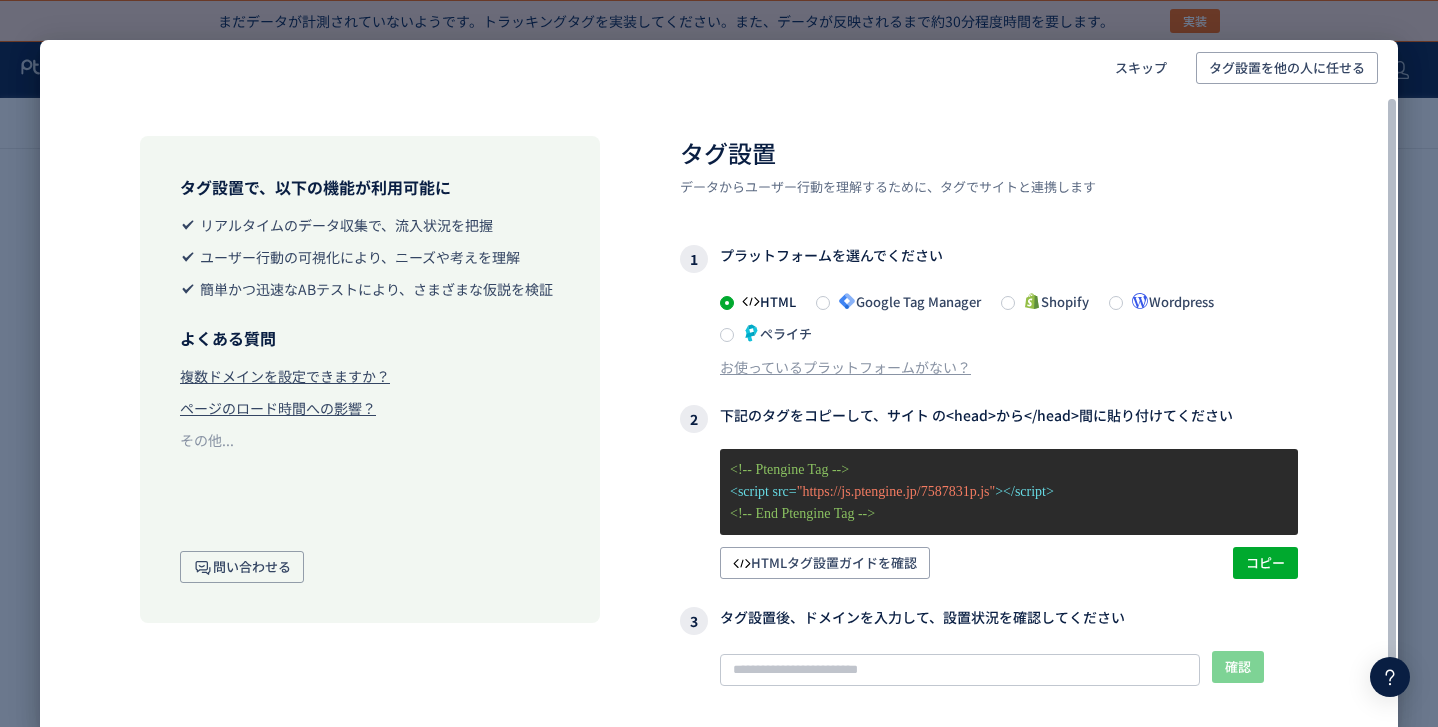 scroll, scrollTop: 86, scrollLeft: 0, axis: vertical 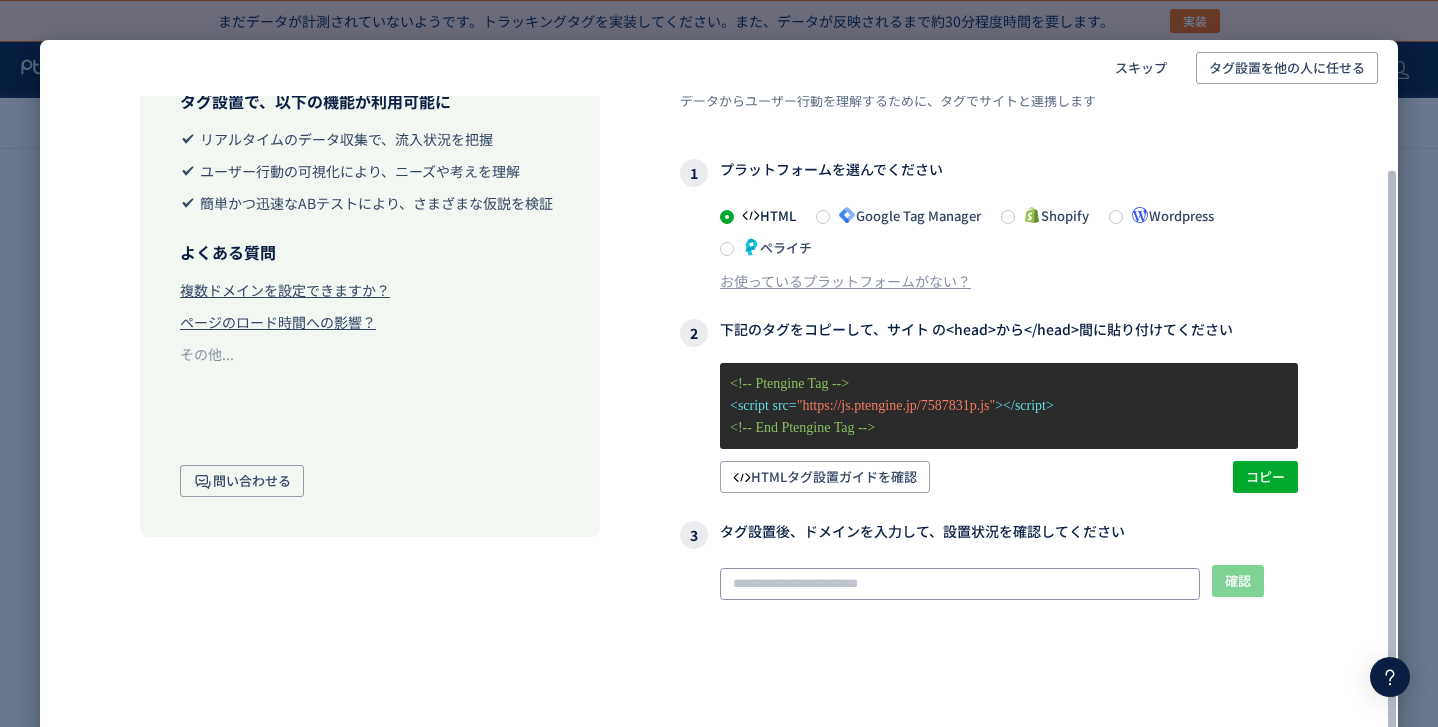 click 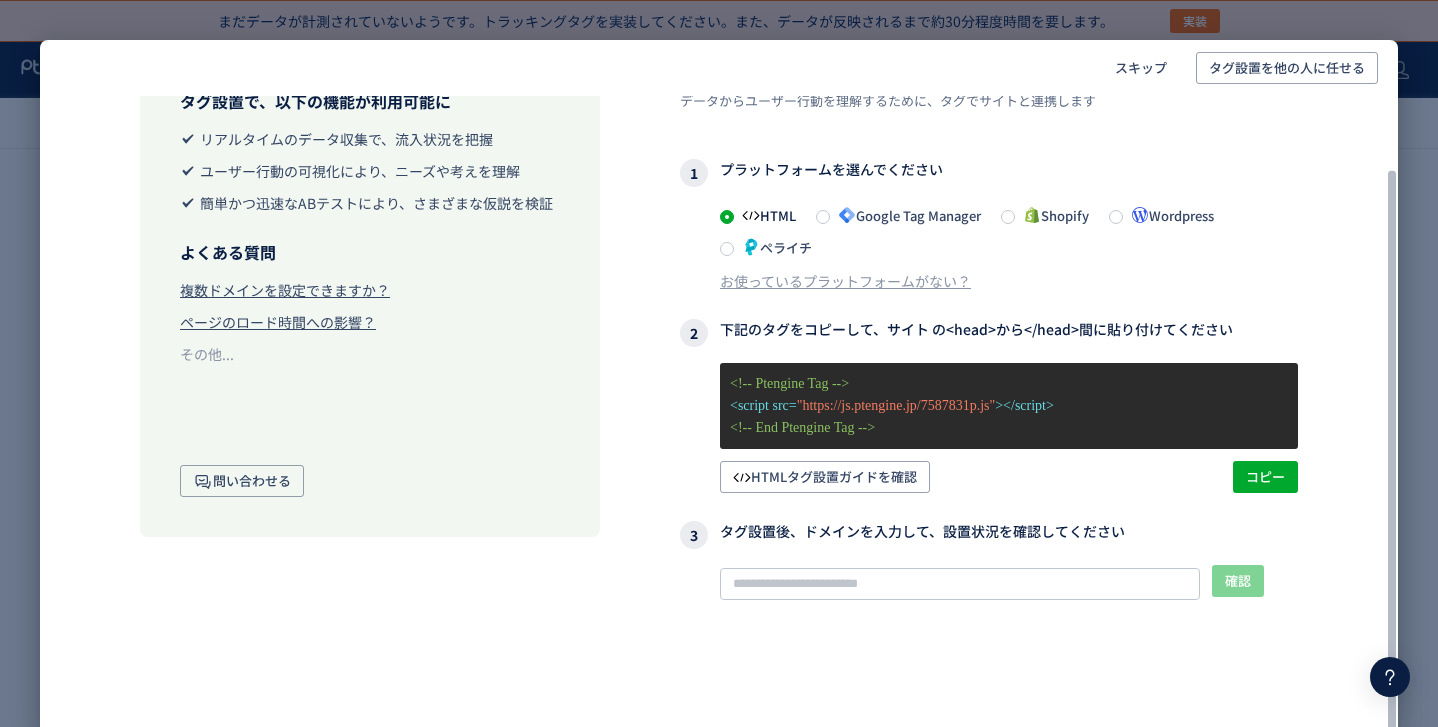 click on "Google Tag Manager" at bounding box center (905, 215) 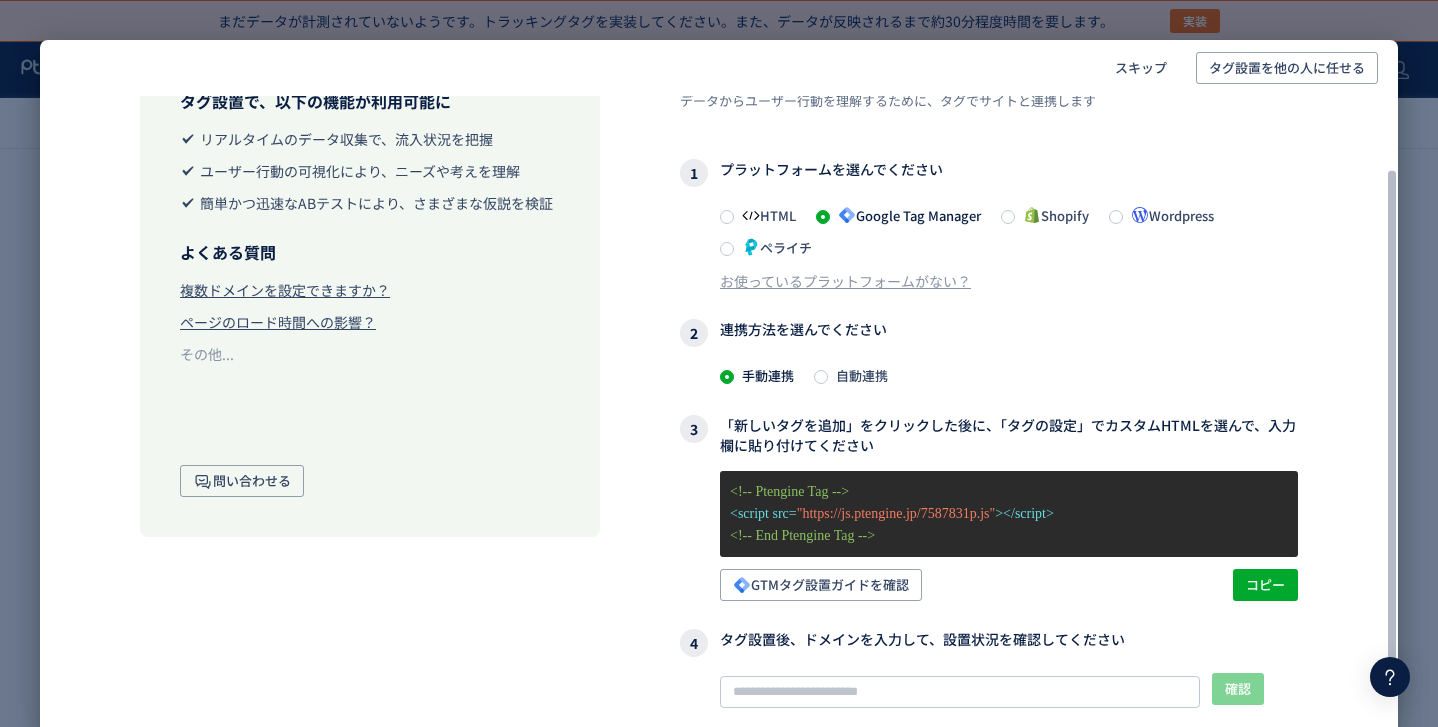 click on "自動連携" at bounding box center [858, 375] 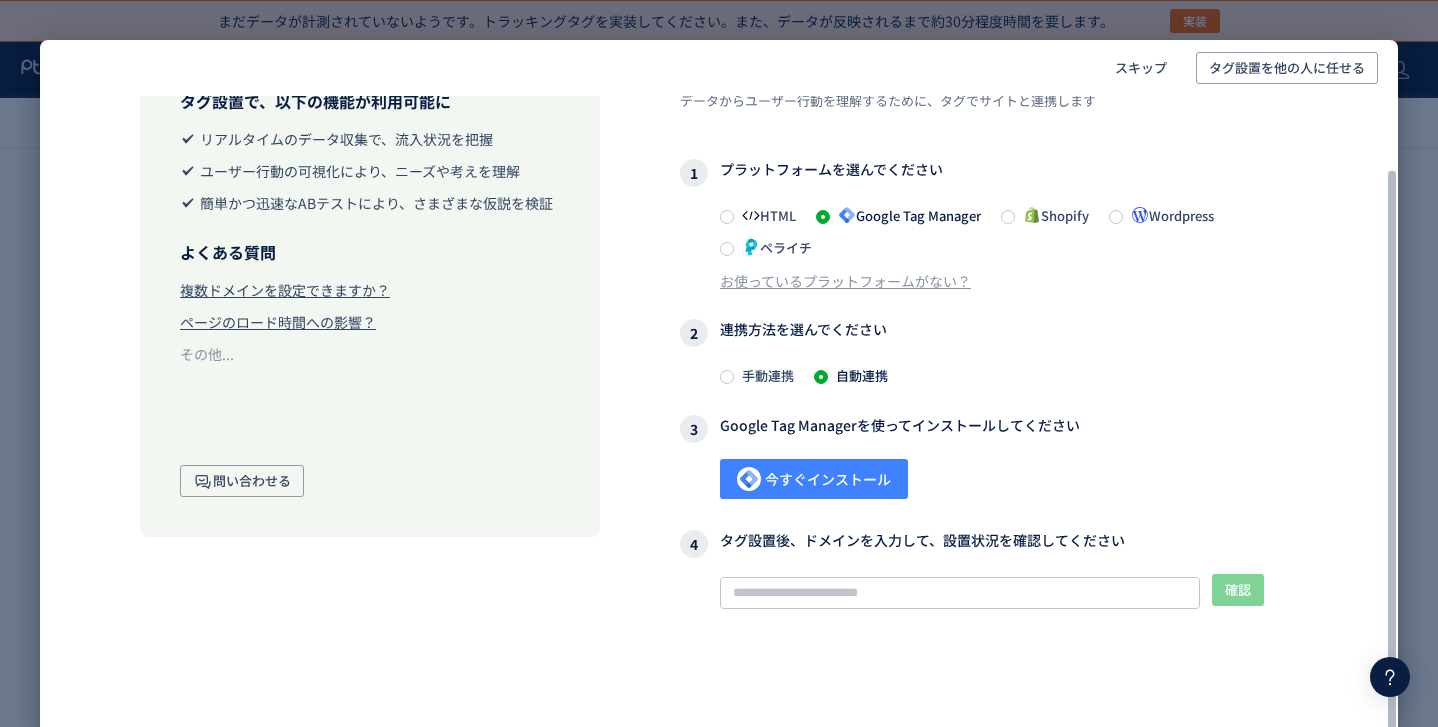 click on "今すぐインストール" at bounding box center (814, 479) 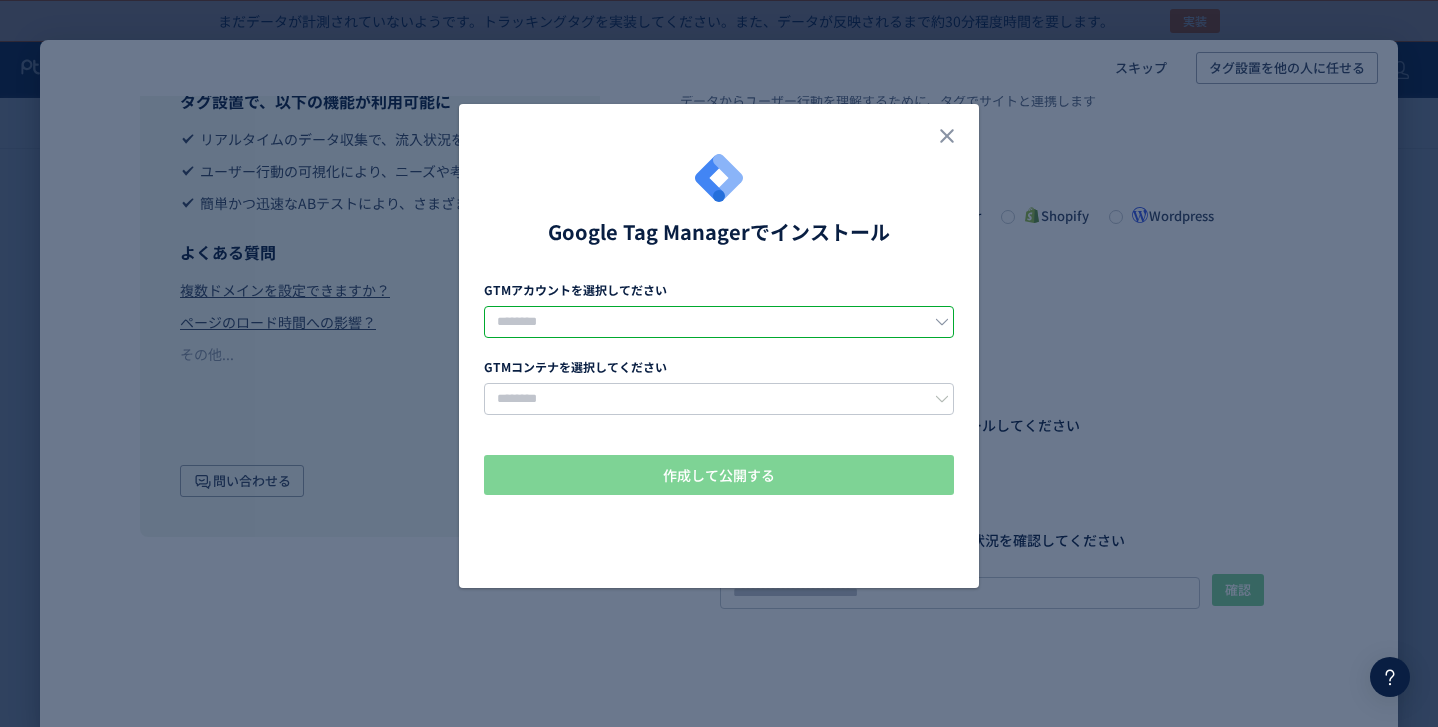 click 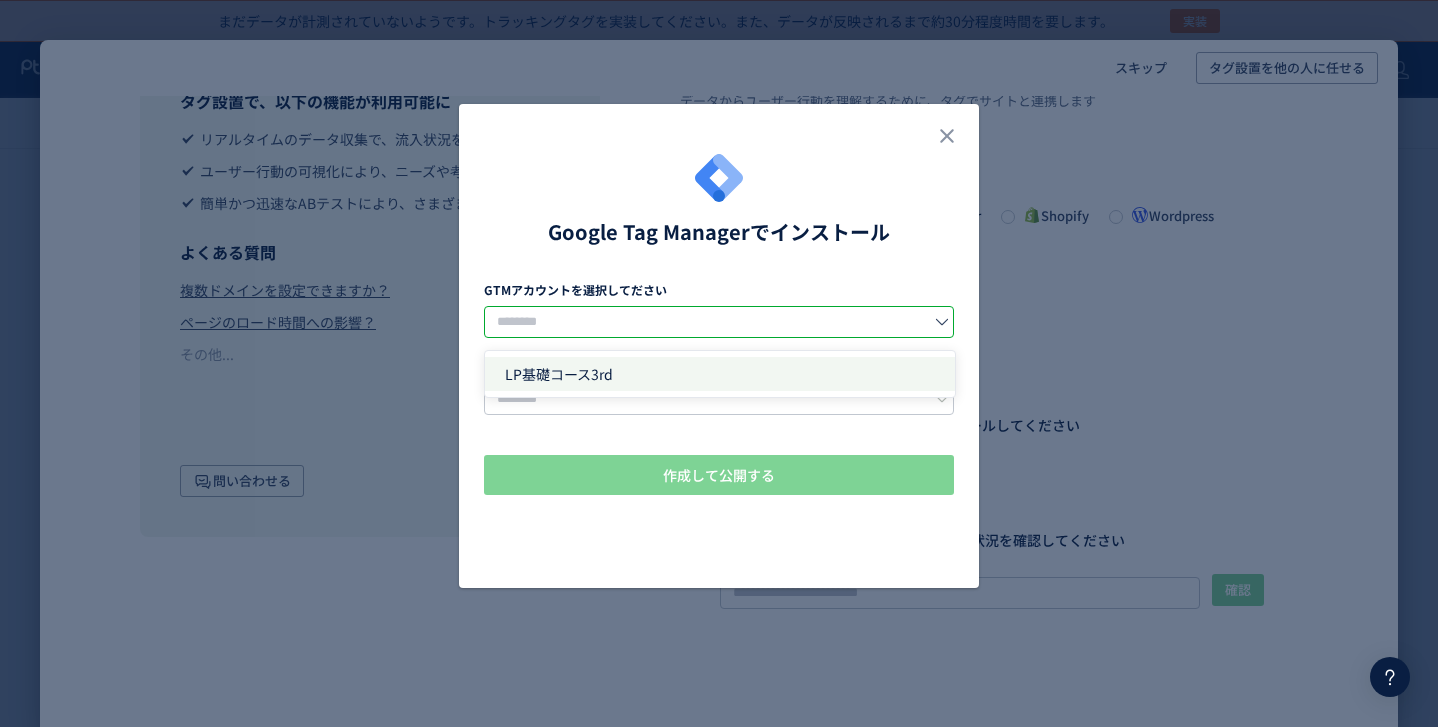 click on "LP基礎コース3rd" 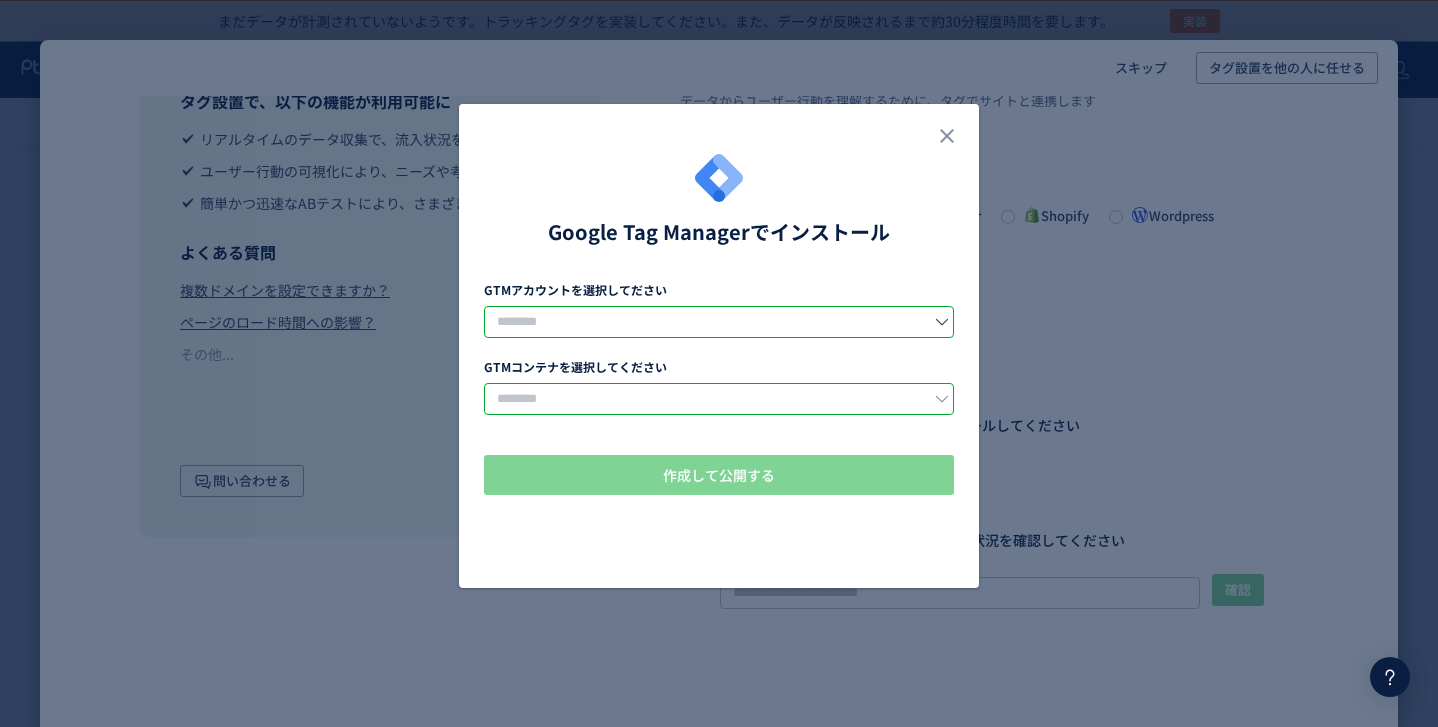 click 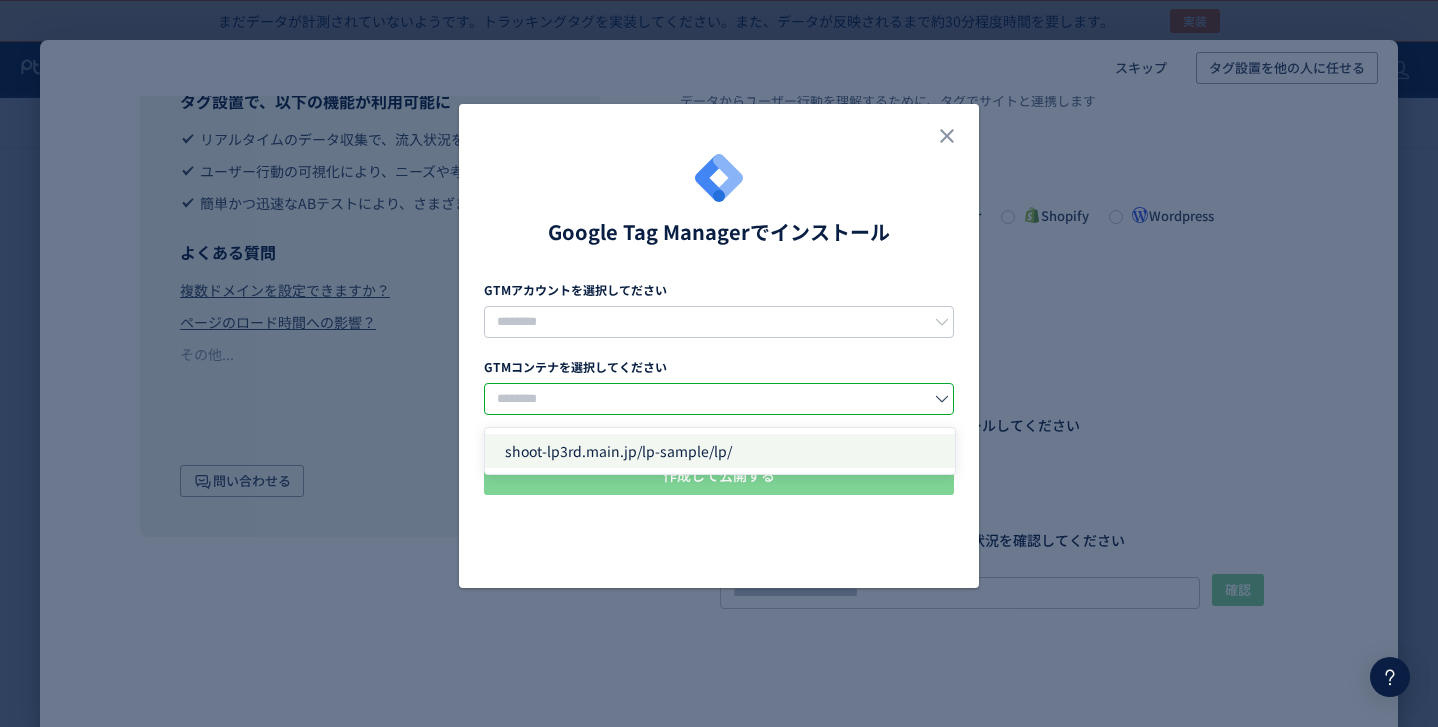 click on "shoot-lp3rd.main.jp/lp-sample/lp/" 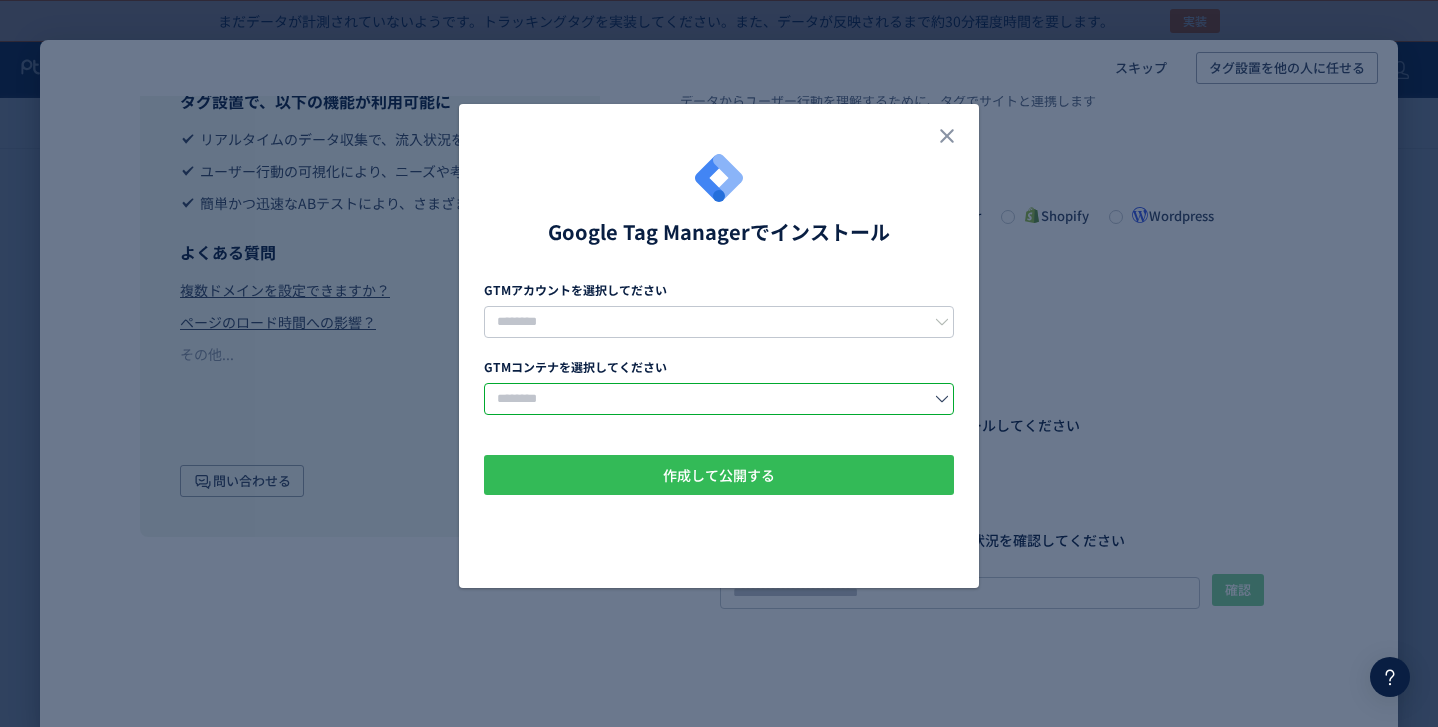 click on "作成して公開する" at bounding box center (719, 475) 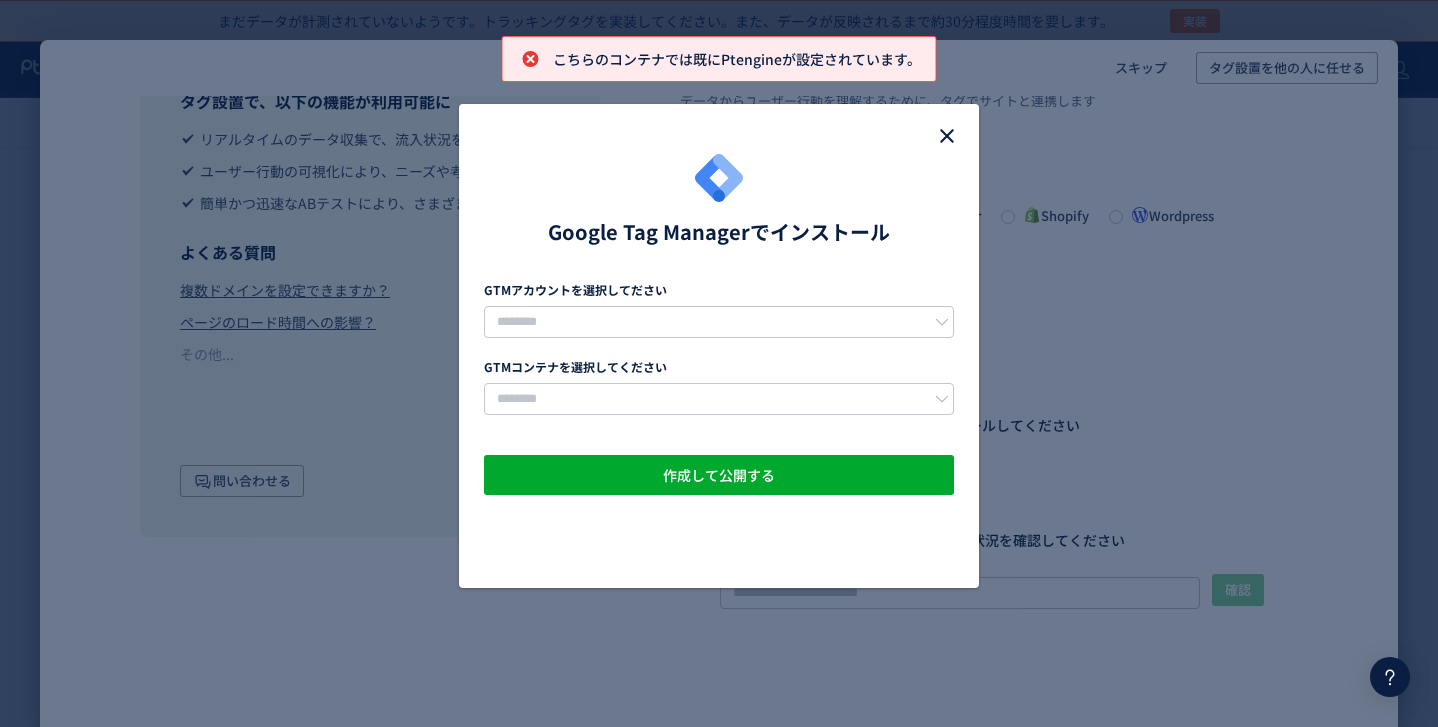 click 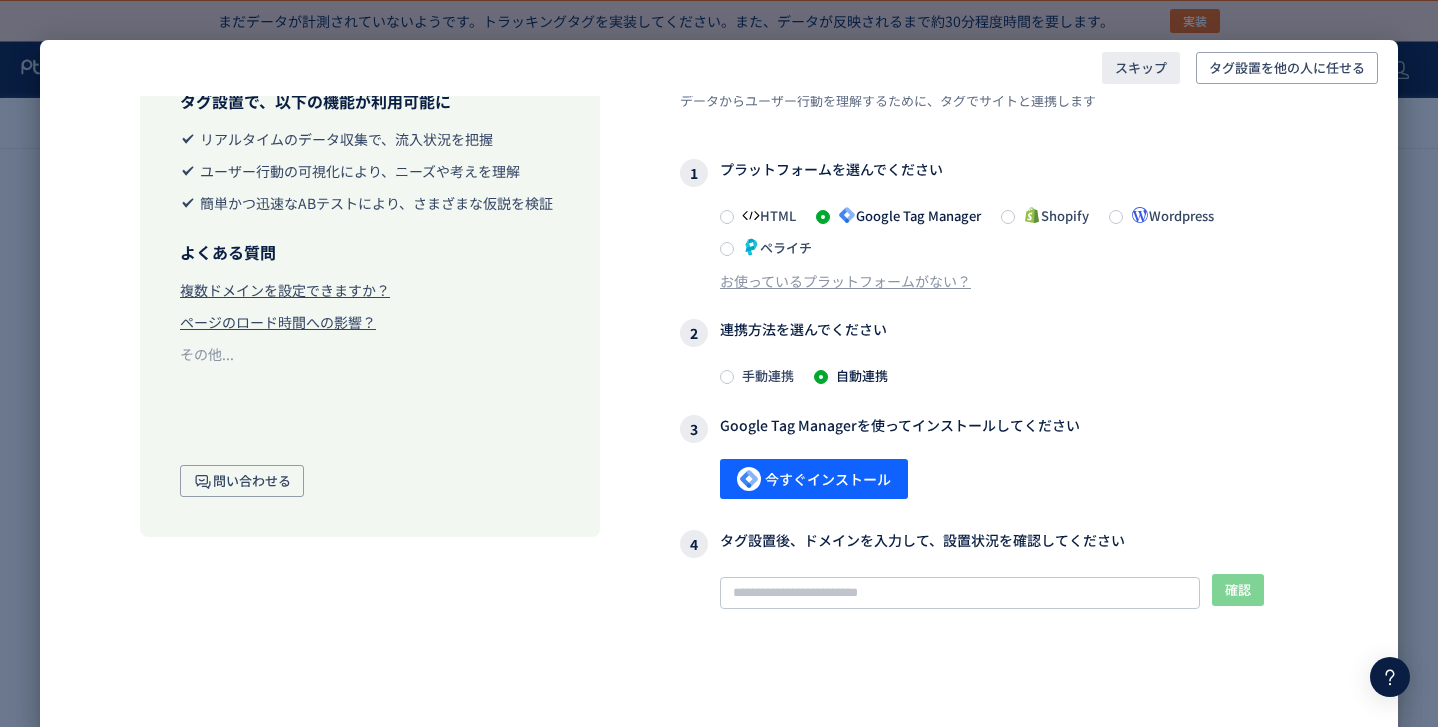 click on "スキップ" at bounding box center [1141, 68] 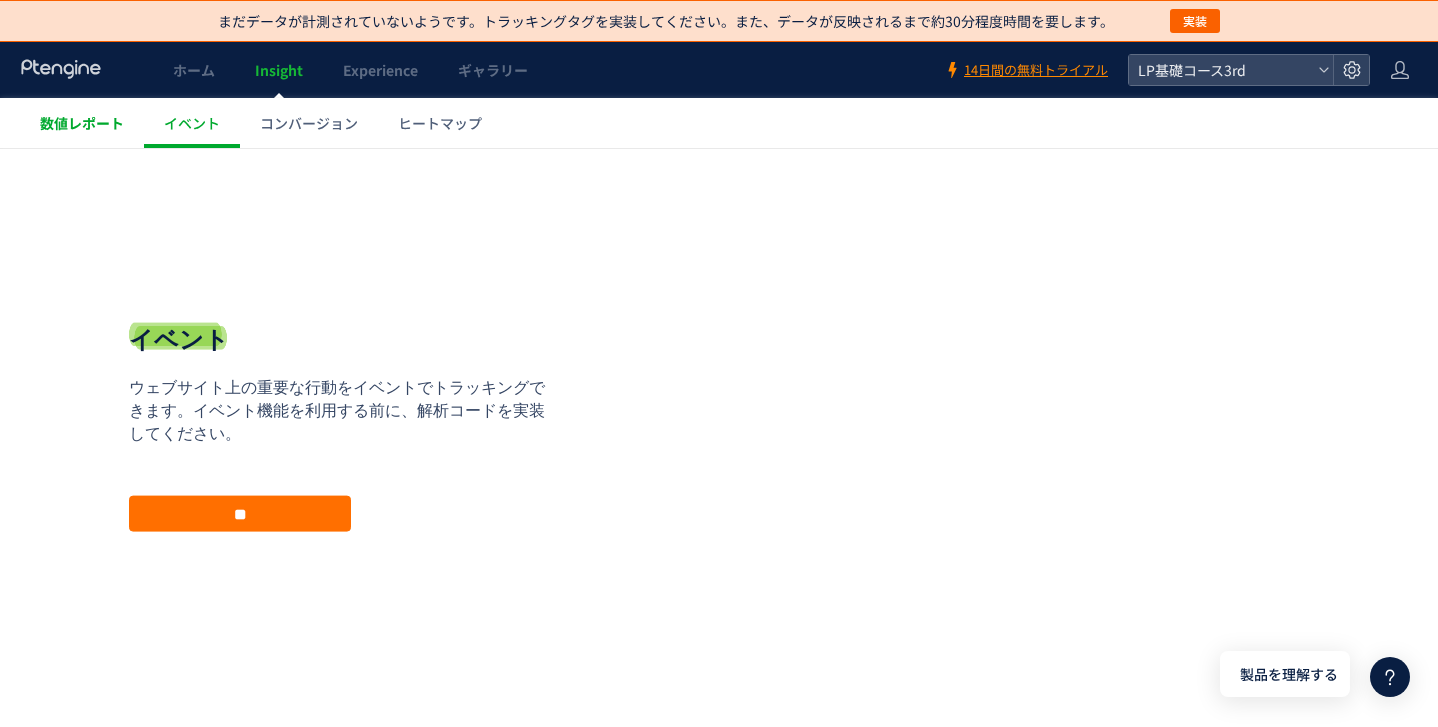 click on "数値レポート" at bounding box center (82, 123) 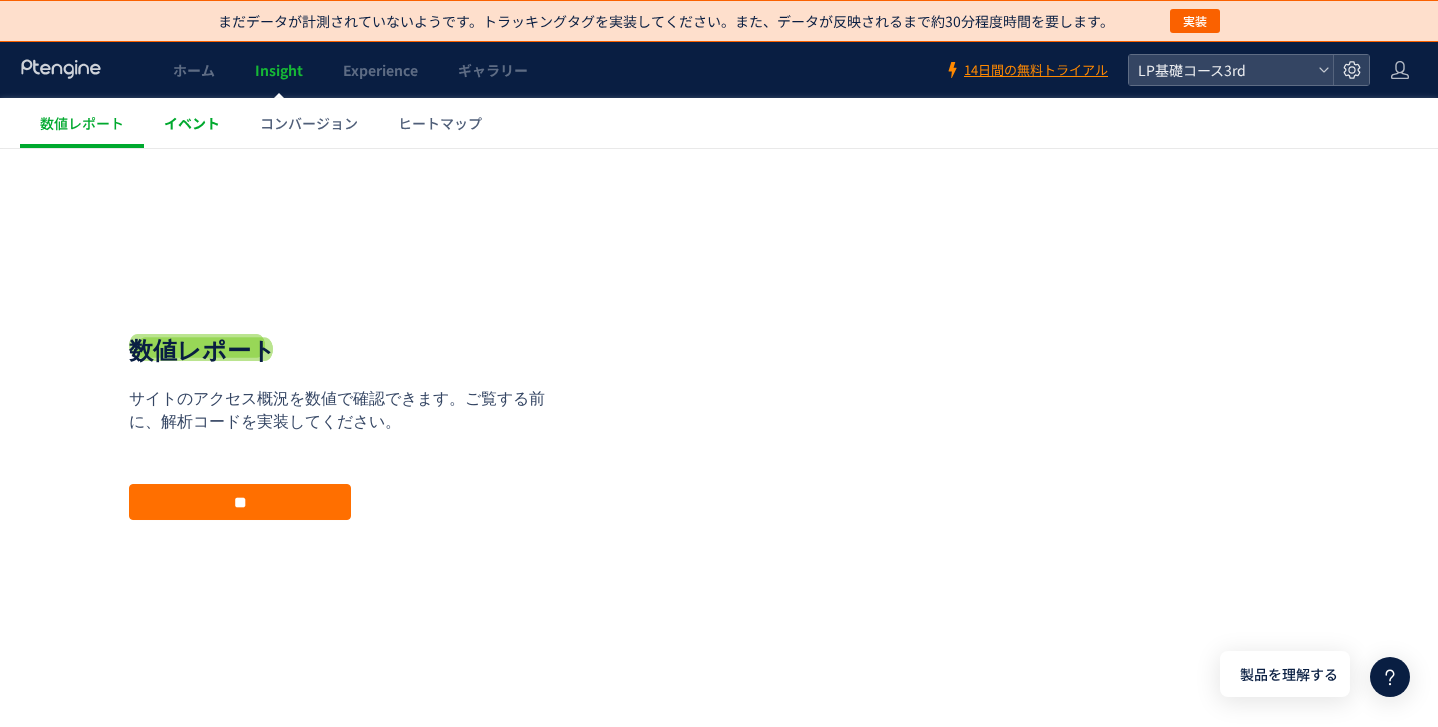 click on "イベント" at bounding box center [192, 123] 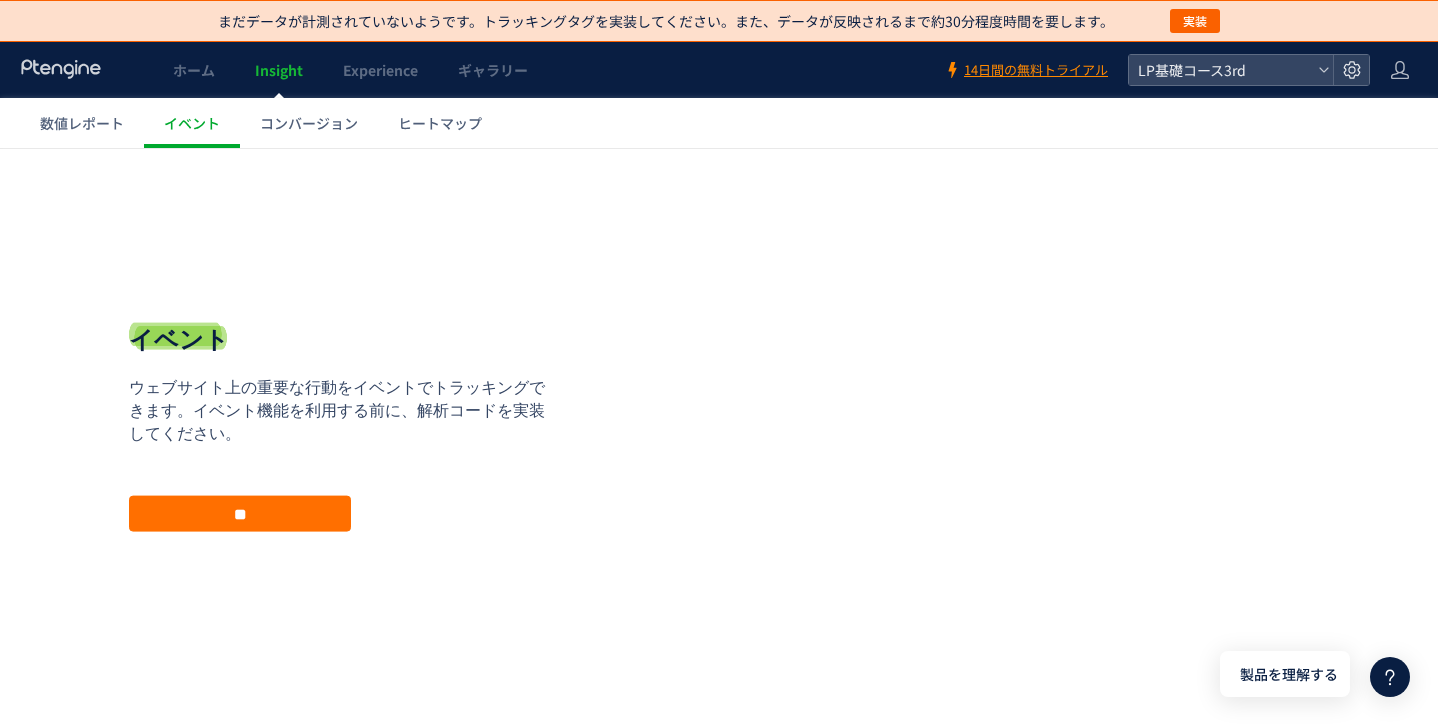 click 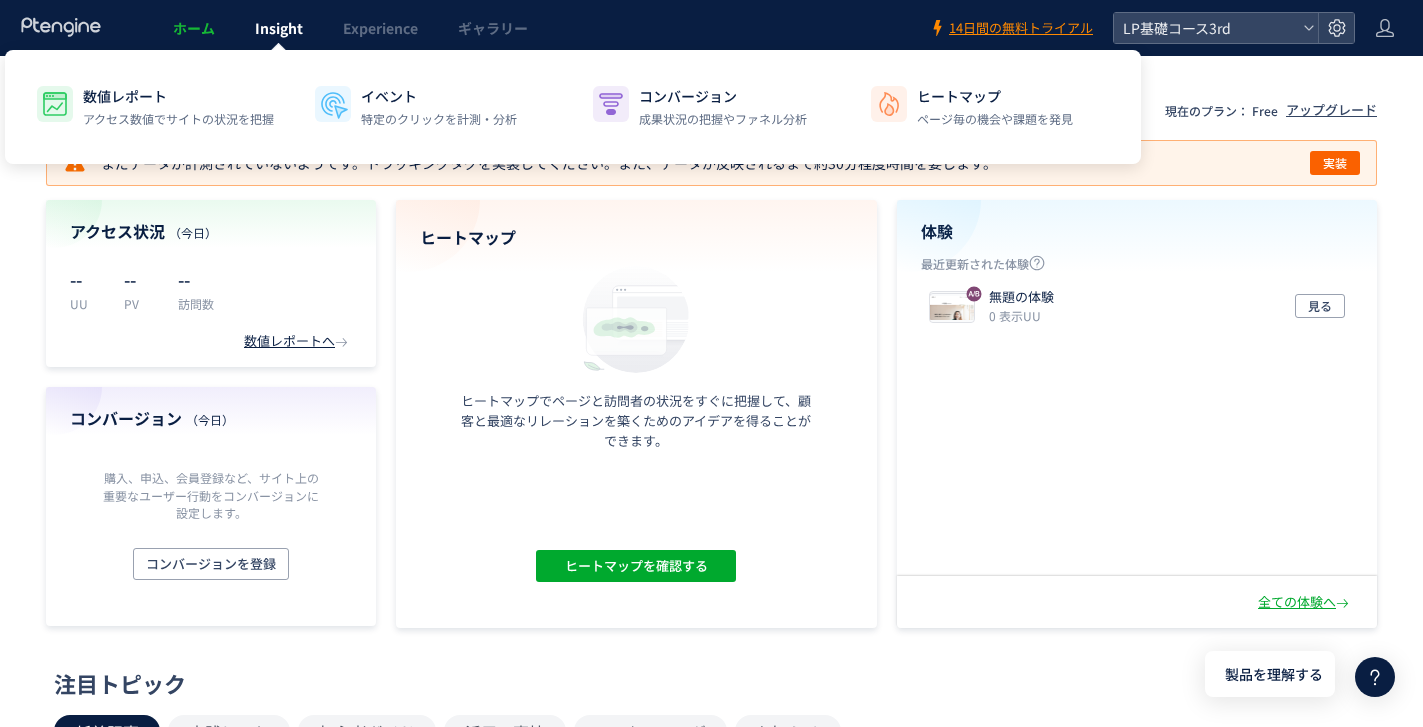 click on "Insight" at bounding box center (279, 28) 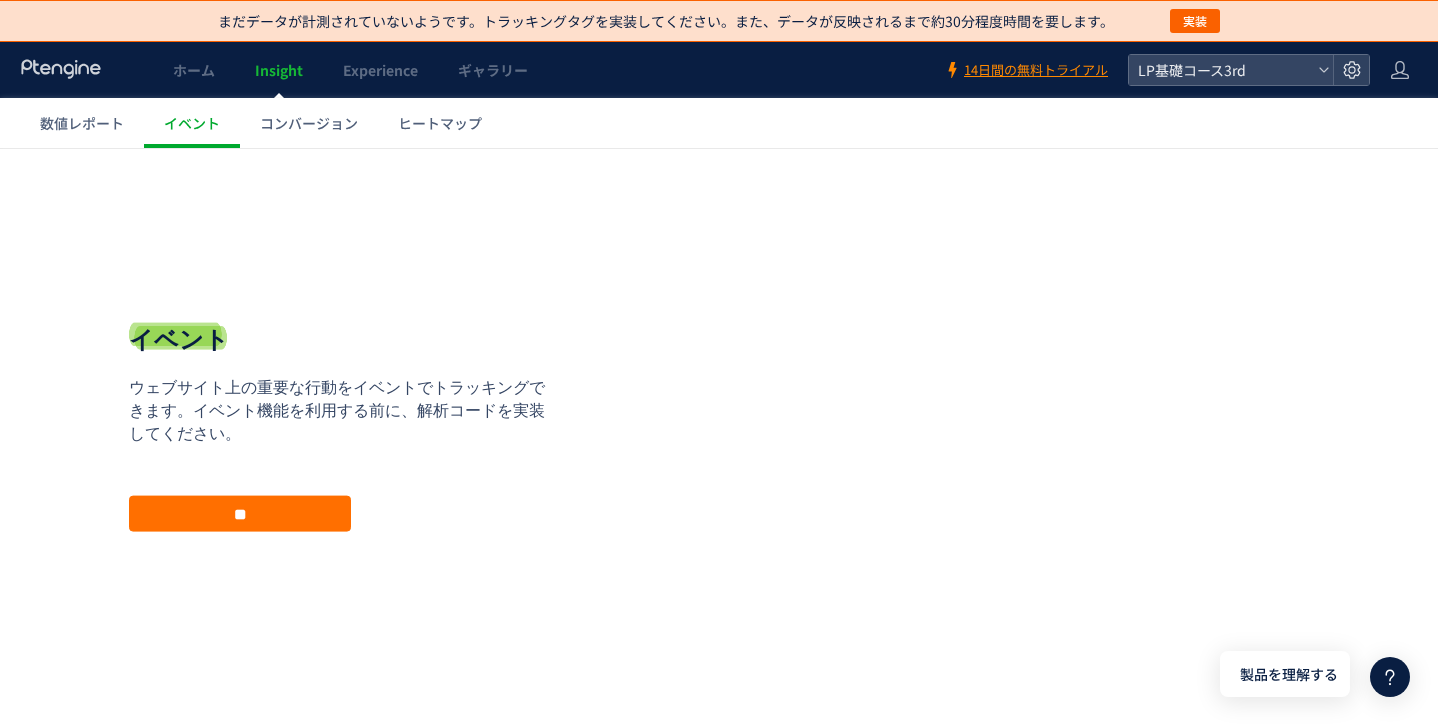 click on "戻る
デフォルト設定では本日のデータを表示しています。
カレンダーでご覧になりたい期間を指定することができます。
07/11
07/17
今日 昨日 先週 先月 過去7日間(今日含む) 過去30日間(今日含む) OK Cancel
ページ
ページグループ
パラメーター除去後
URL" at bounding box center [719, 443] 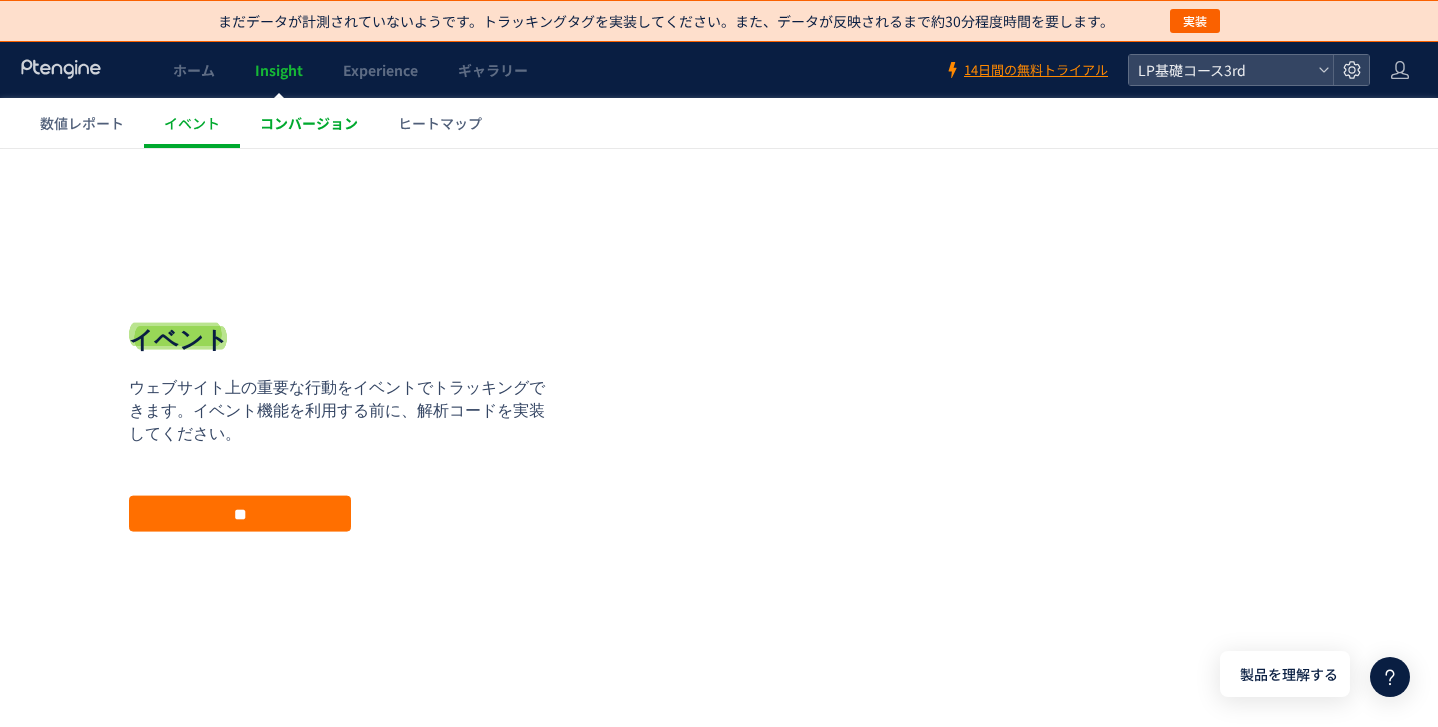 click on "コンバージョン" at bounding box center (309, 123) 